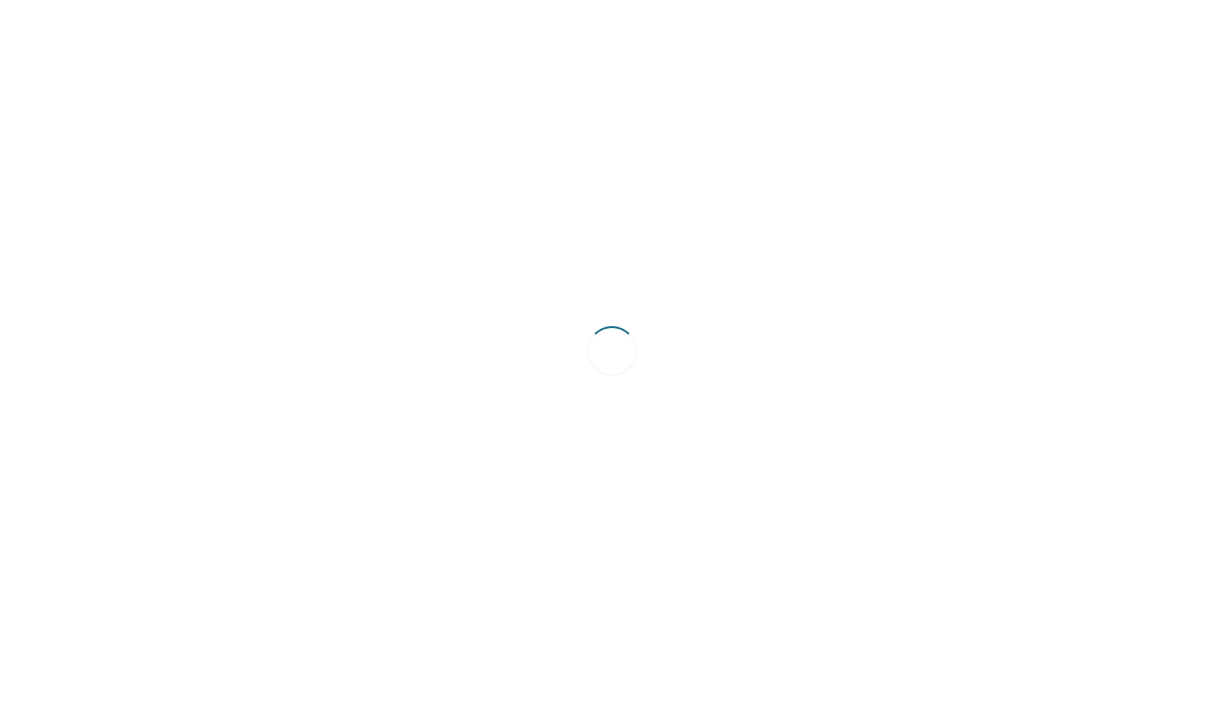 scroll, scrollTop: 0, scrollLeft: 0, axis: both 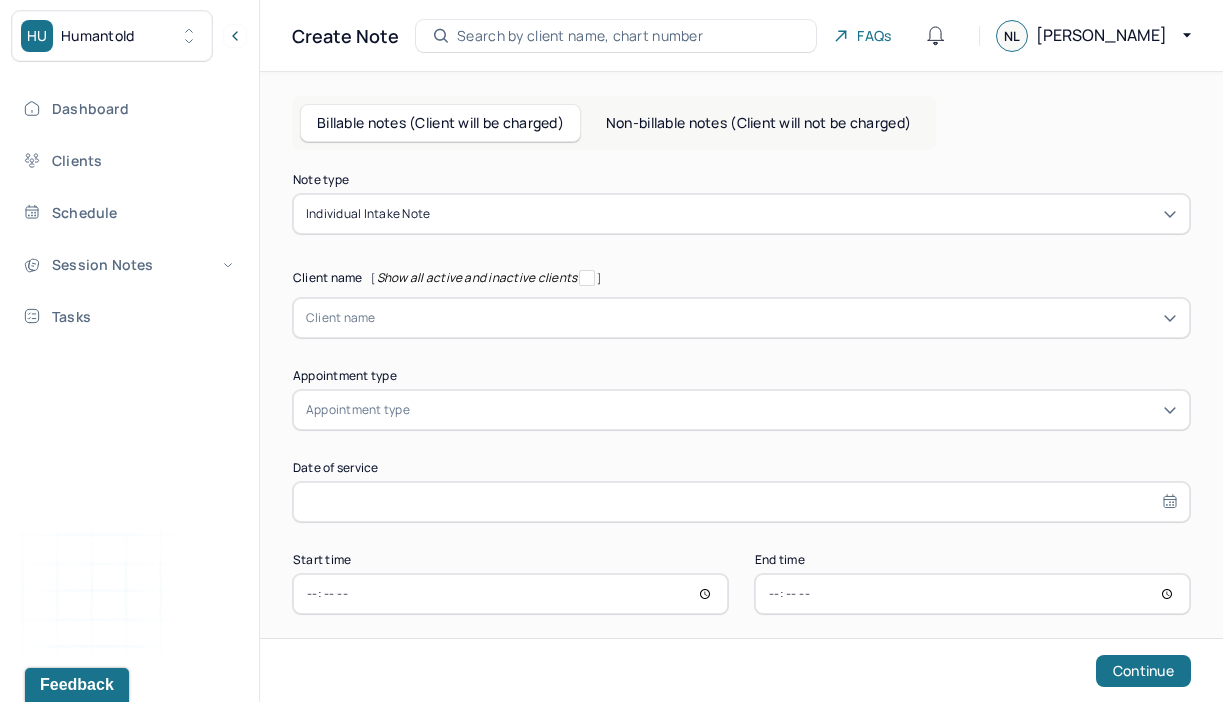 click at bounding box center (776, 318) 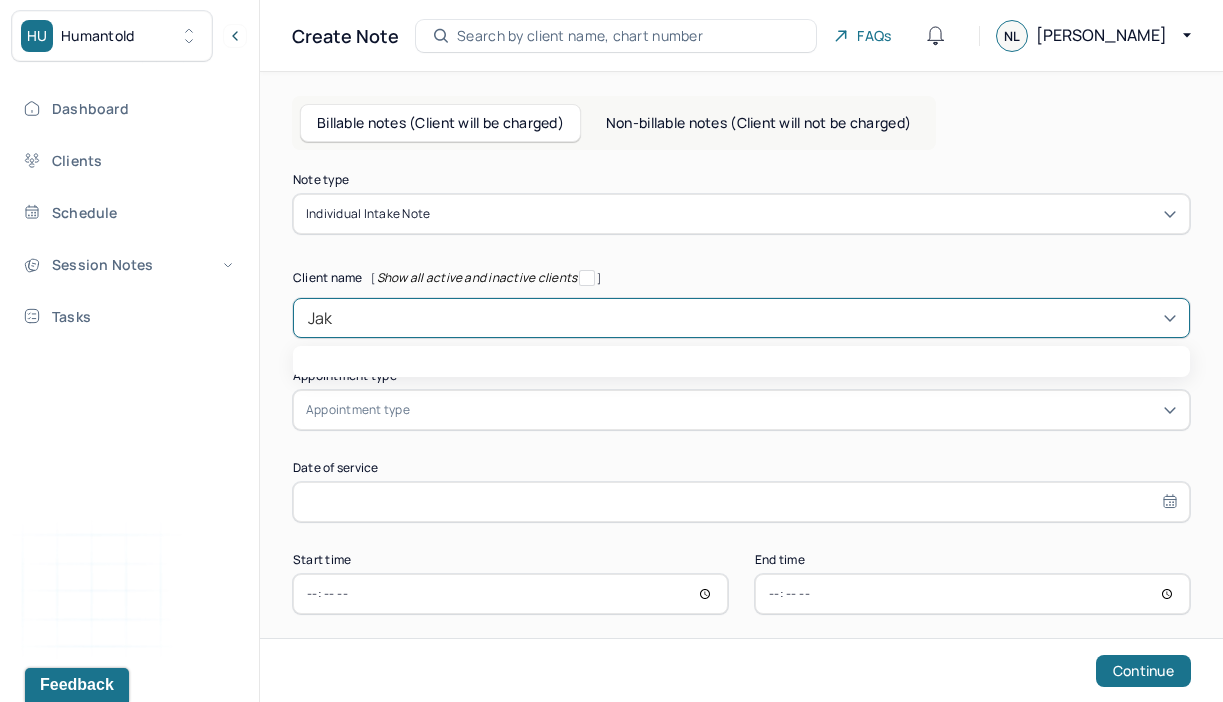 type on "Jako" 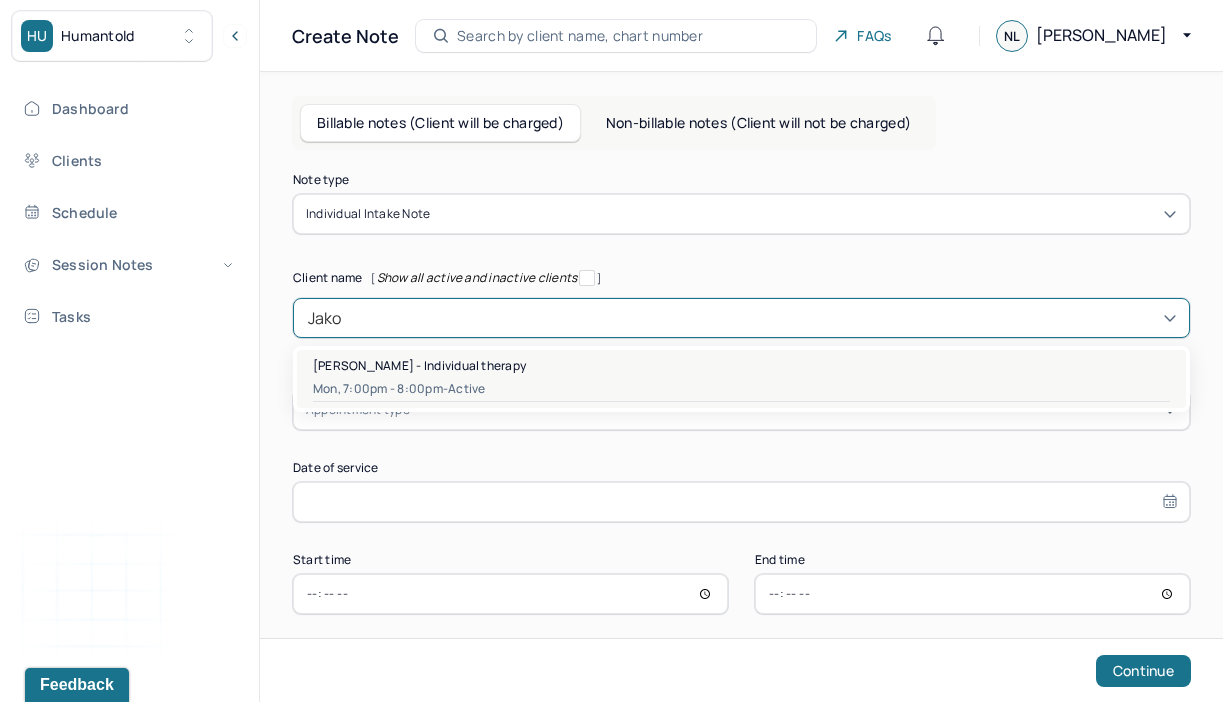 click on "Mon, 7:00pm - 8:00pm  -  active" at bounding box center (741, 389) 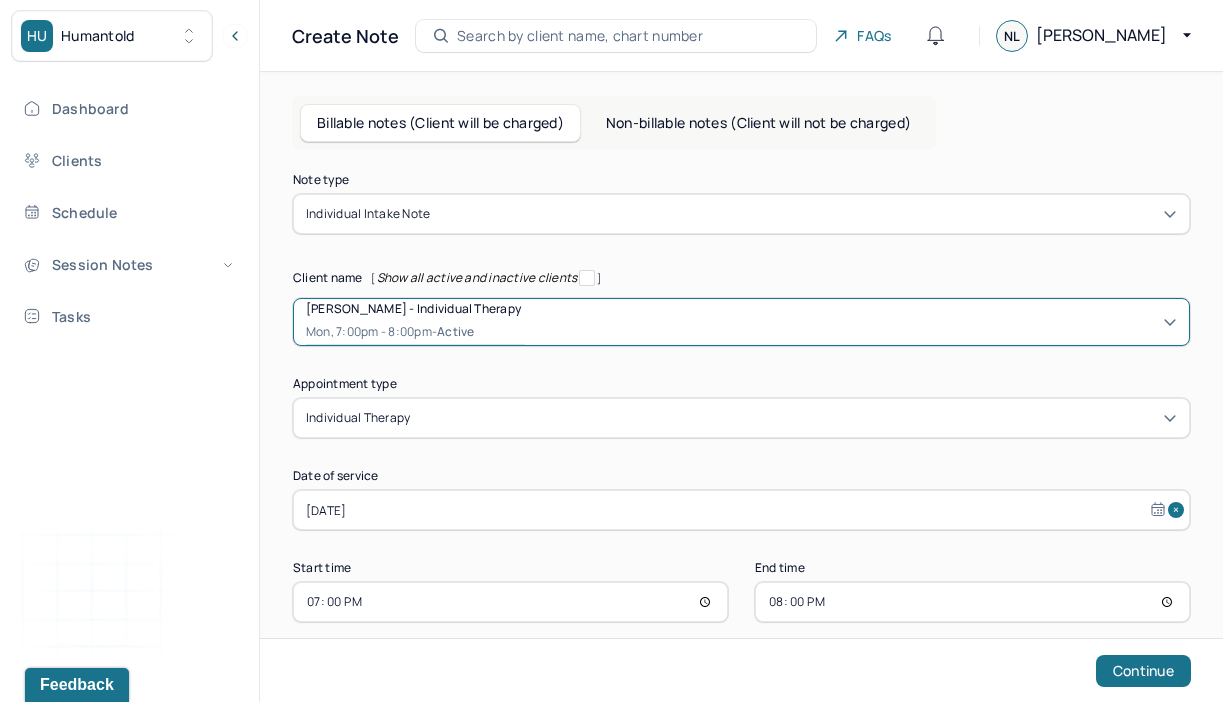 scroll, scrollTop: 25, scrollLeft: 0, axis: vertical 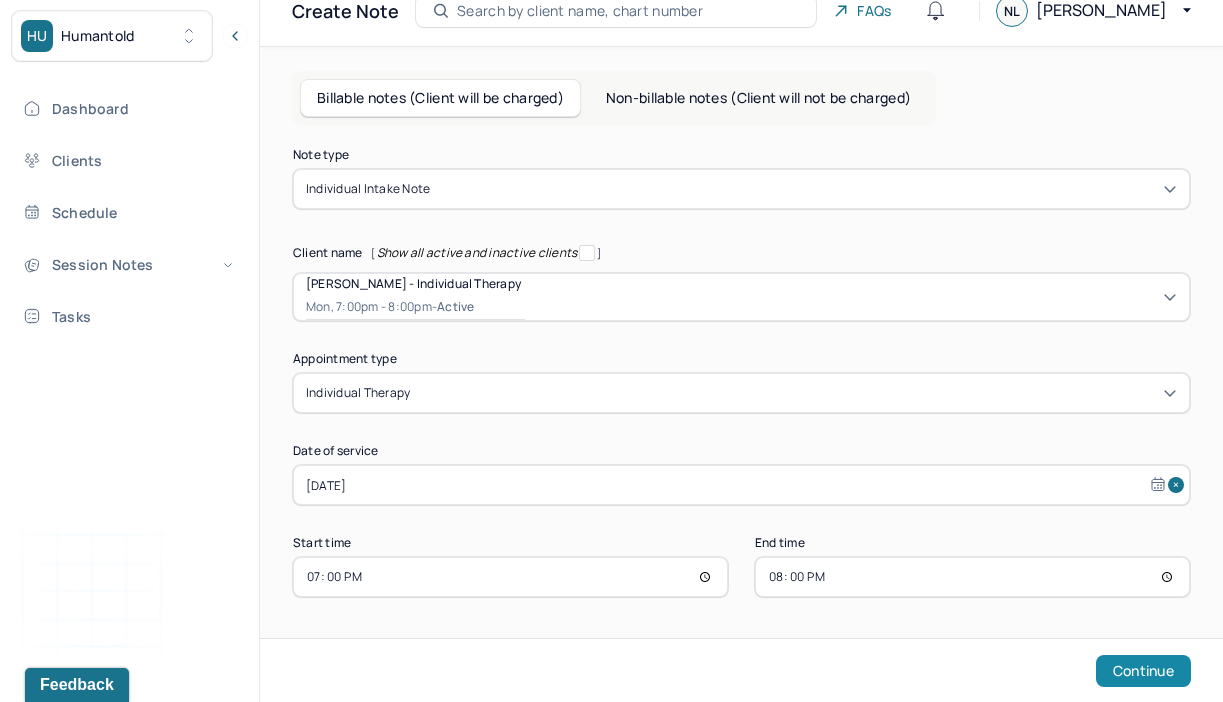 click on "Continue" at bounding box center [1143, 671] 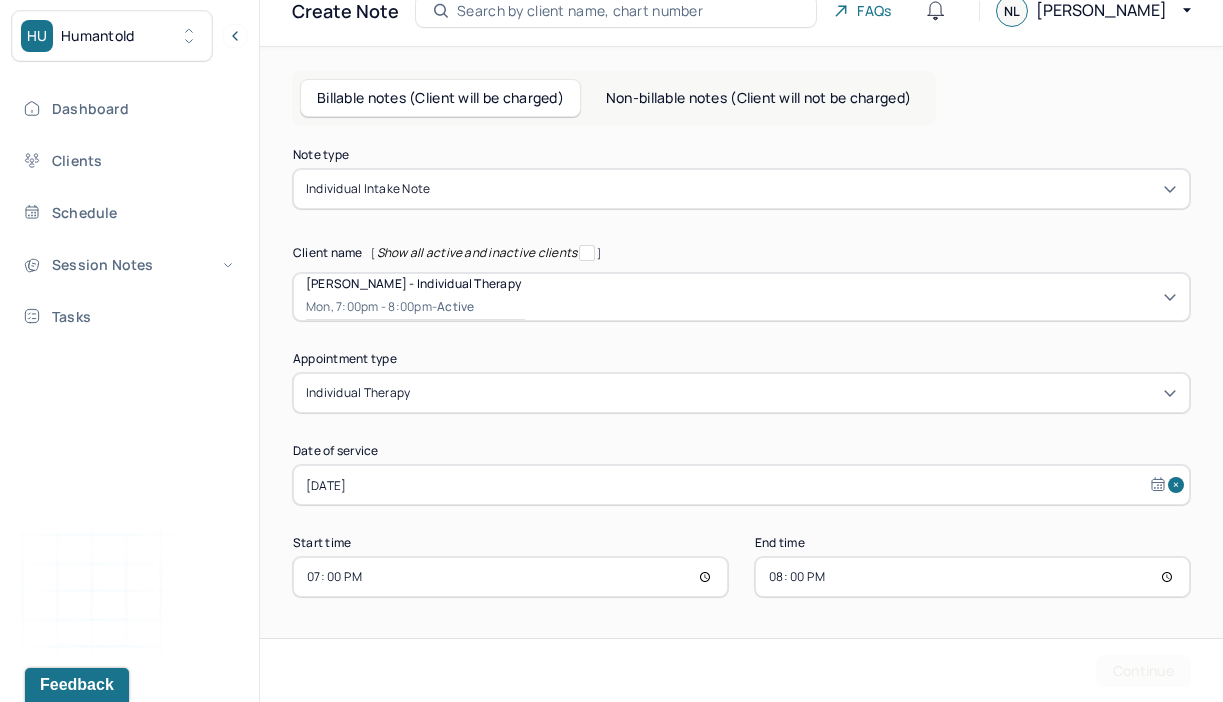 scroll, scrollTop: 0, scrollLeft: 0, axis: both 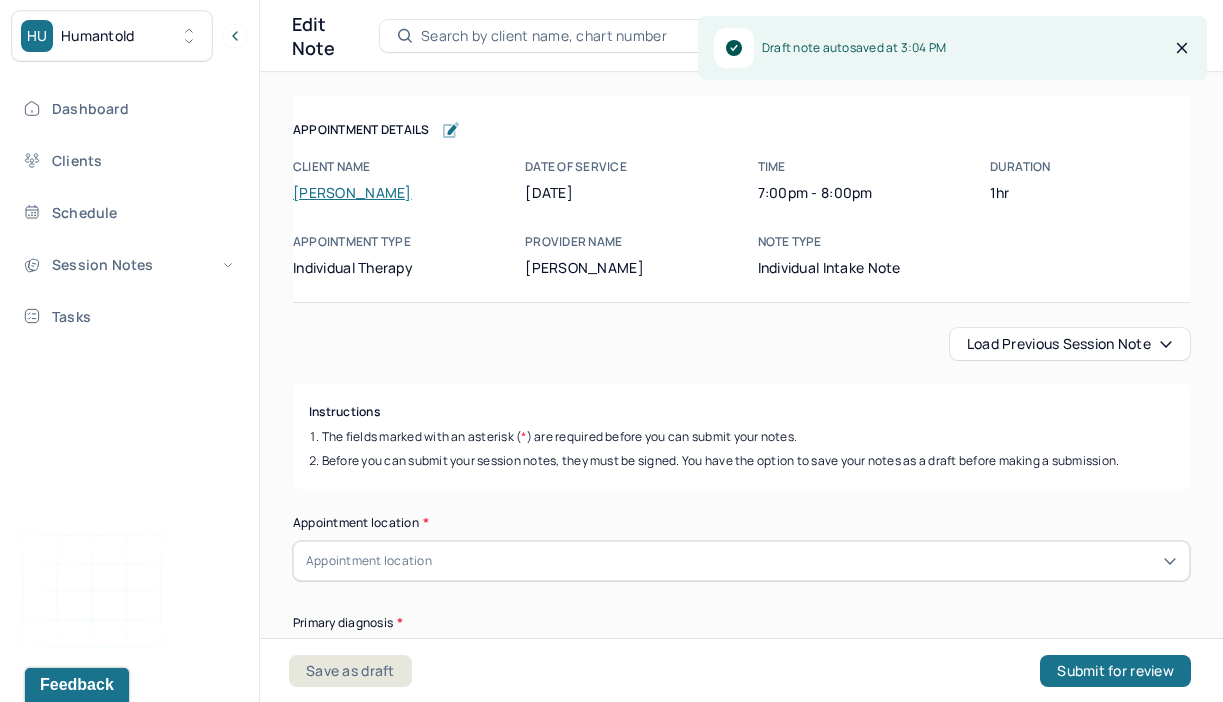 click on "Appointment Details     Client name [PERSON_NAME] Date of service [DATE] Time 7:00pm - 8:00pm Duration 1hr Appointment type individual therapy Provider name [PERSON_NAME] Note type Individual intake note Appointment Details     Client name [PERSON_NAME] Date of service [DATE] Time 7:00pm - 8:00pm Duration 1hr Appointment type individual therapy Provider name [PERSON_NAME] Note type Individual intake note   Load previous session note   Instructions The fields marked with an asterisk ( * ) are required before you can submit your notes. Before you can submit your session notes, they must be signed. You have the option to save your notes as a draft before making a submission. Appointment location * Appointment location Primary diagnosis * Primary diagnosis Secondary diagnosis (optional) Secondary diagnosis Tertiary diagnosis (optional) Tertiary diagnosis Identity Preferred name (optional) Gender * Gender Pronouns (optional) Religion (optional) Religion Education (optional) Education Race (optional) Race Anxiety" at bounding box center [741, 5974] 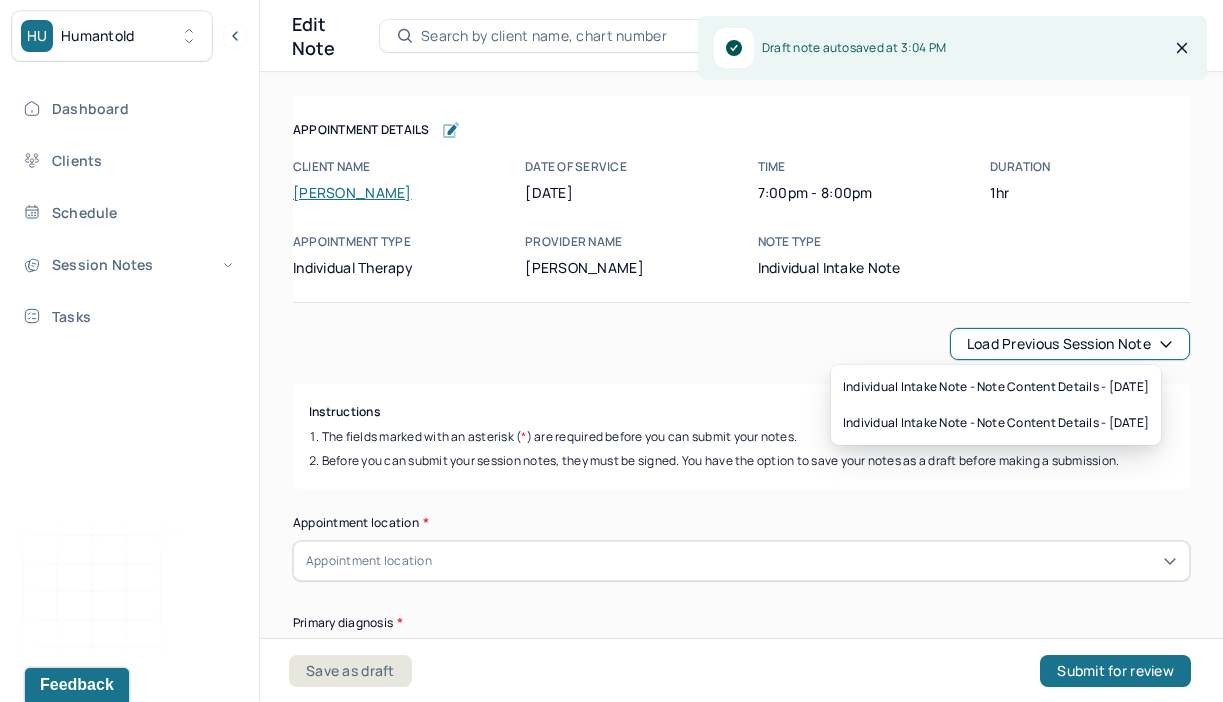 click on "Load previous session note" at bounding box center [1070, 344] 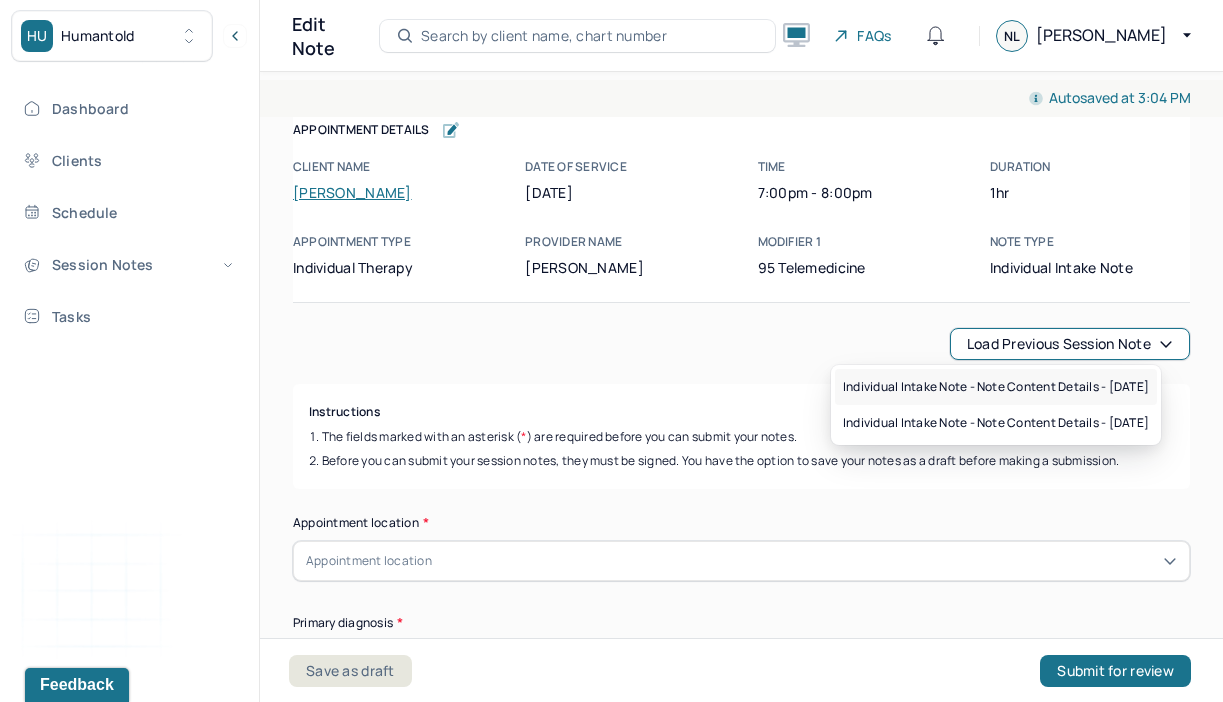 click on "Individual intake note   - Note content Details -   [DATE]" at bounding box center (996, 387) 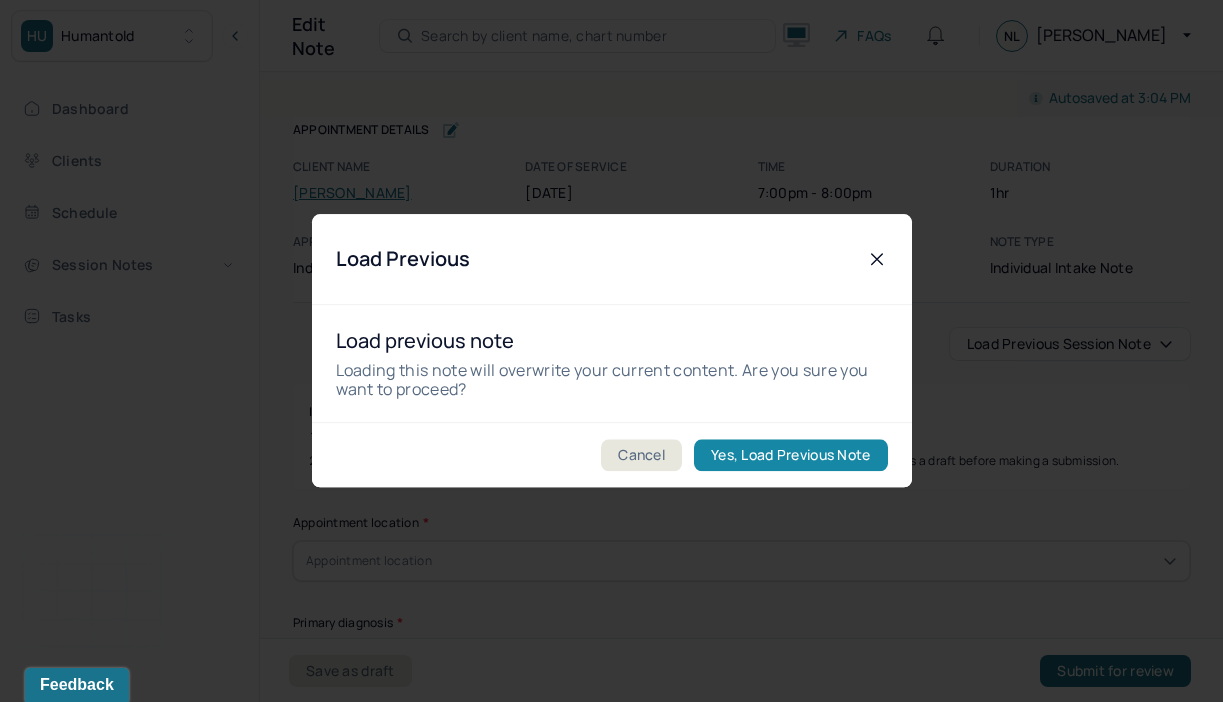 click on "Yes, Load Previous Note" at bounding box center [790, 456] 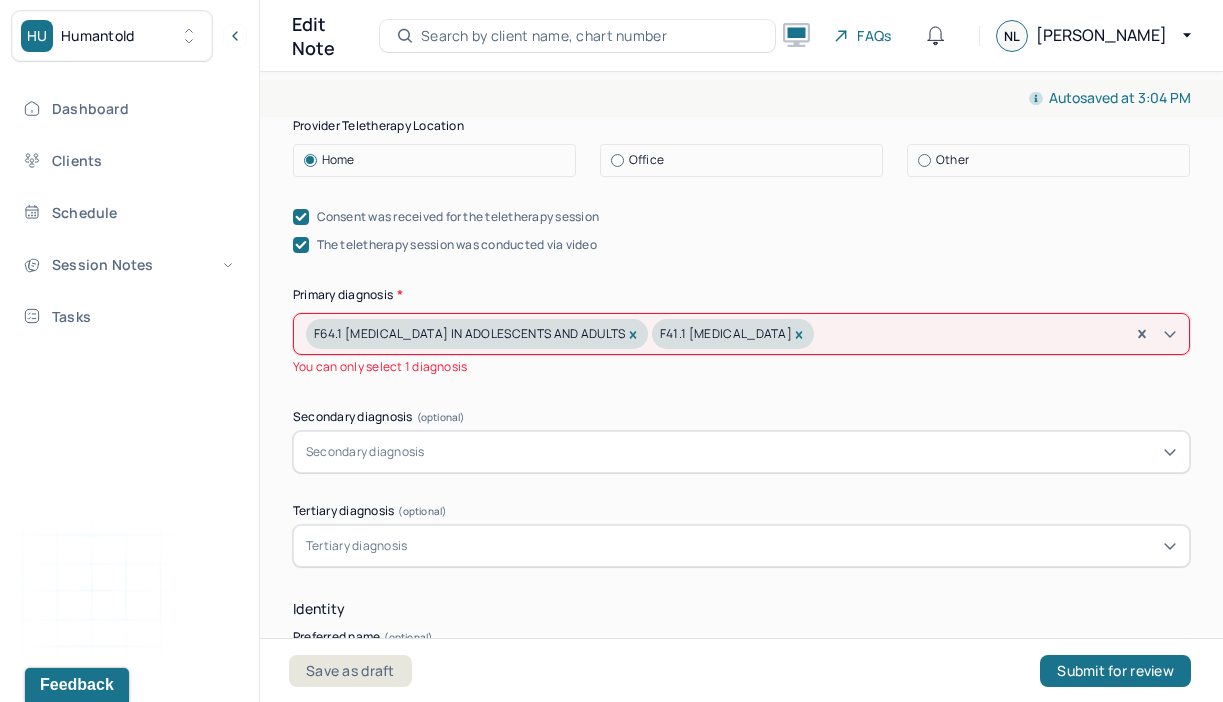 scroll, scrollTop: 603, scrollLeft: 0, axis: vertical 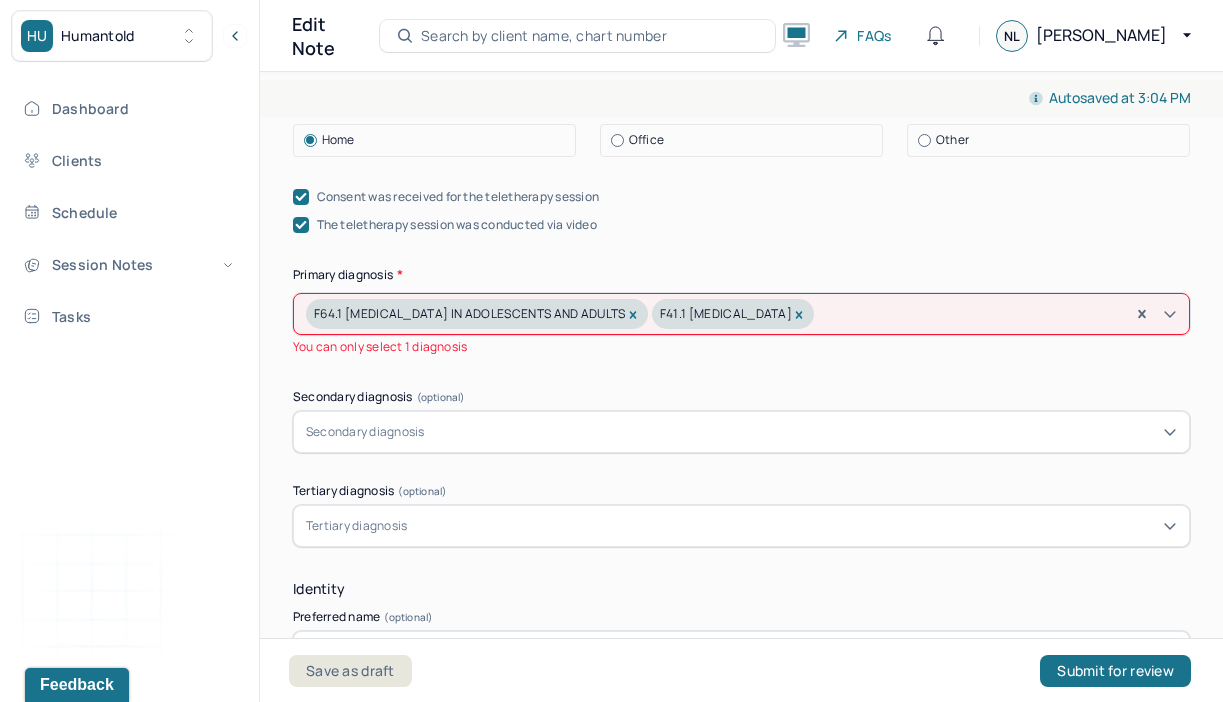 click 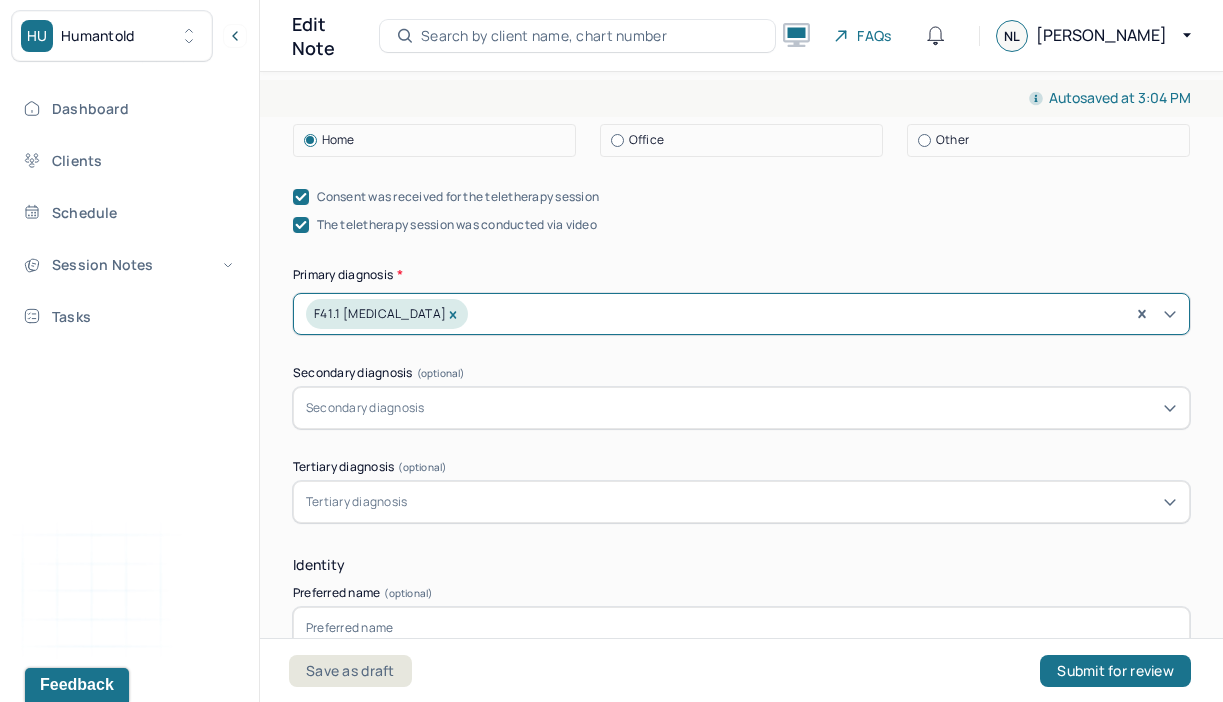 click at bounding box center [803, 408] 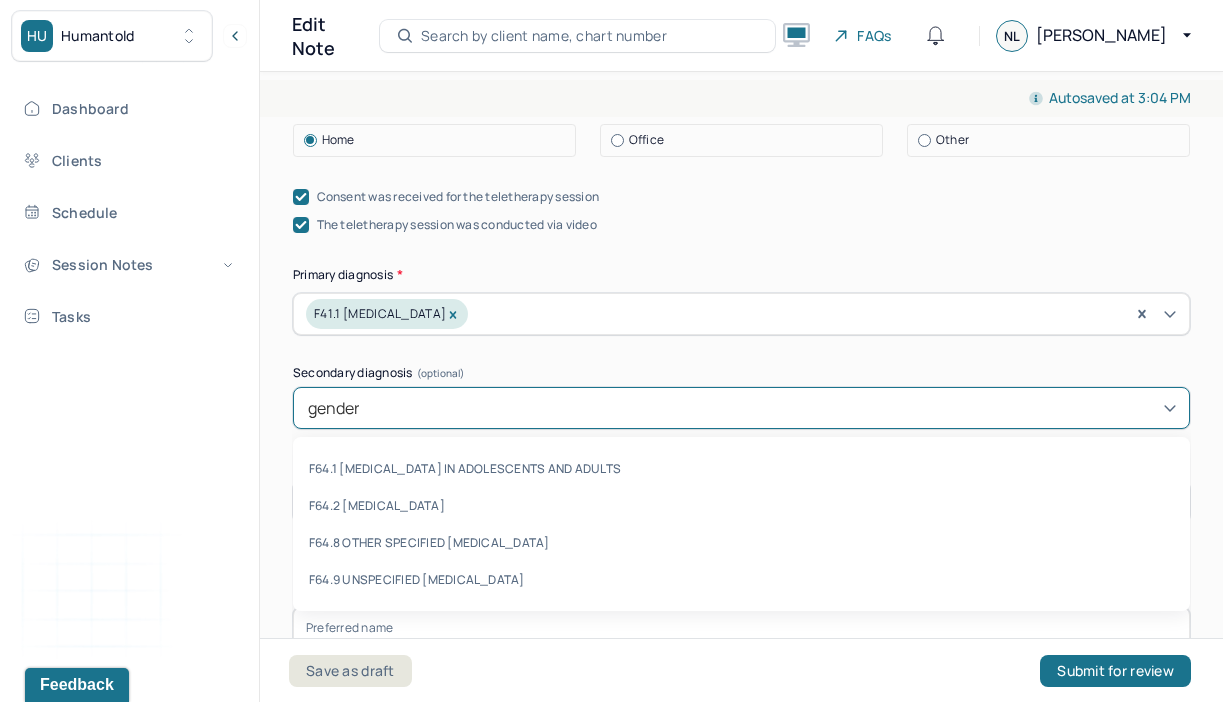 type on "gender" 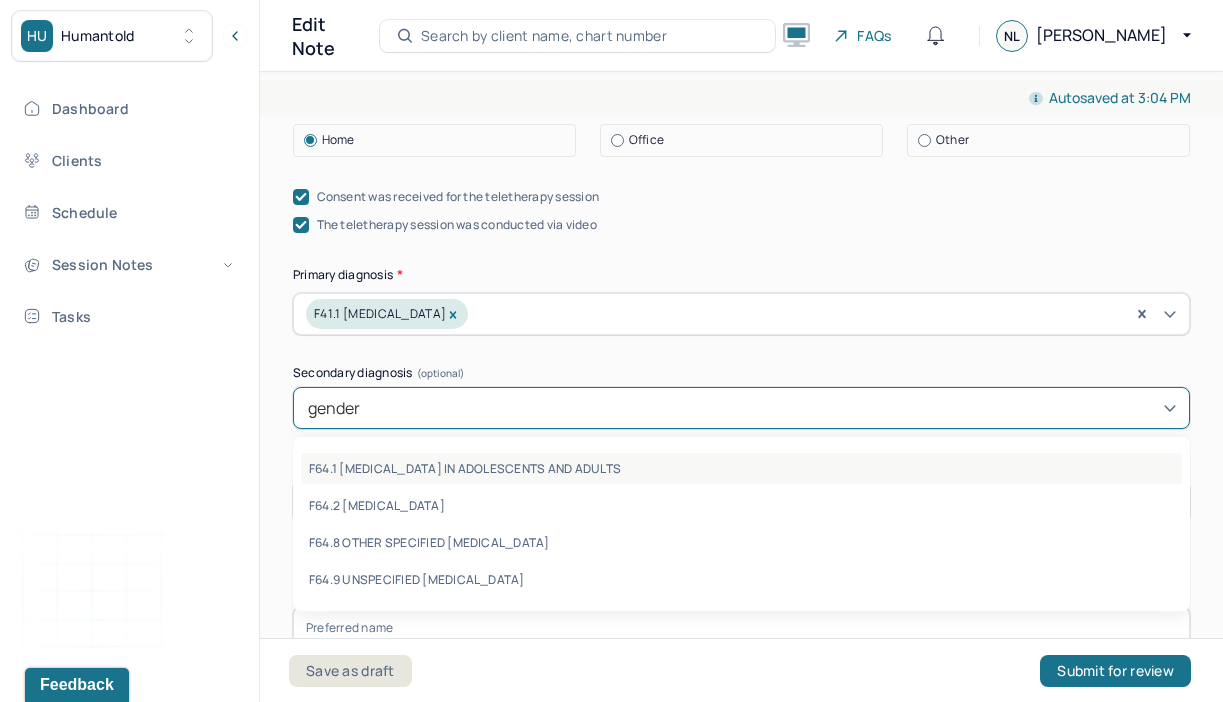 click on "F64.1 [MEDICAL_DATA] IN ADOLESCENTS AND ADULTS" at bounding box center (741, 468) 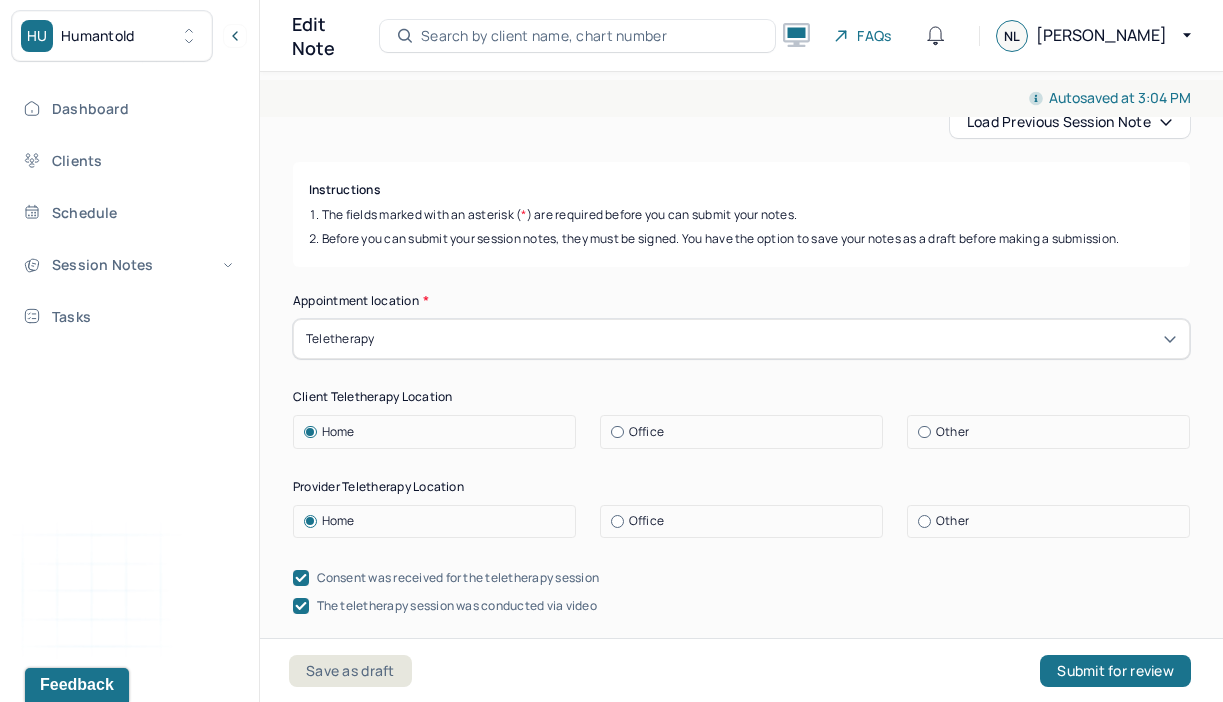 scroll, scrollTop: 0, scrollLeft: 0, axis: both 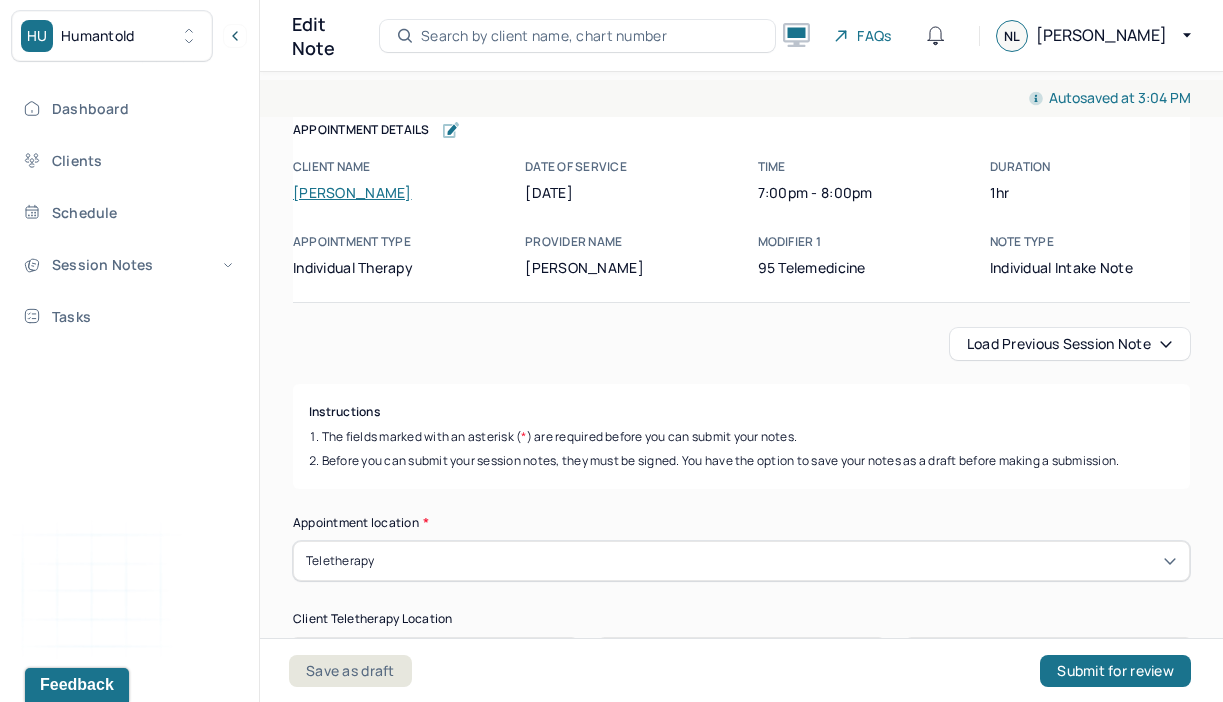 click 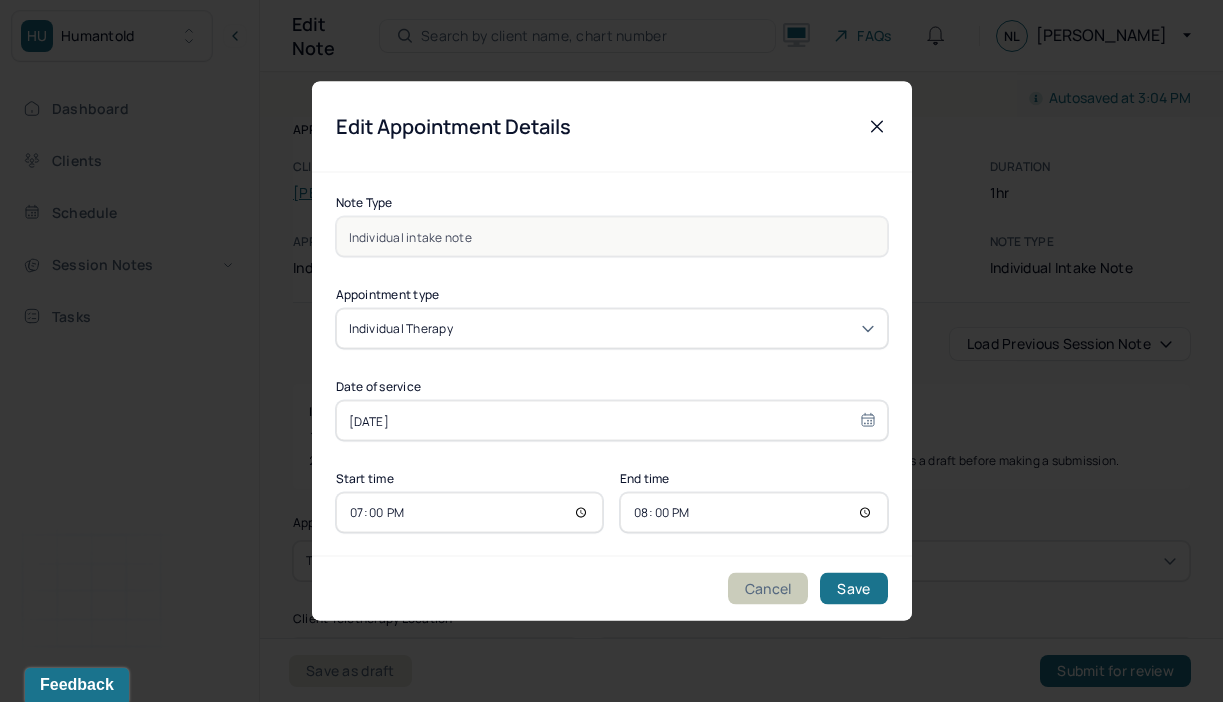 click on "Cancel" at bounding box center (768, 589) 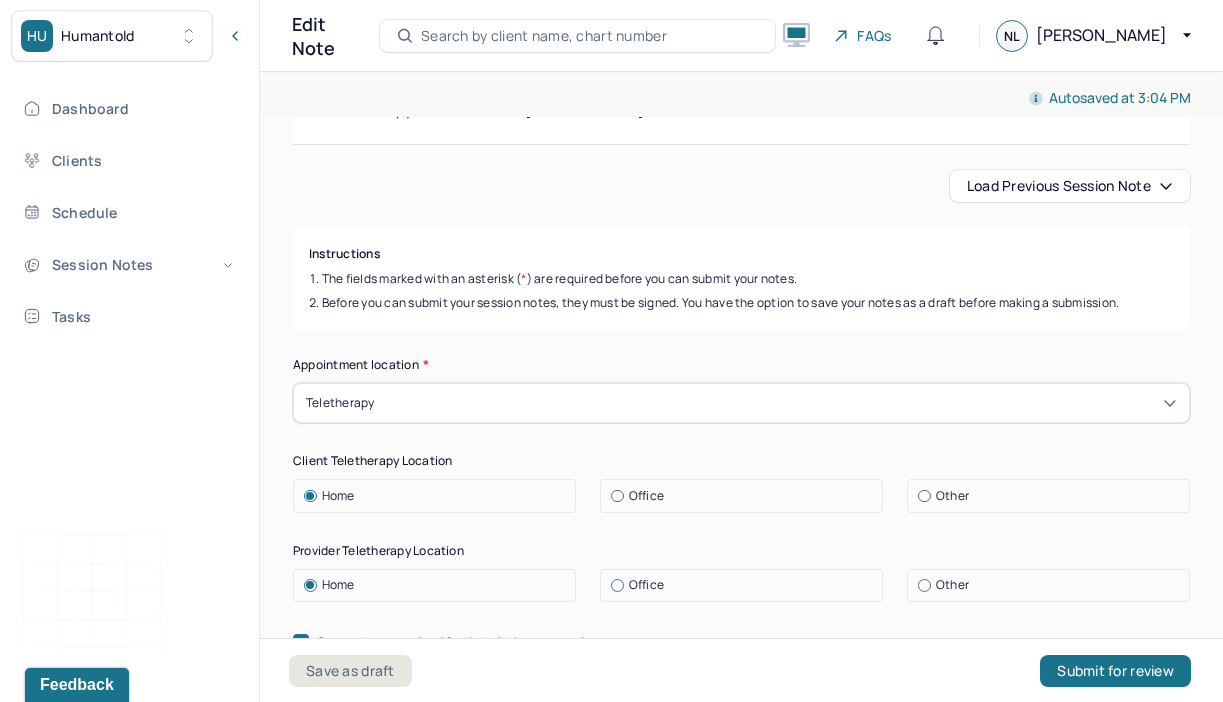 scroll, scrollTop: 163, scrollLeft: 0, axis: vertical 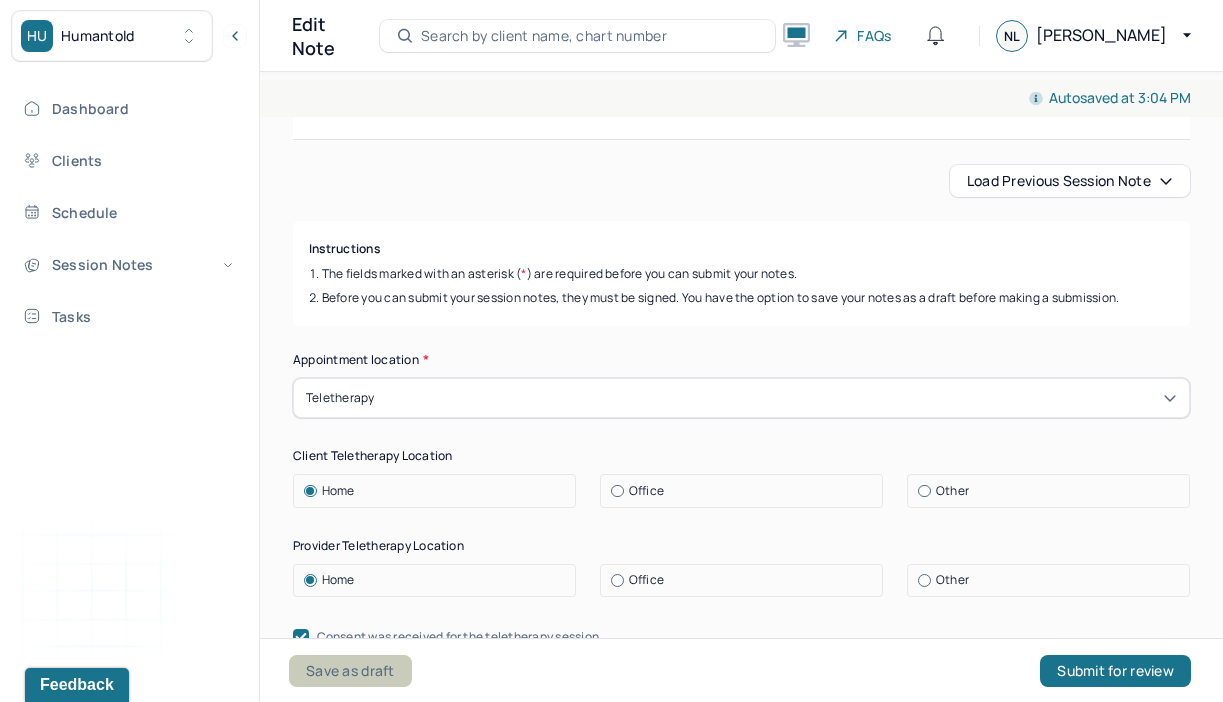 click on "Save as draft" at bounding box center [350, 671] 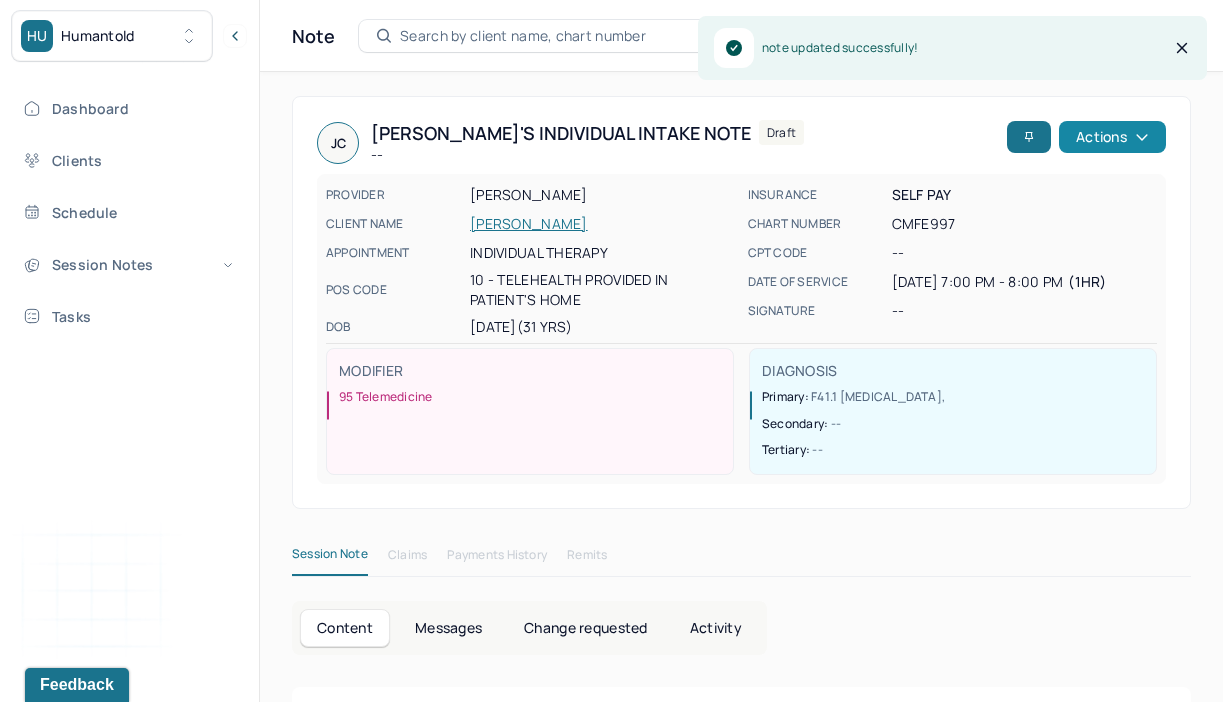 click on "Actions" at bounding box center (1112, 137) 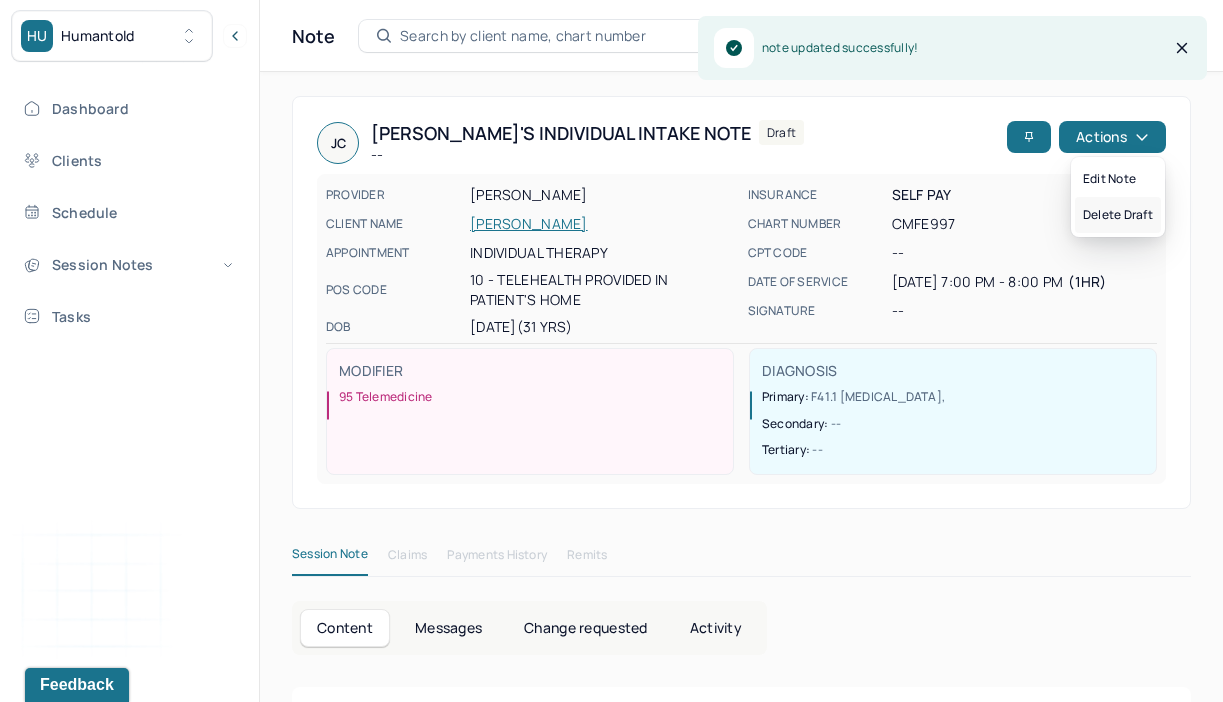 click on "Delete draft" at bounding box center (1118, 215) 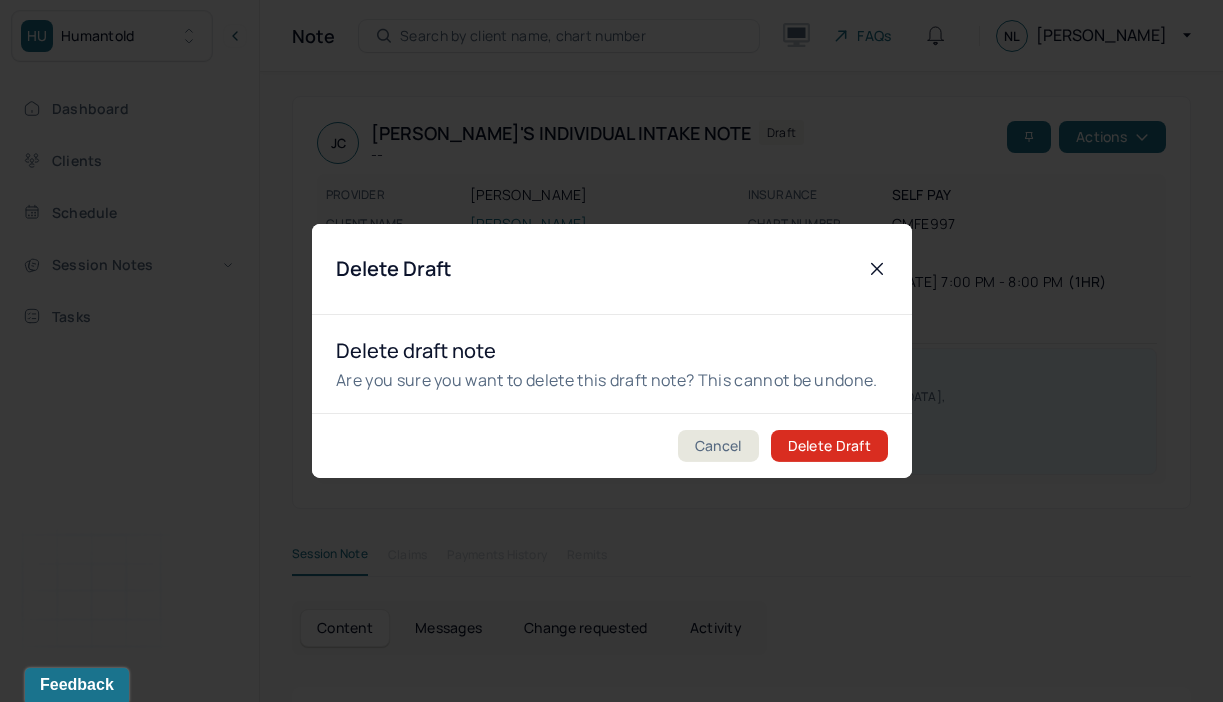 click on "Delete Draft" at bounding box center (828, 446) 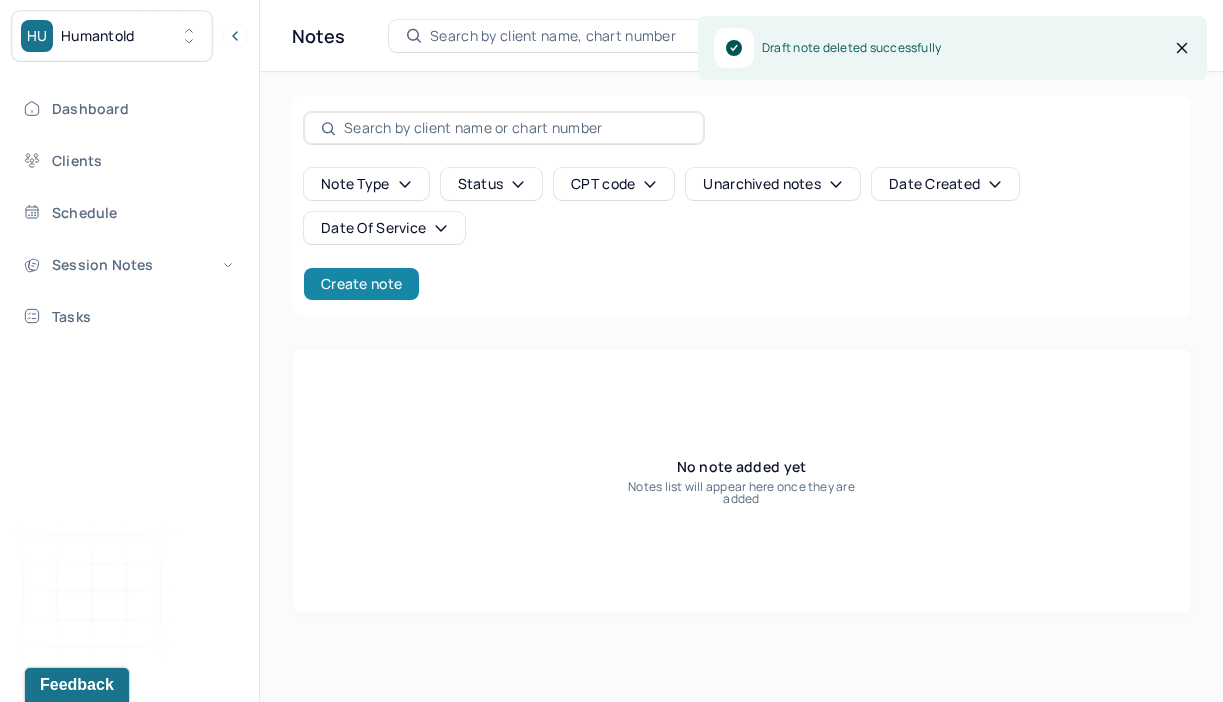 click on "Create note" at bounding box center [361, 284] 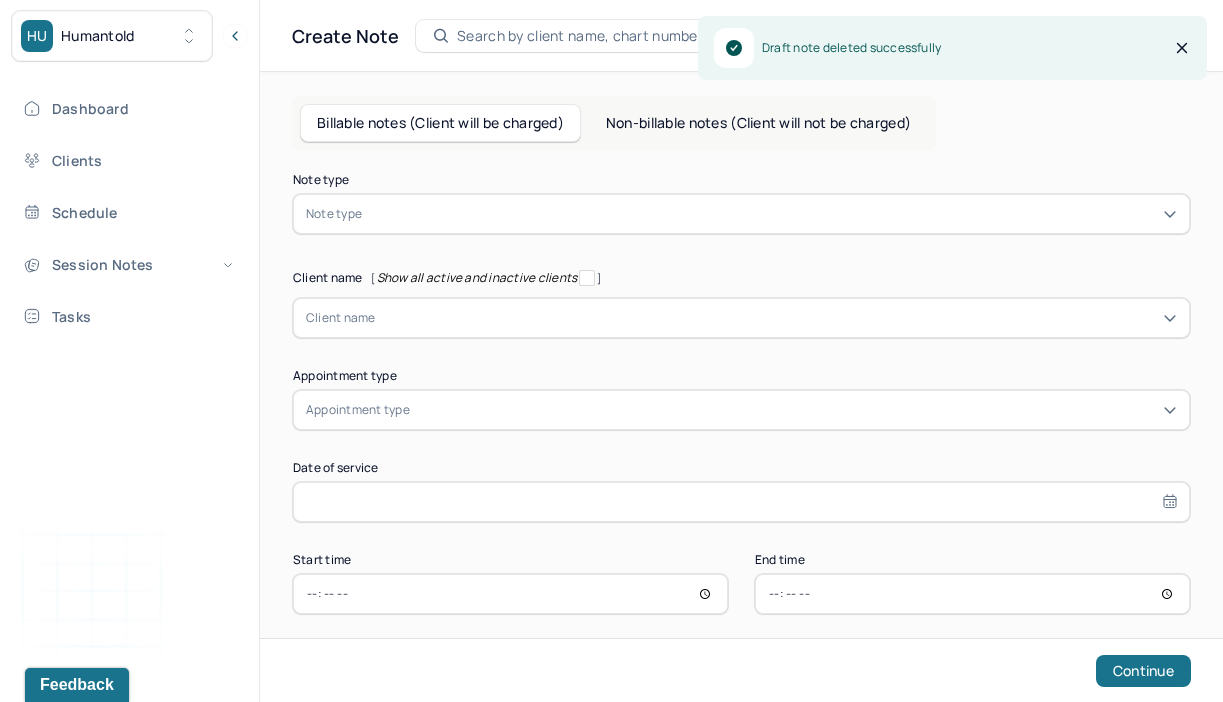 click at bounding box center (771, 214) 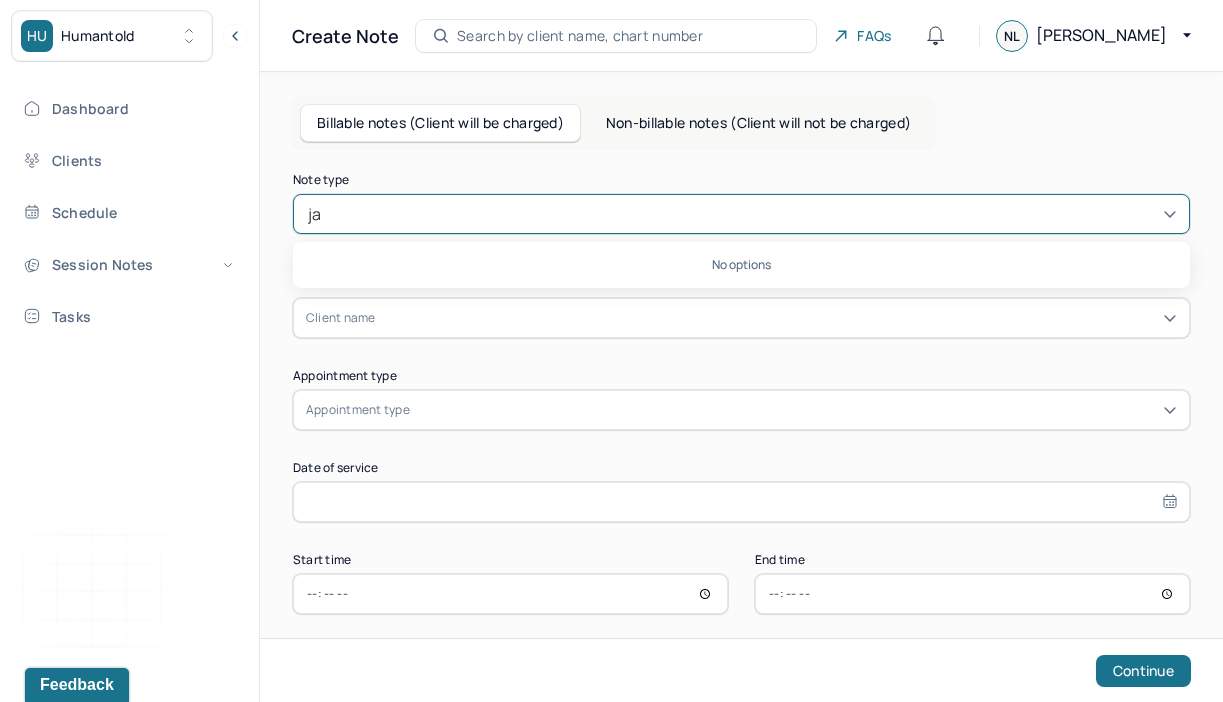 type on "j" 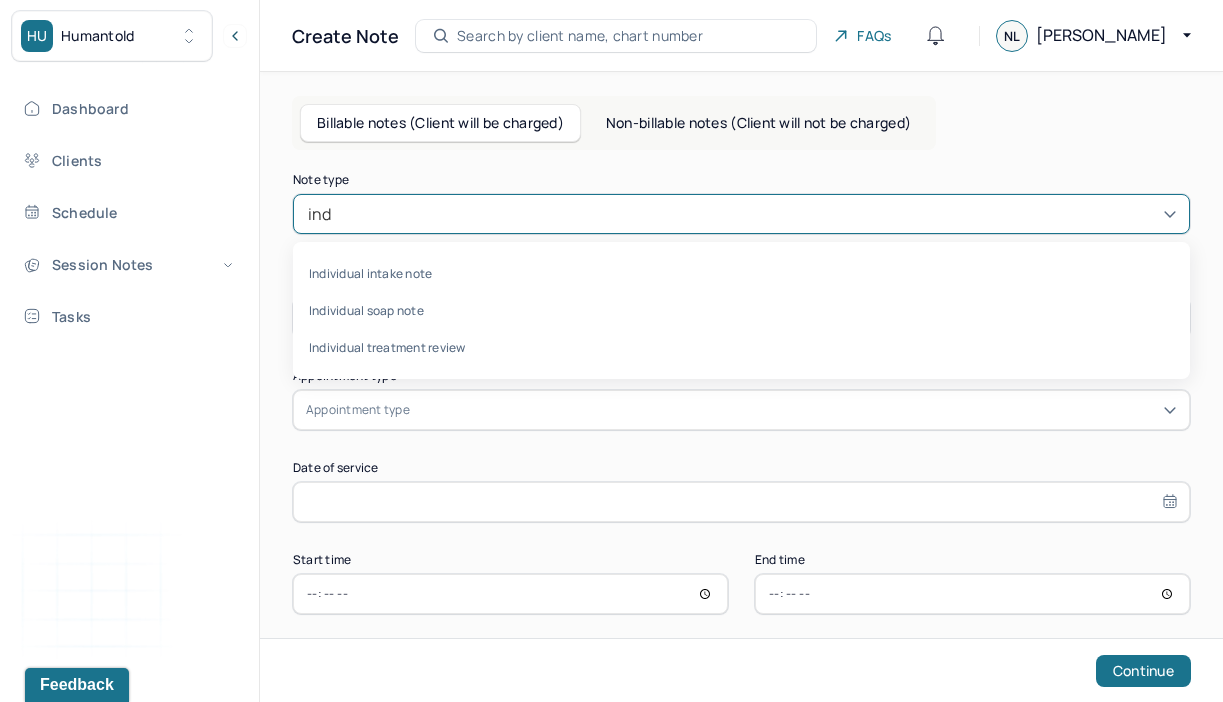 type on "indi" 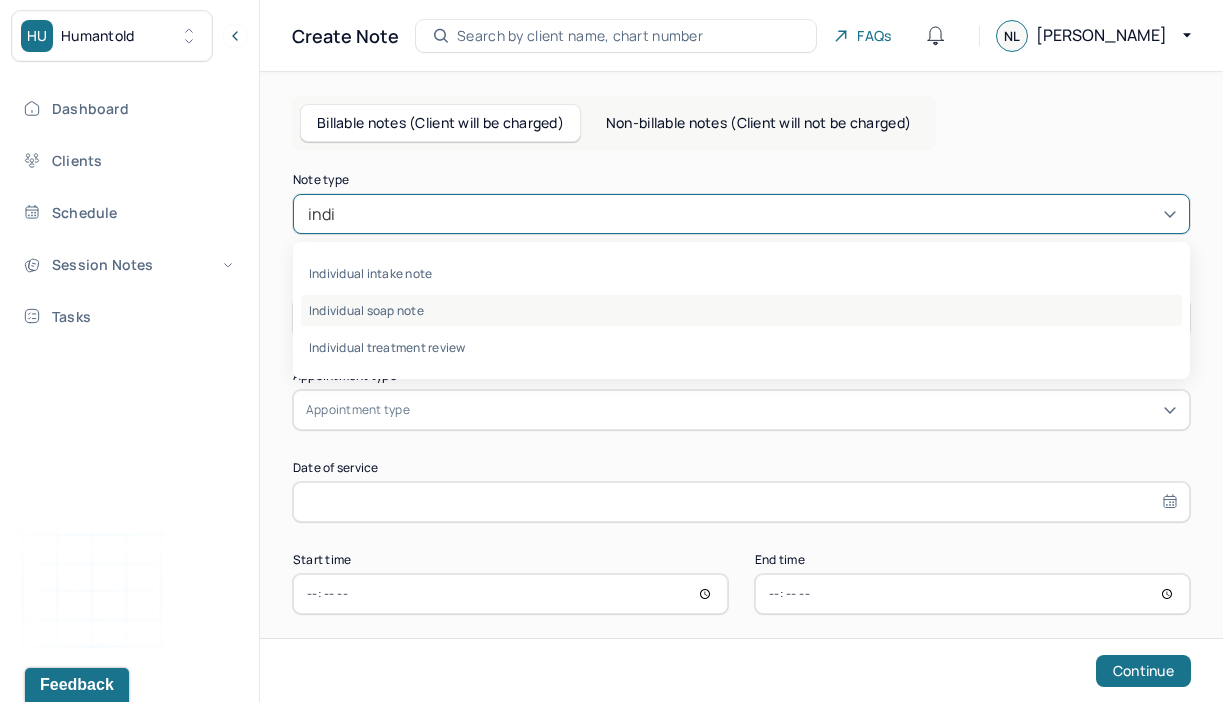 click on "Individual soap note" at bounding box center (741, 310) 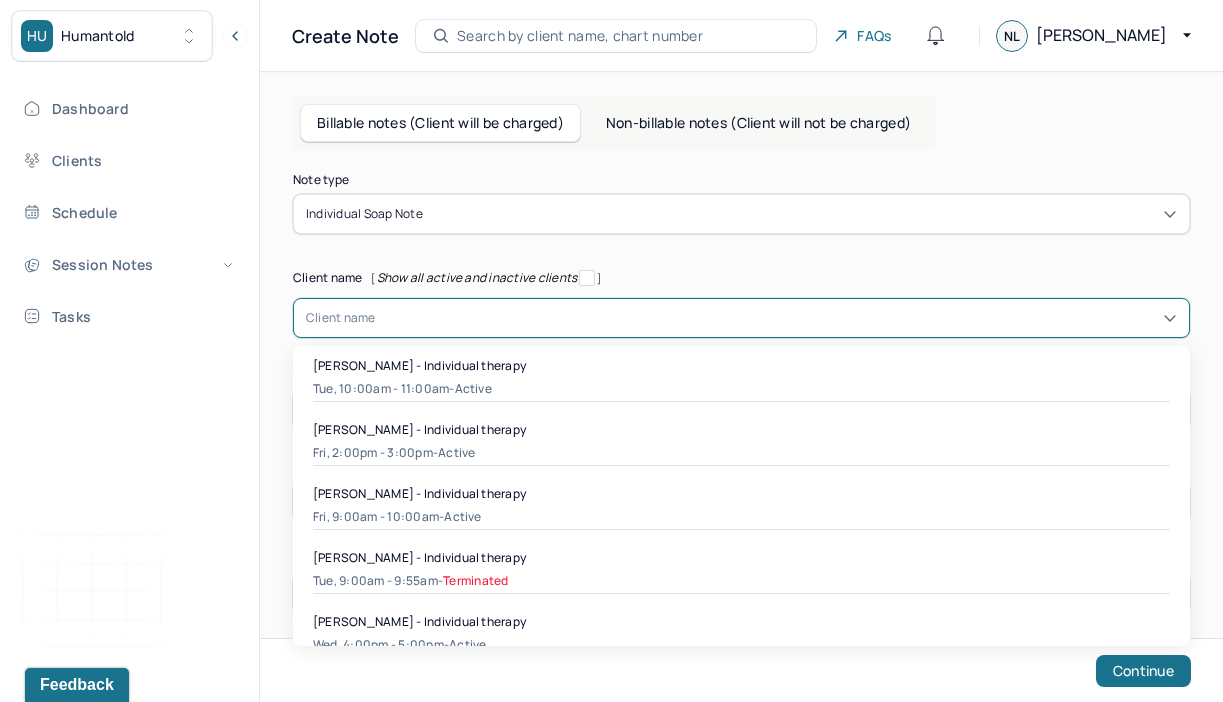 click at bounding box center [776, 318] 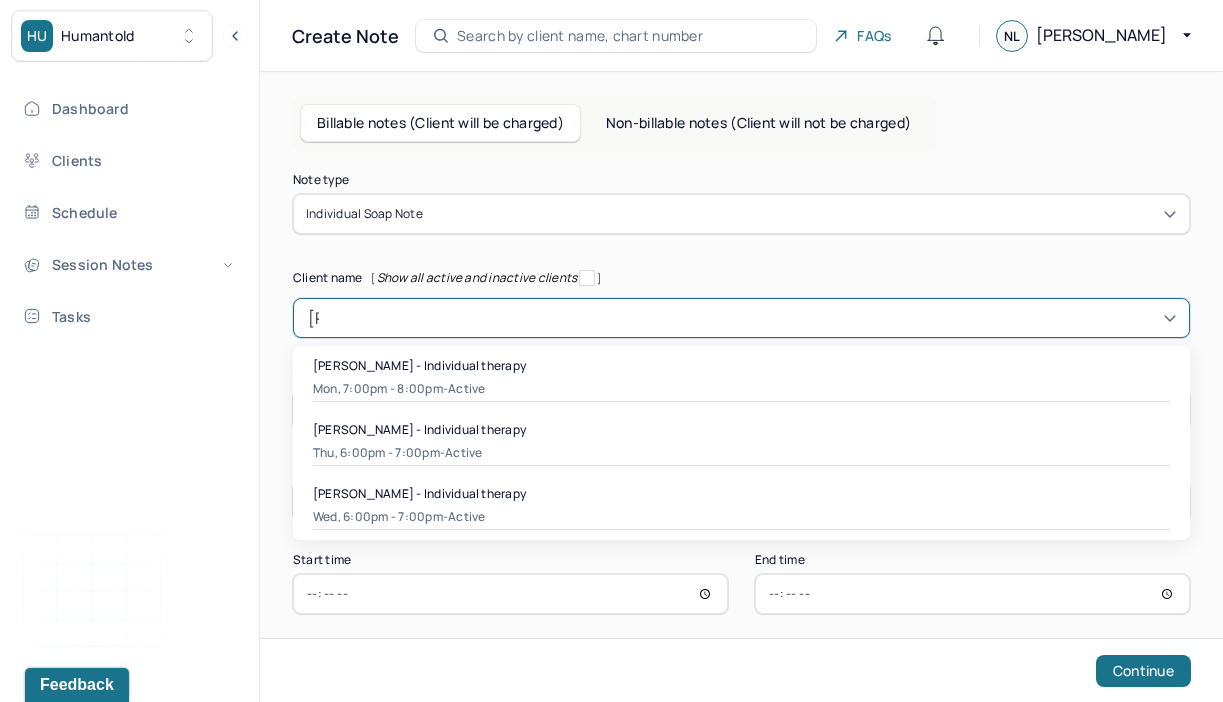 type on "Jak" 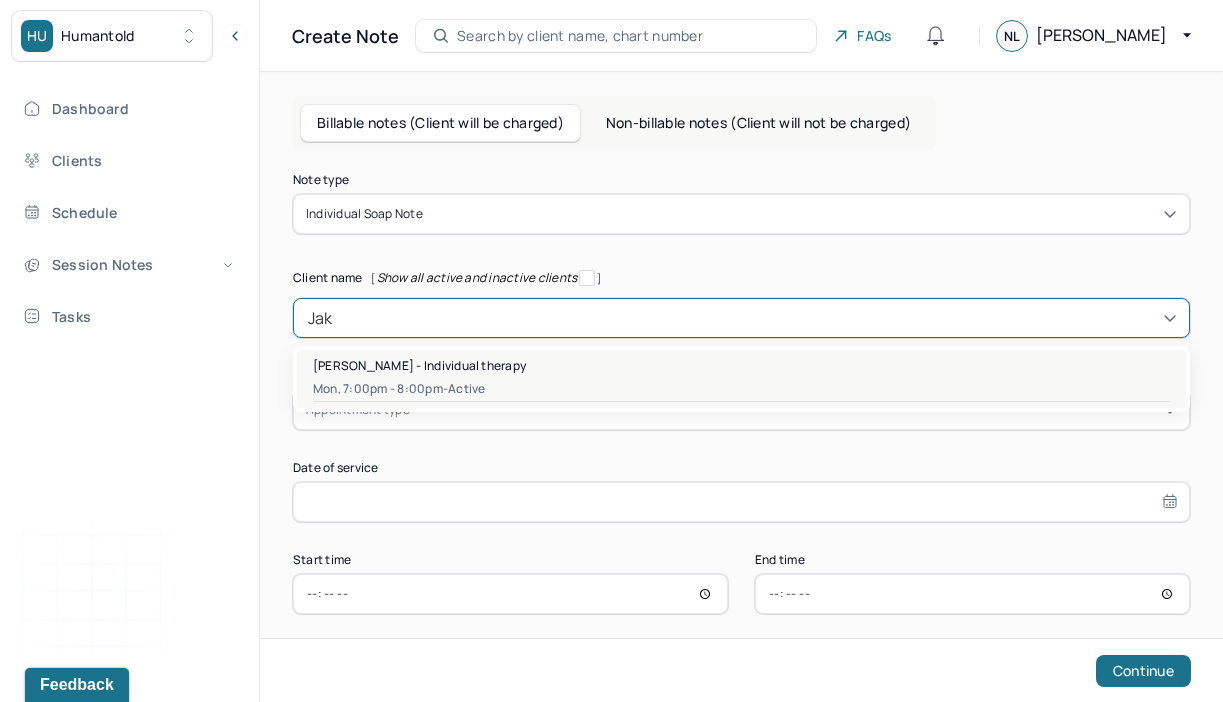 click on "Mon, 7:00pm - 8:00pm  -  active" at bounding box center [741, 389] 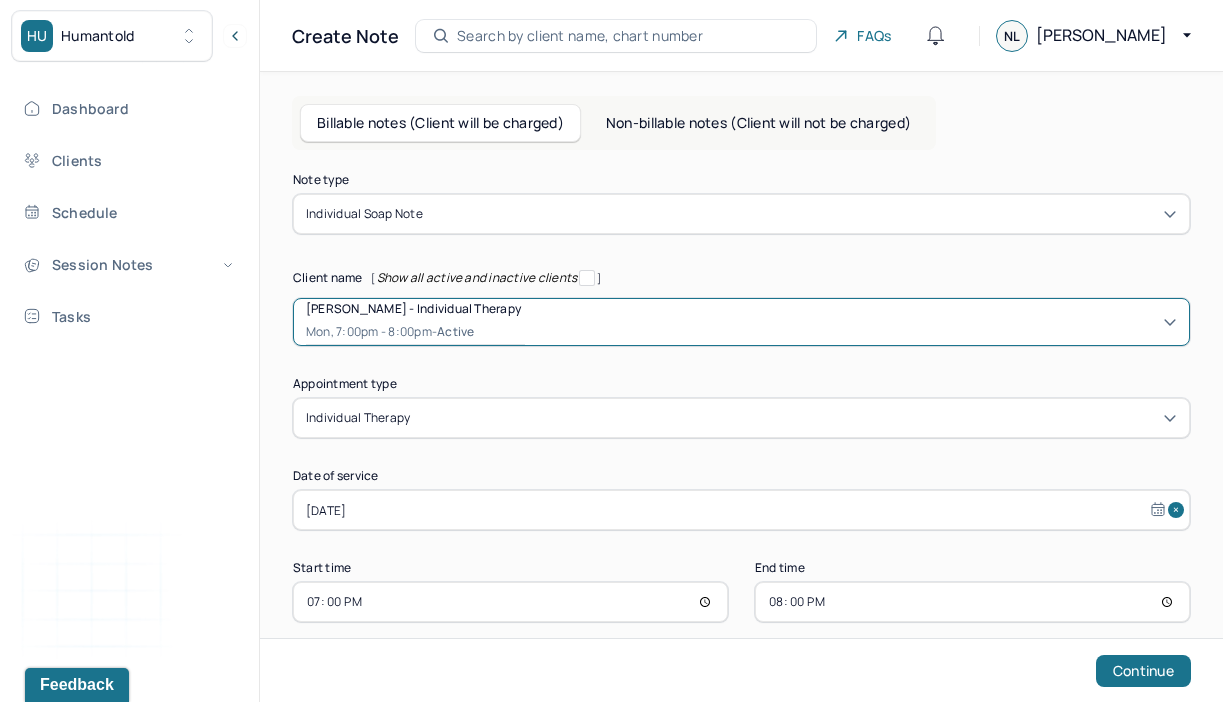 scroll, scrollTop: 25, scrollLeft: 0, axis: vertical 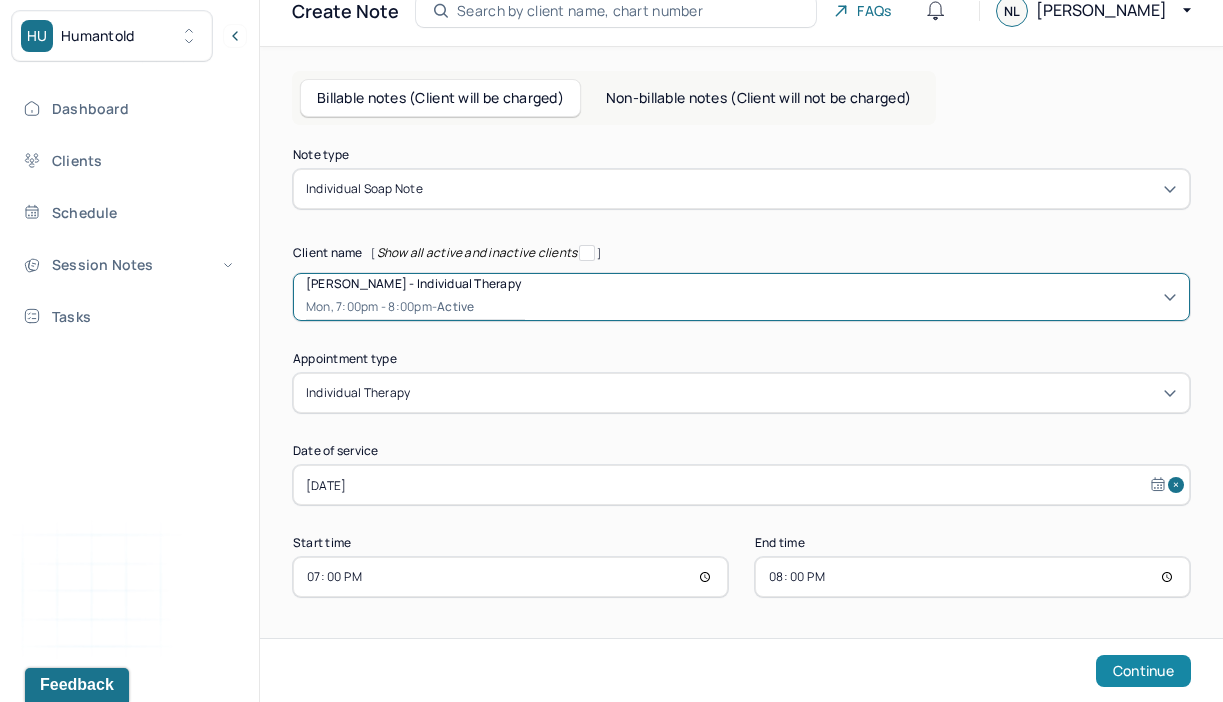 click on "Continue" at bounding box center (1143, 671) 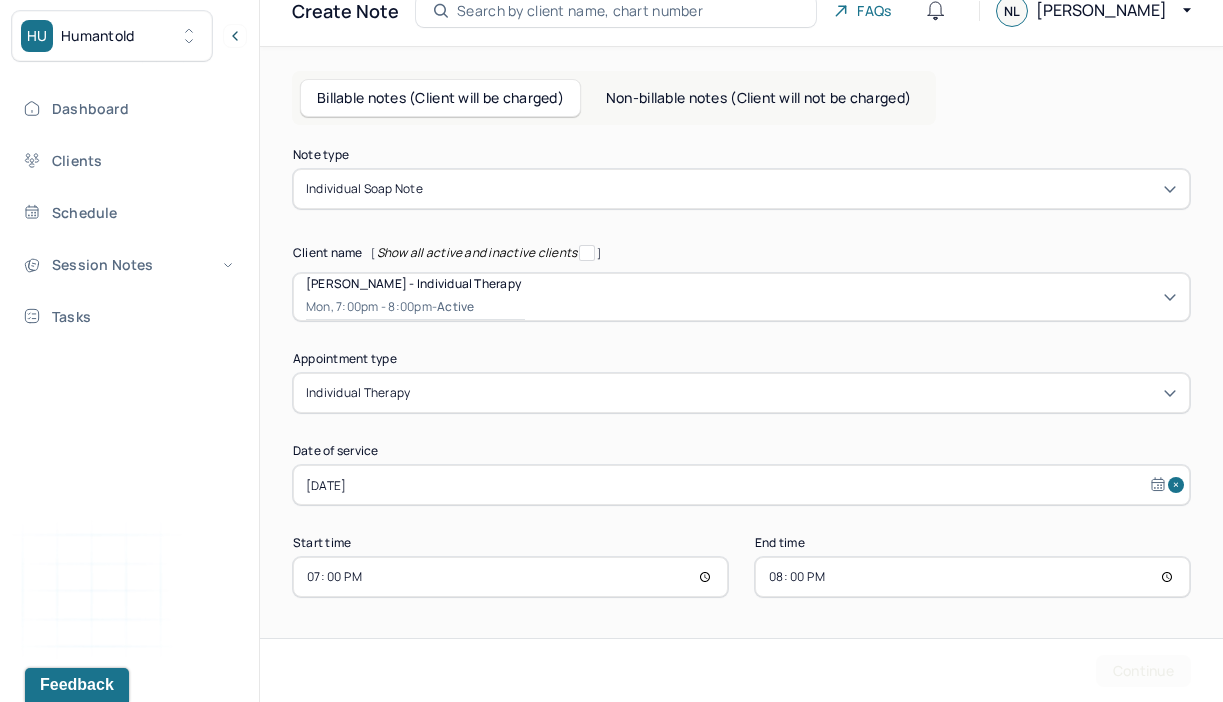 scroll, scrollTop: 0, scrollLeft: 0, axis: both 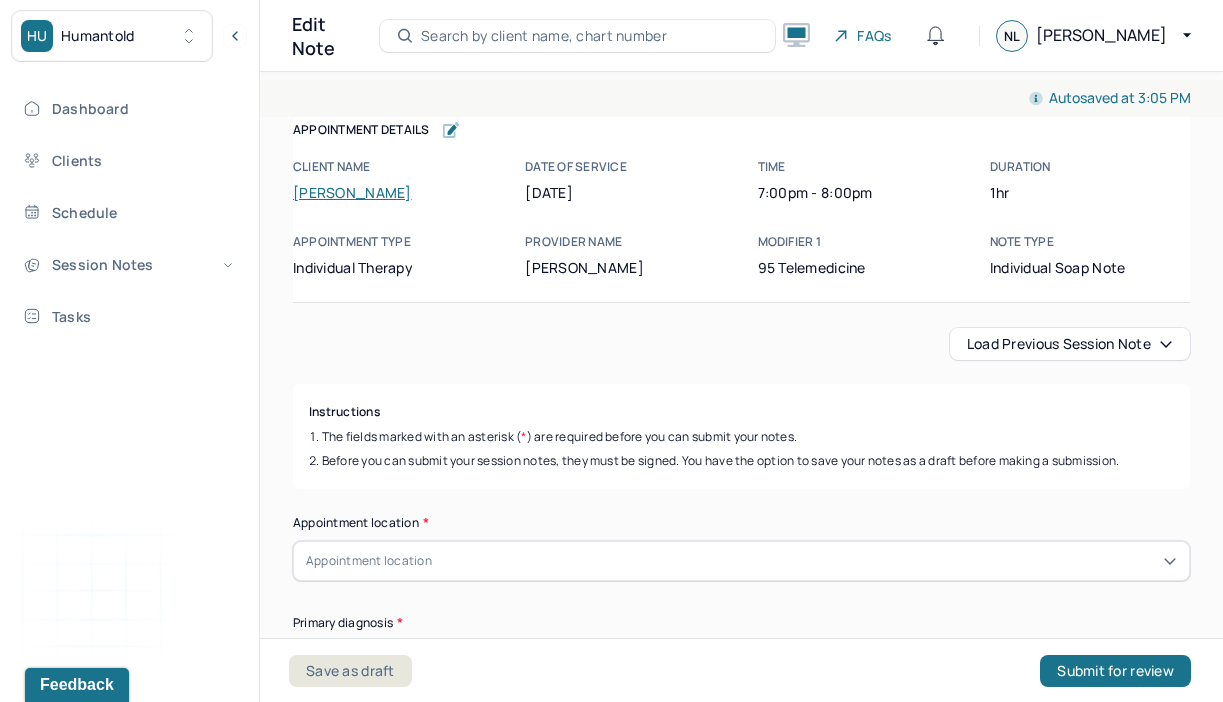 click on "Load previous session note" at bounding box center (1070, 344) 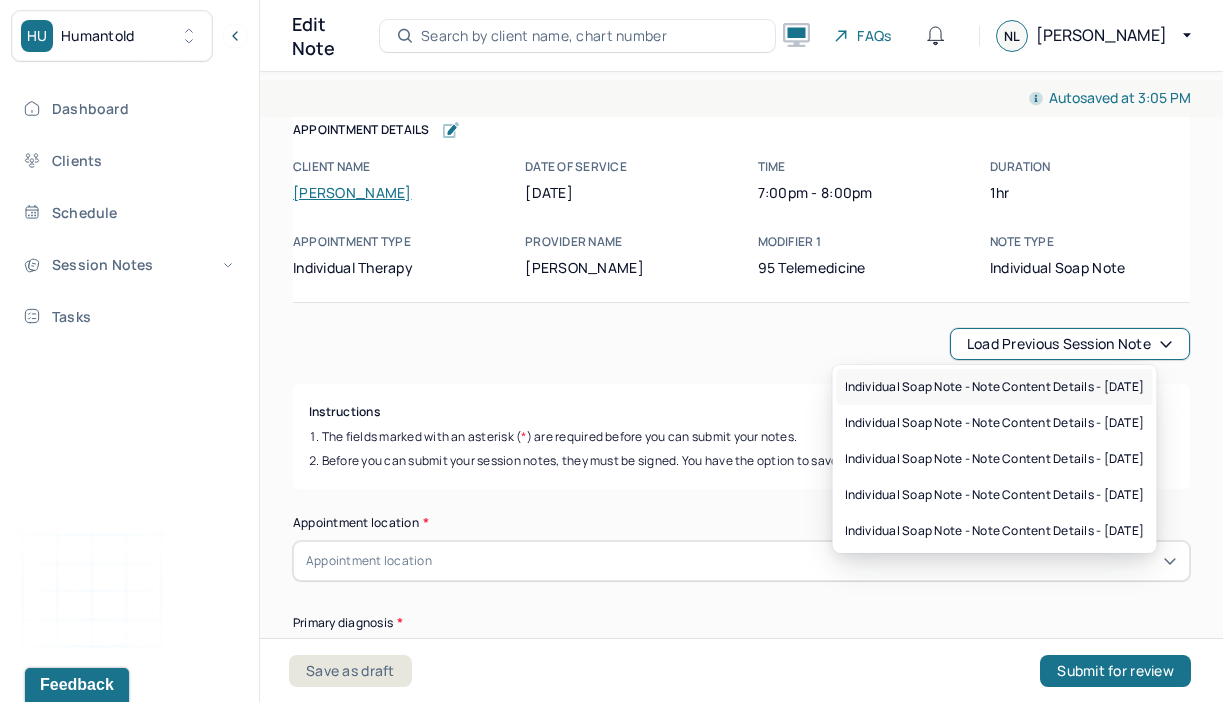 click on "Individual soap note   - Note content Details -   [DATE]" at bounding box center (995, 387) 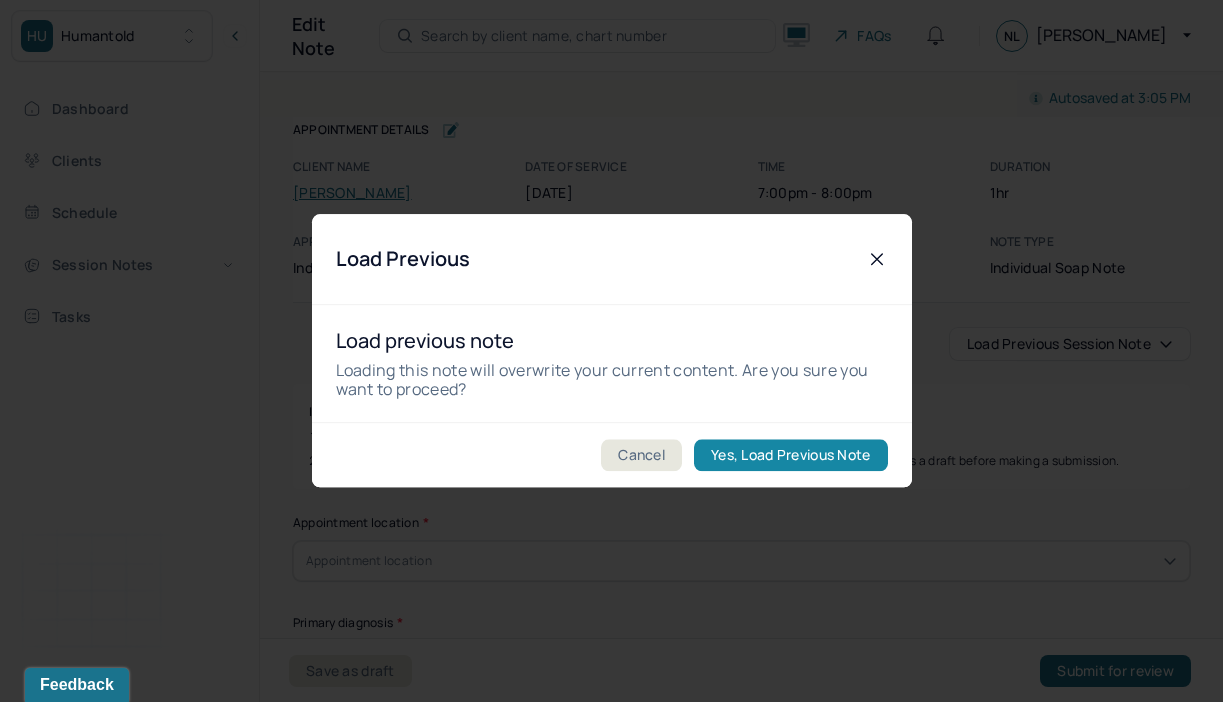 click on "Yes, Load Previous Note" at bounding box center [790, 456] 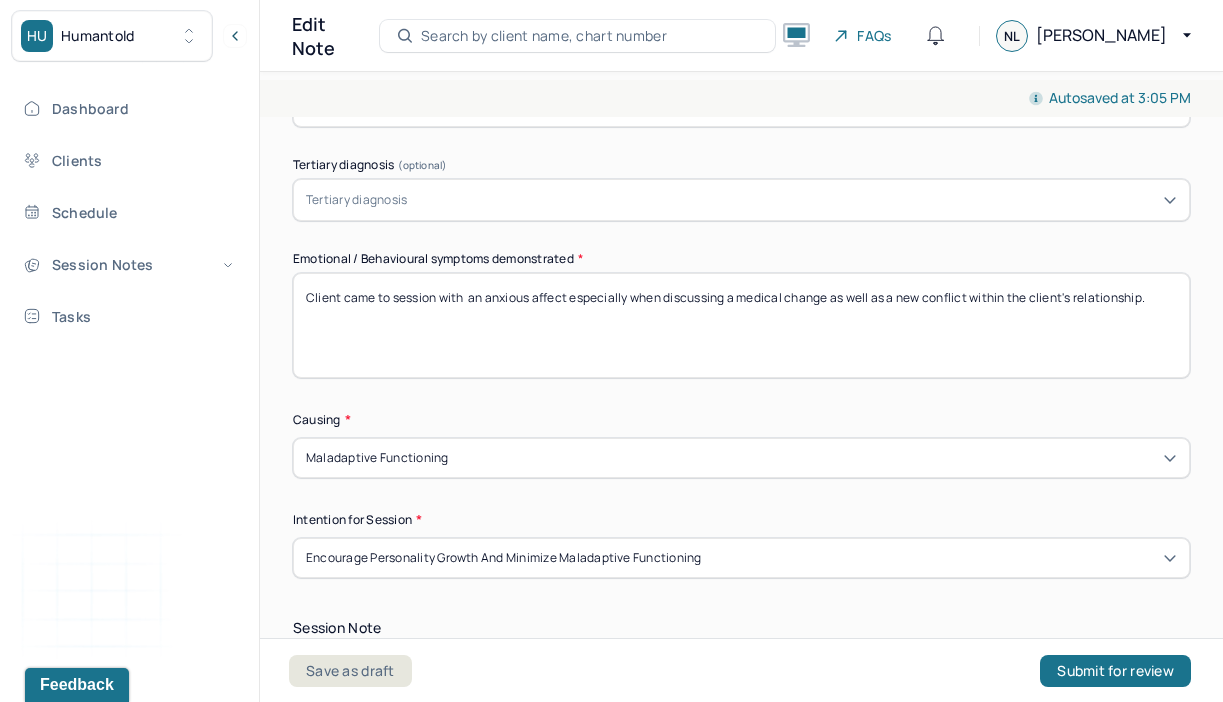 scroll, scrollTop: 923, scrollLeft: 0, axis: vertical 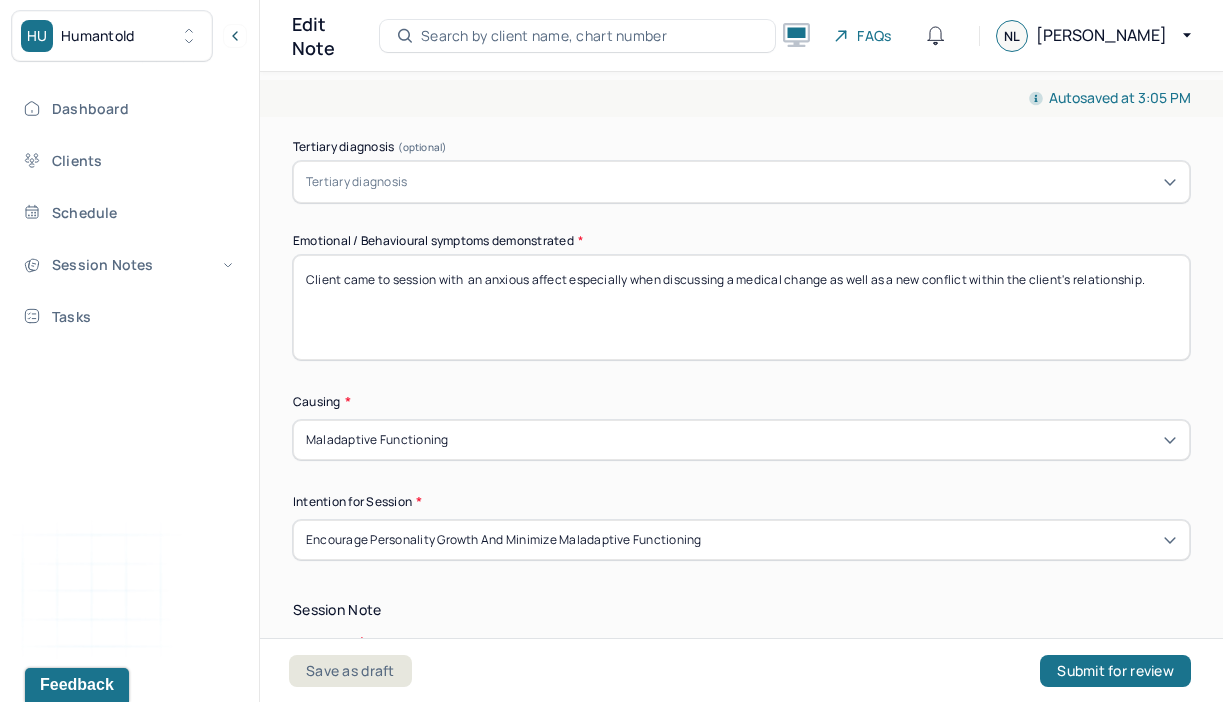 drag, startPoint x: 1167, startPoint y: 275, endPoint x: 944, endPoint y: 159, distance: 251.36627 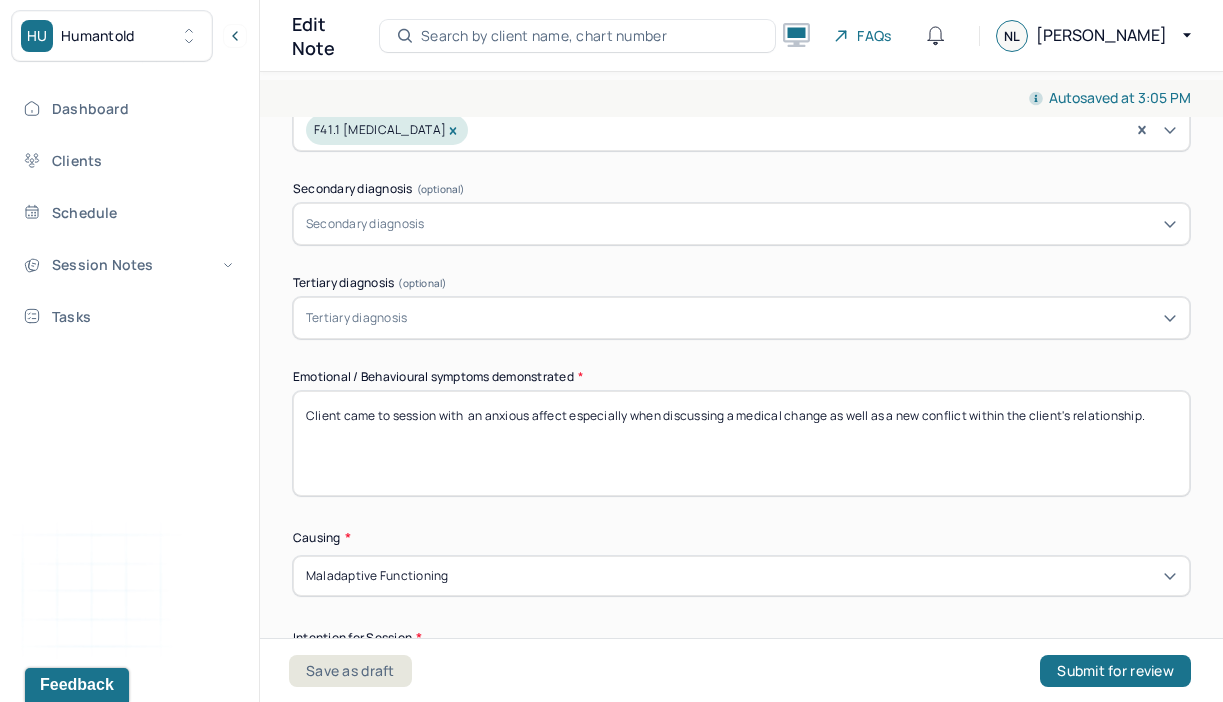 scroll, scrollTop: 788, scrollLeft: 0, axis: vertical 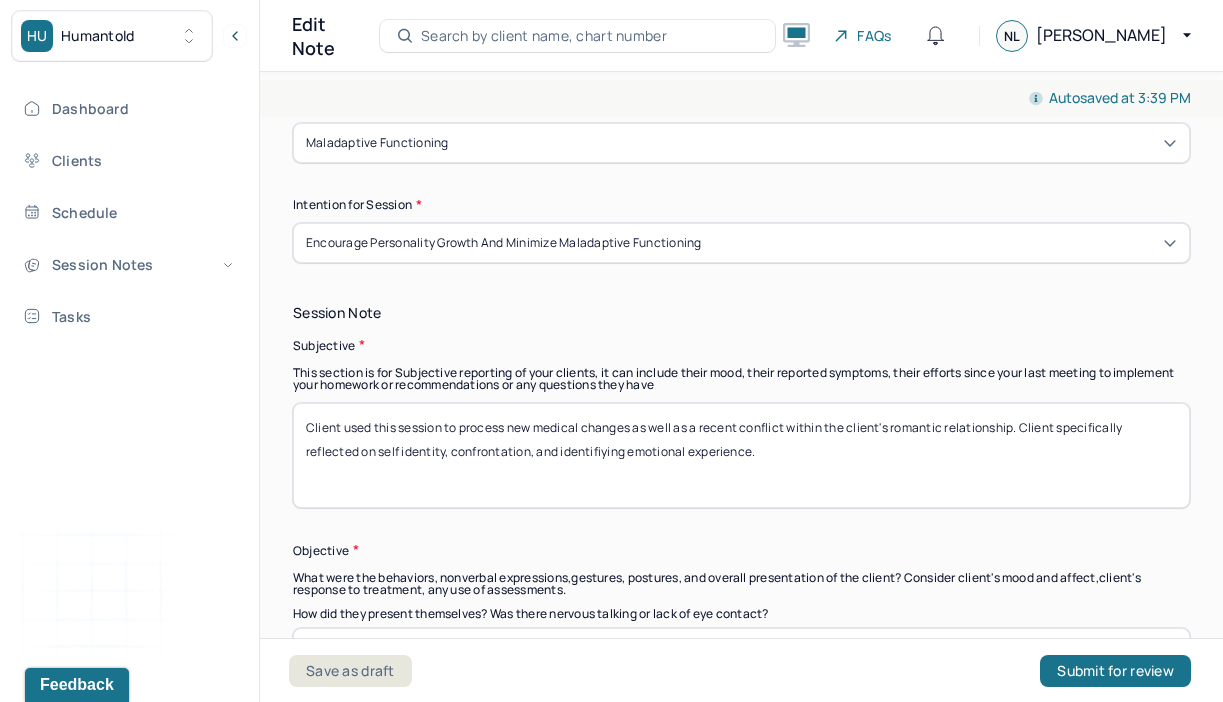 type on "Client came to session with an irritable affect especially in regards to cutting back smoking and drinking. Client also displayed an anxious affect when discussing social conflicts with romantic partner." 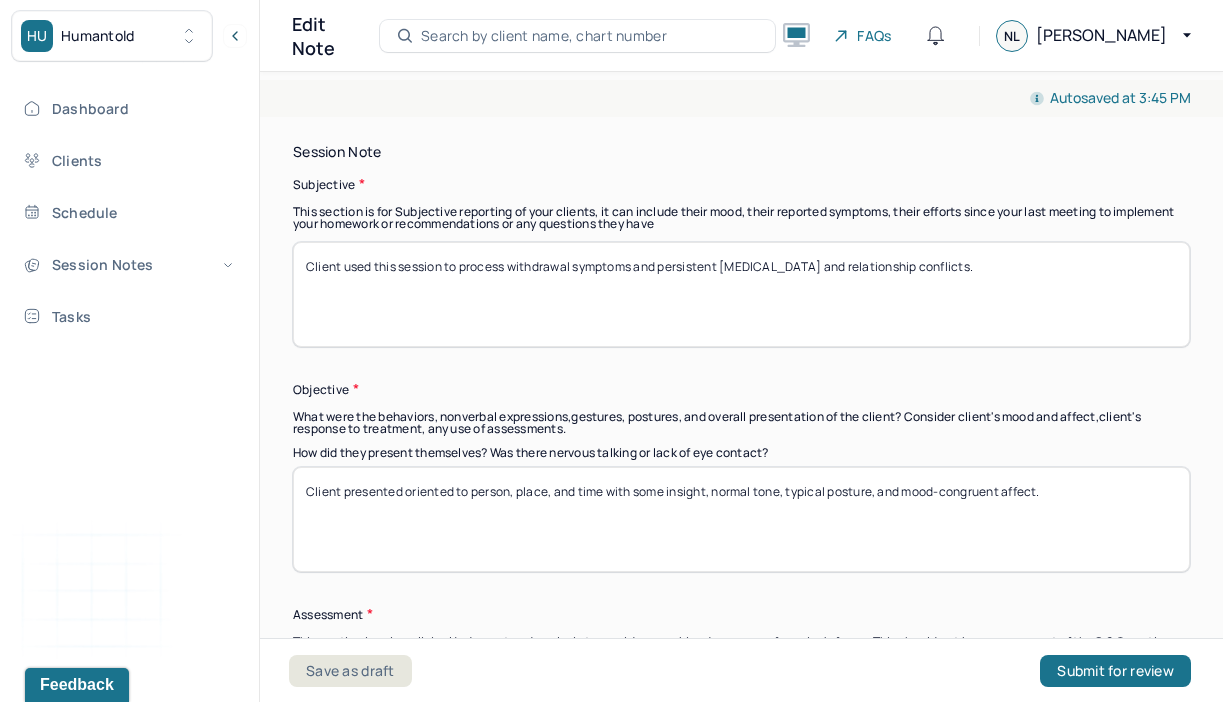 scroll, scrollTop: 1430, scrollLeft: 0, axis: vertical 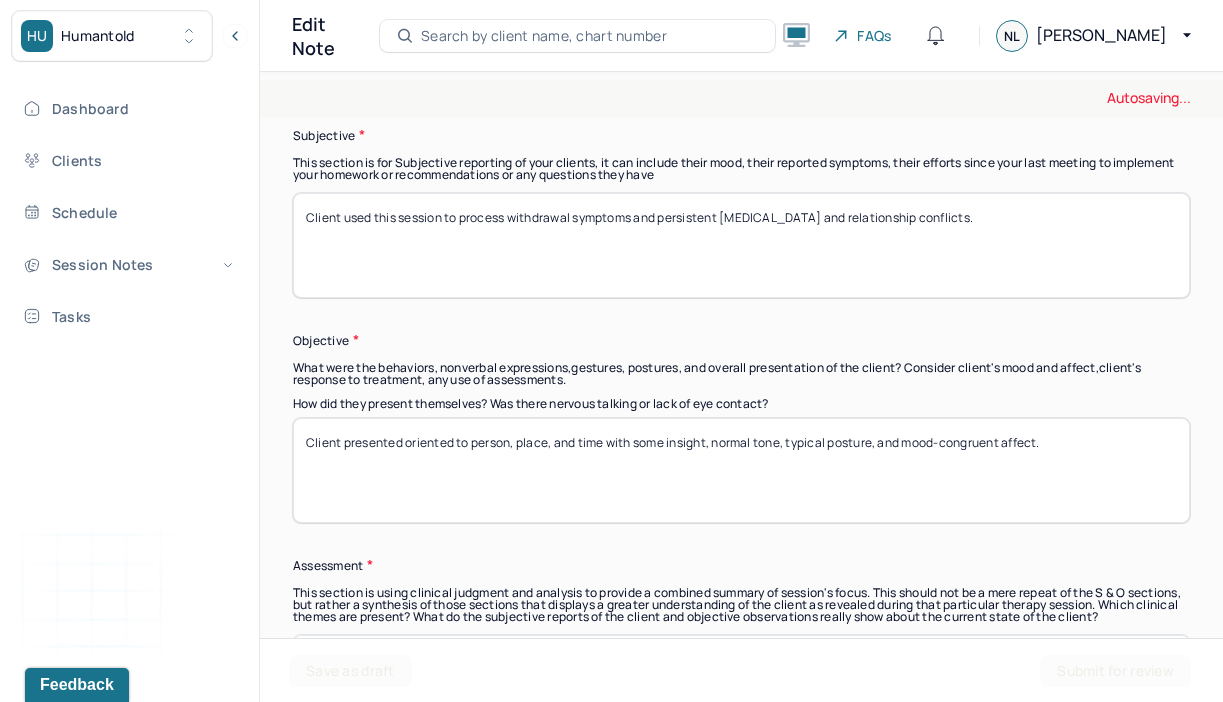type on "Client used this session to process withdrawal symptoms and persistent [MEDICAL_DATA] and relationship conflicts." 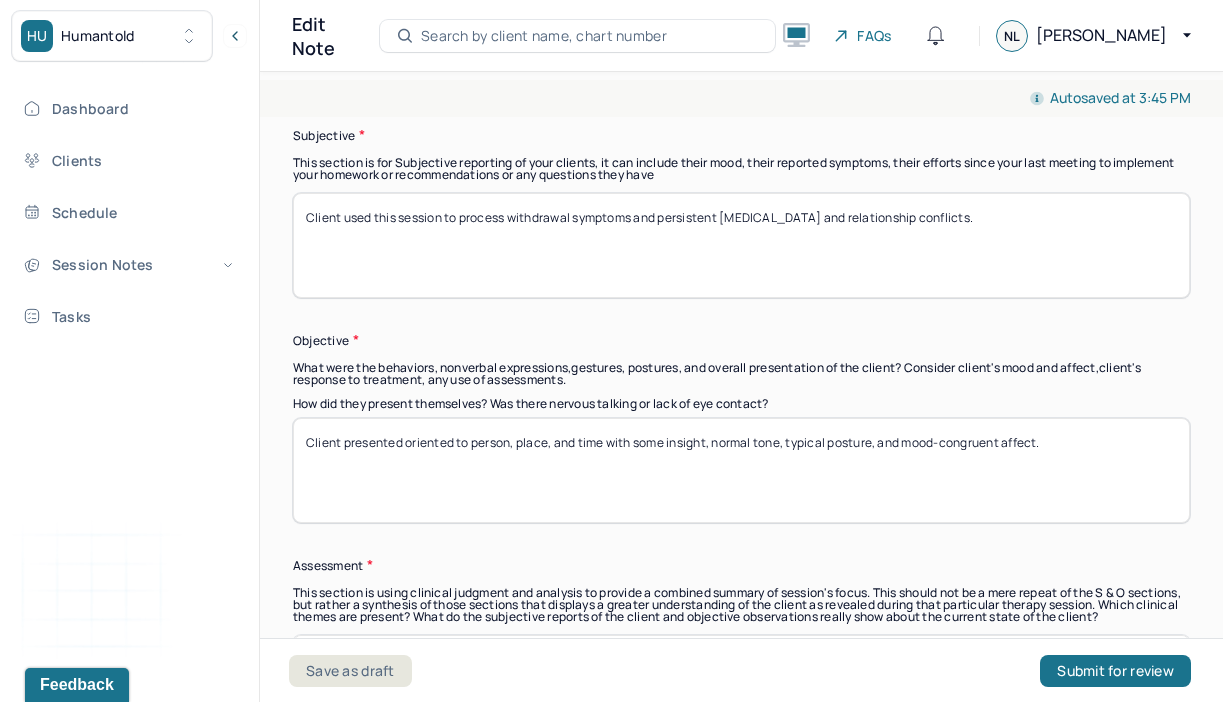 drag, startPoint x: 457, startPoint y: 437, endPoint x: 602, endPoint y: 441, distance: 145.05516 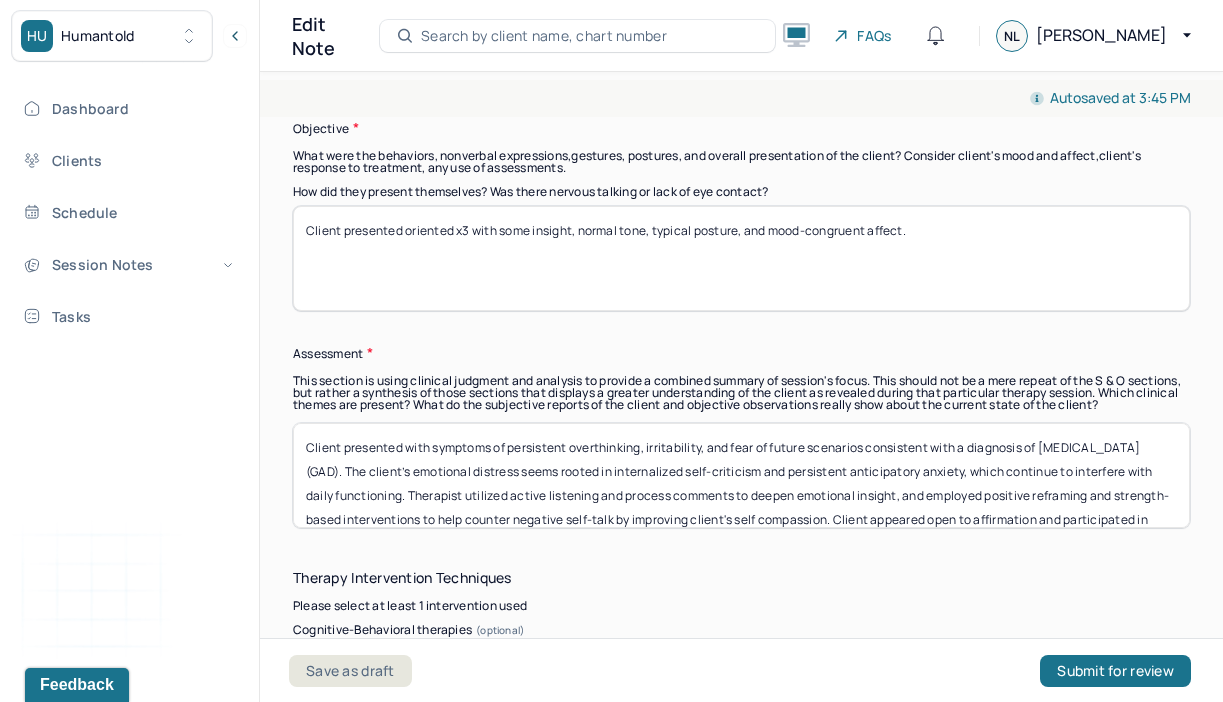 scroll, scrollTop: 1676, scrollLeft: 0, axis: vertical 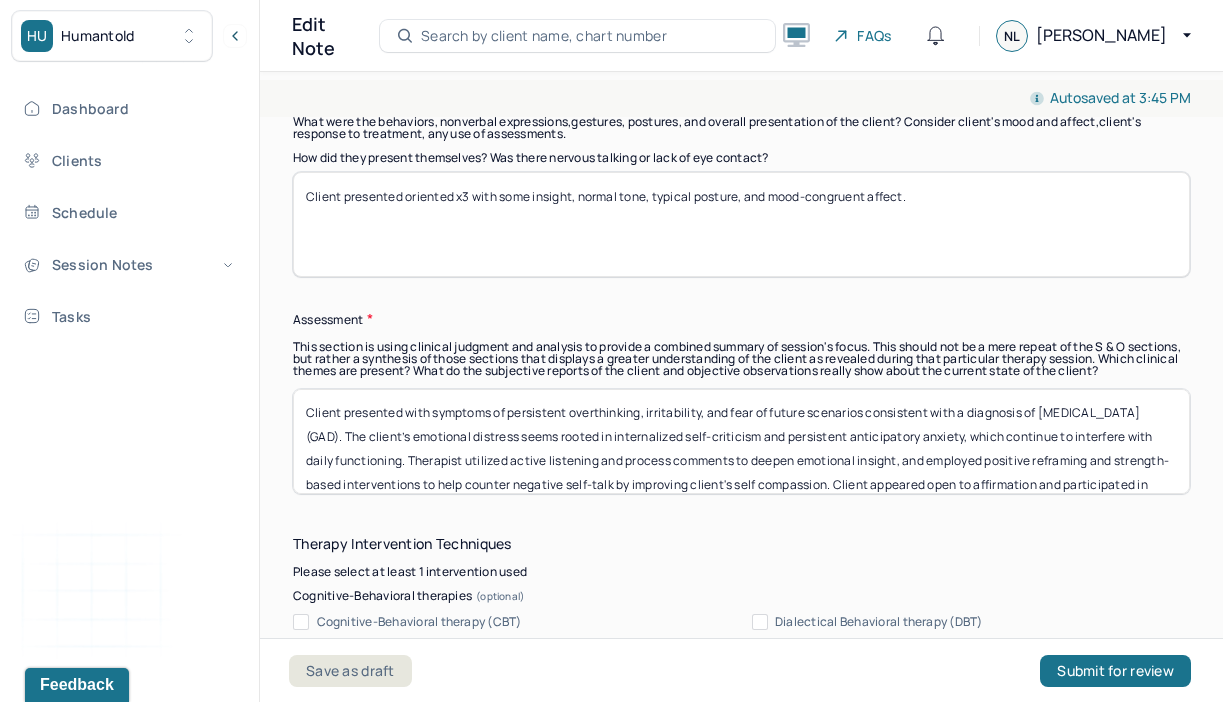 type on "Client presented oriented x3 with some insight, normal tone, typical posture, and mood-congruent affect." 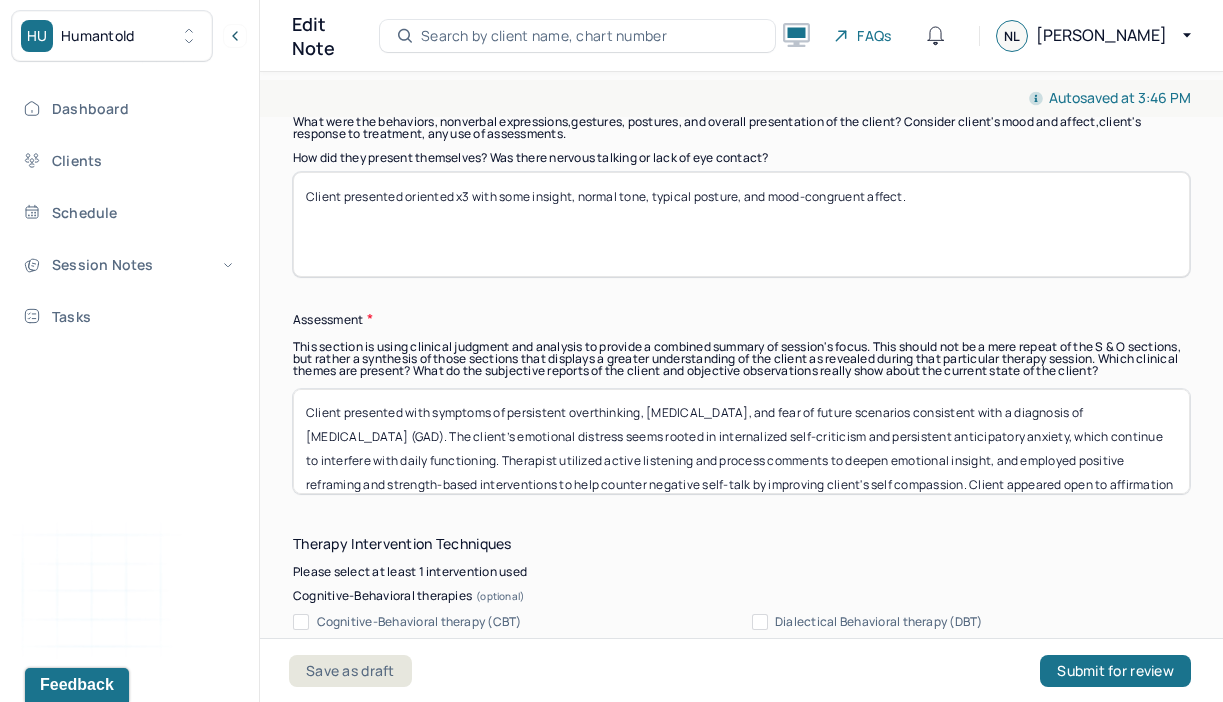 click on "Client presented with symptoms of persistent overthinking, [MEDICAL_DATA], and fear of future scenarios consistent with a diagnosis of [MEDICAL_DATA] (GAD). The client’s emotional distress seems rooted in internalized self-criticism and persistent anticipatory anxiety, which continue to interfere with daily functioning. Therapist utilized active listening and process comments to deepen emotional insight, and employed positive reframing and strength-based interventions to help counter negative self-talk by improving client's self compassion. Client appeared open to affirmation and participated in identifying inner coping tools that may support anxiety management." at bounding box center [741, 441] 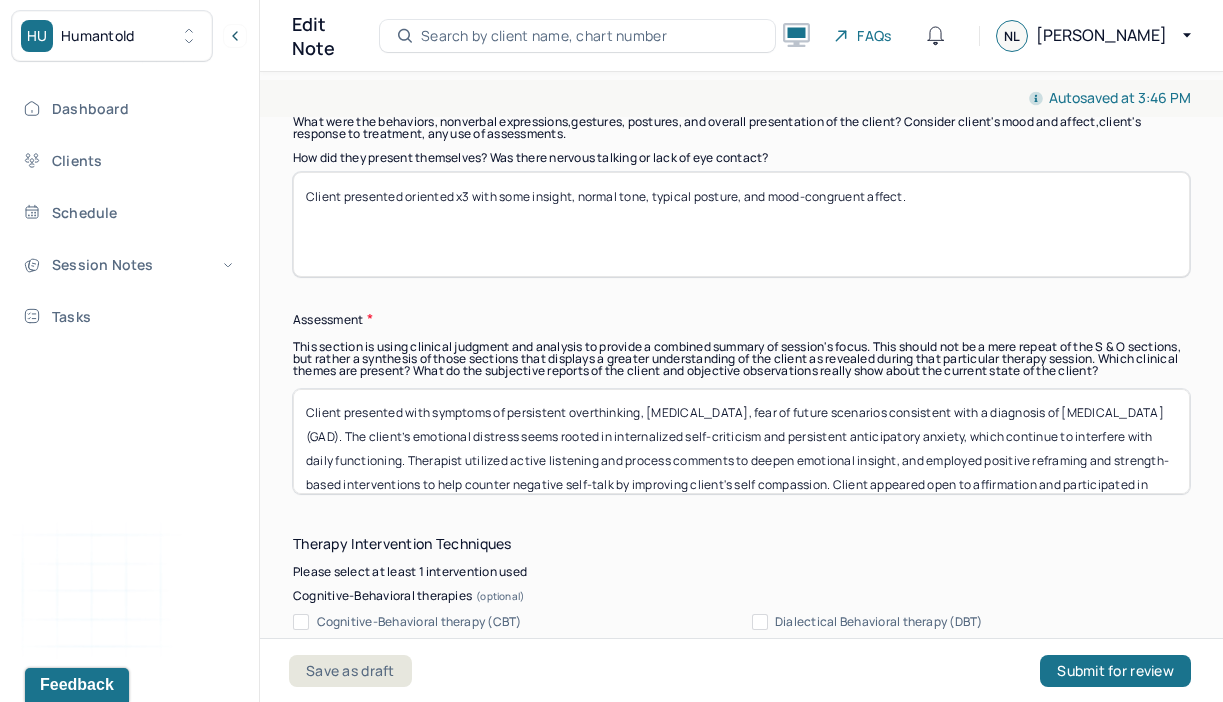 click on "Client presented with symptoms of persistent overthinking, [MEDICAL_DATA], fear of future scenarios consistent with a diagnosis of [MEDICAL_DATA] (GAD). The client’s emotional distress seems rooted in internalized self-criticism and persistent anticipatory anxiety, which continue to interfere with daily functioning. Therapist utilized active listening and process comments to deepen emotional insight, and employed positive reframing and strength-based interventions to help counter negative self-talk by improving client's self compassion. Client appeared open to affirmation and participated in identifying inner coping tools that may support anxiety management." at bounding box center (741, 441) 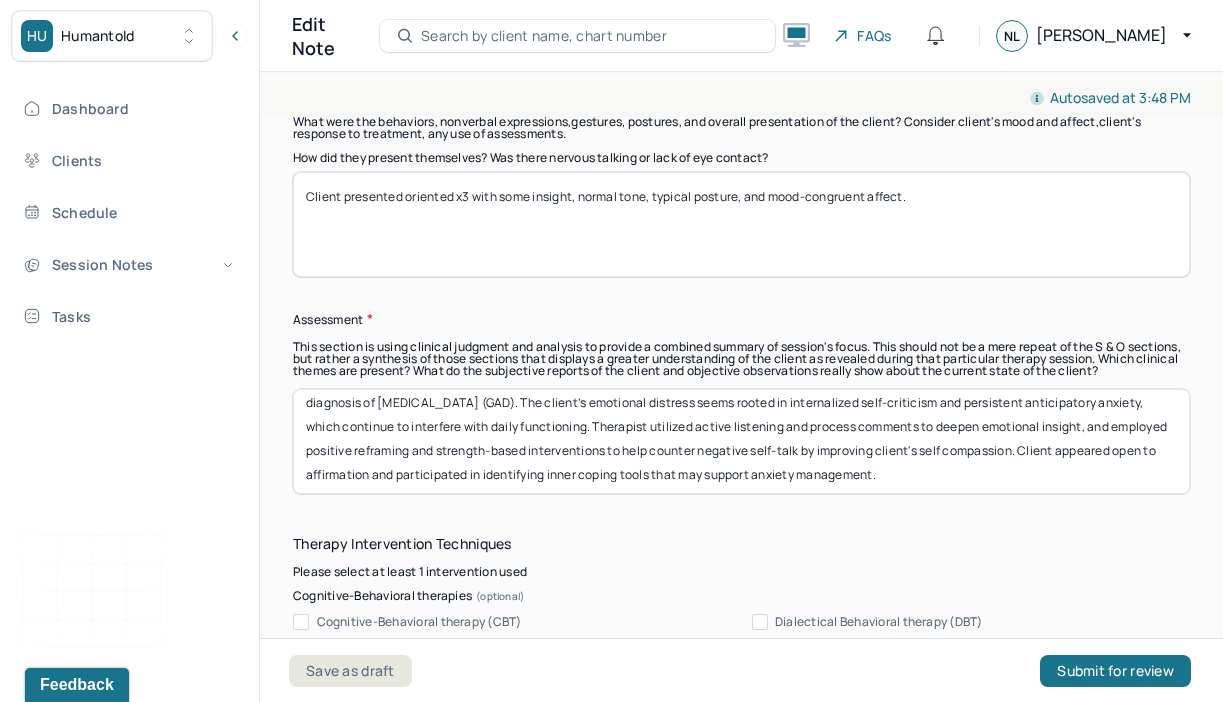 scroll, scrollTop: 40, scrollLeft: 0, axis: vertical 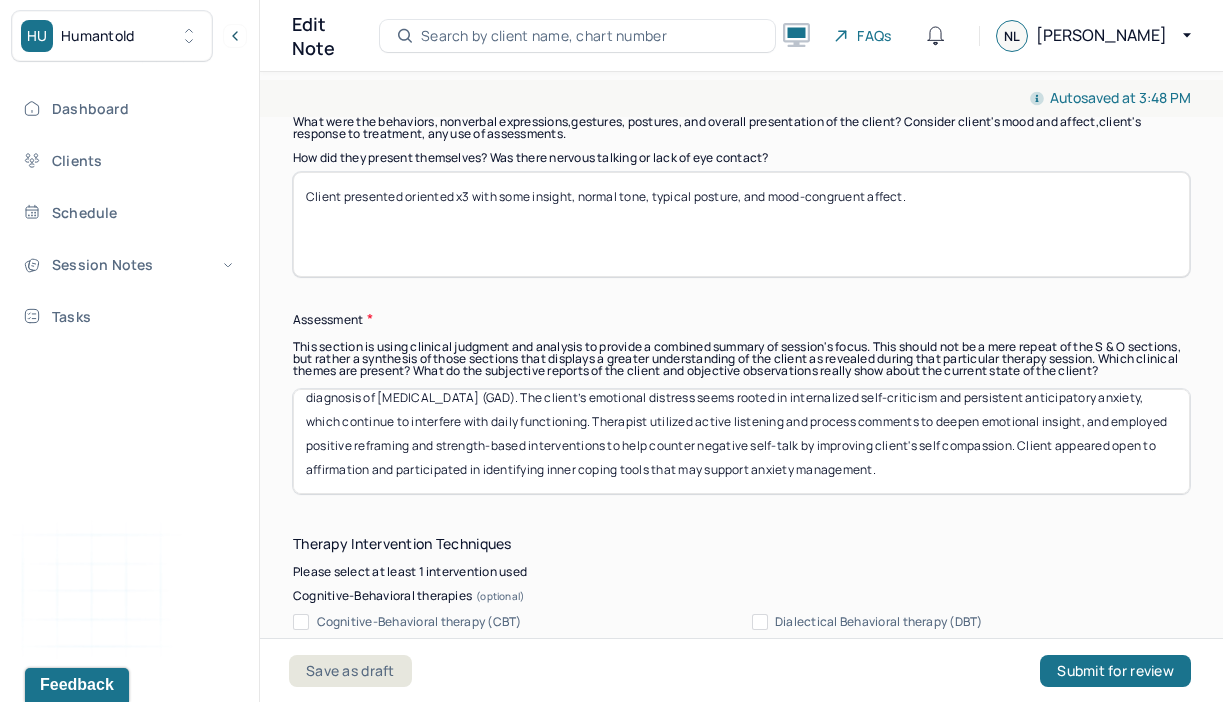 click on "Client presented with symptoms of persistent overthinking, [MEDICAL_DATA], fear of future scenarios, irritability, and uncertainty, consistent with a diagnosis of [MEDICAL_DATA] (GAD). The client’s emotional distress seems rooted in internalized self-criticism and persistent anticipatory anxiety, which continue to interfere with daily functioning. Therapist utilized active listening and process comments to deepen emotional insight, and employed positive reframing and strength-based interventions to help counter negative self-talk by improving client's self compassion. Client appeared open to affirmation and participated in identifying inner coping tools that may support anxiety management." at bounding box center (741, 441) 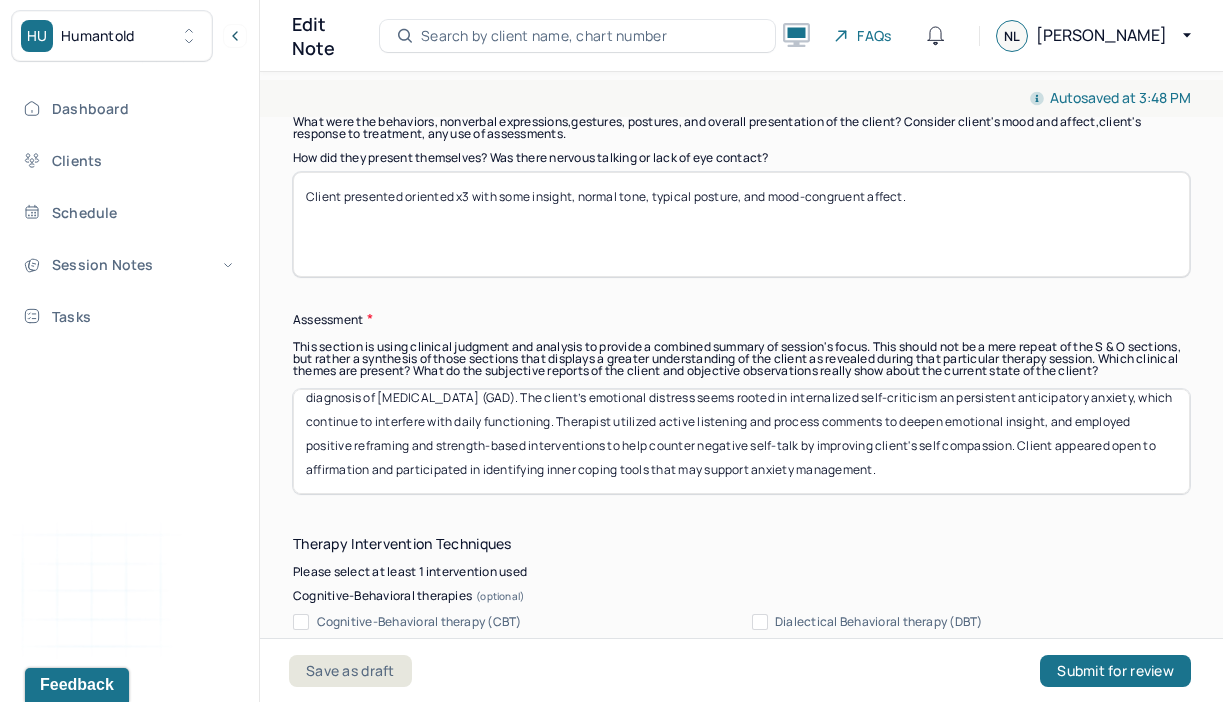 scroll, scrollTop: 39, scrollLeft: 0, axis: vertical 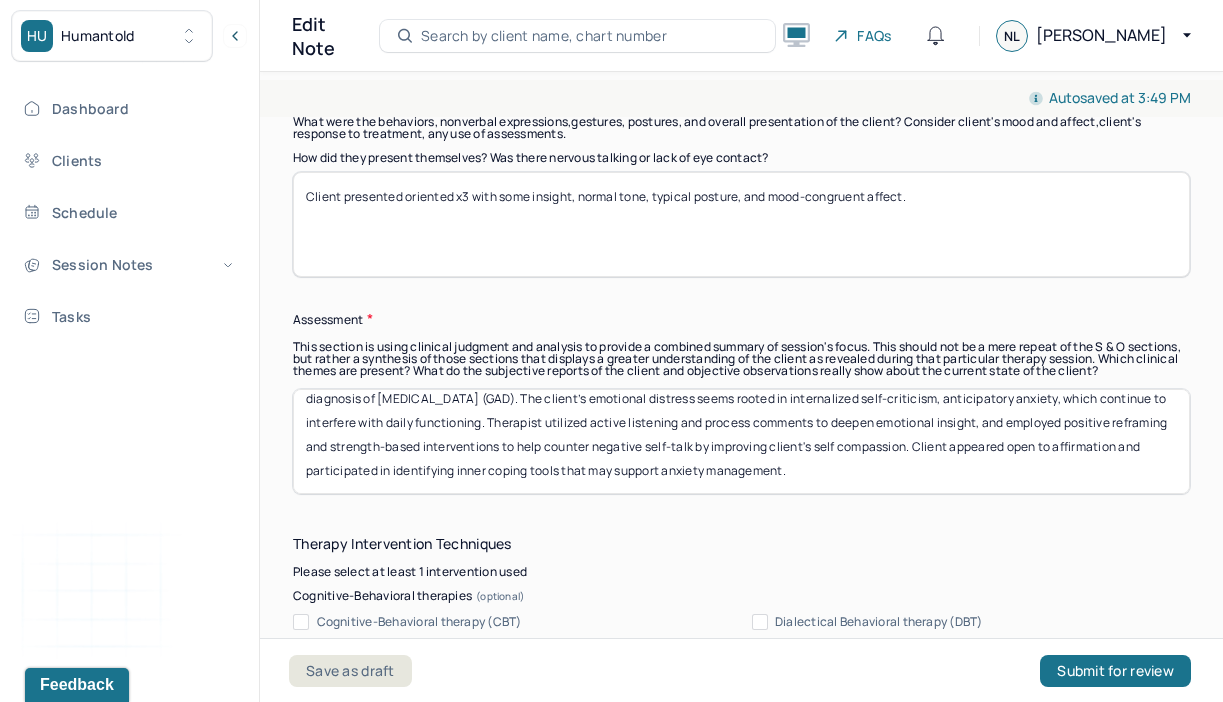 click on "Client presented with symptoms of persistent overthinking, [MEDICAL_DATA], fear of future scenarios, irritability, and uncertainty, consistent with a diagnosis of [MEDICAL_DATA] (GAD). The client’s emotional distress seems rooted in internalized self-criticism, anticipatory anxiety, which continue to interfere with daily functioning. Therapist utilized active listening and process comments to deepen emotional insight, and employed positive reframing and strength-based interventions to help counter negative self-talk by improving client's self compassion. Client appeared open to affirmation and participated in identifying inner coping tools that may support anxiety management." at bounding box center (741, 441) 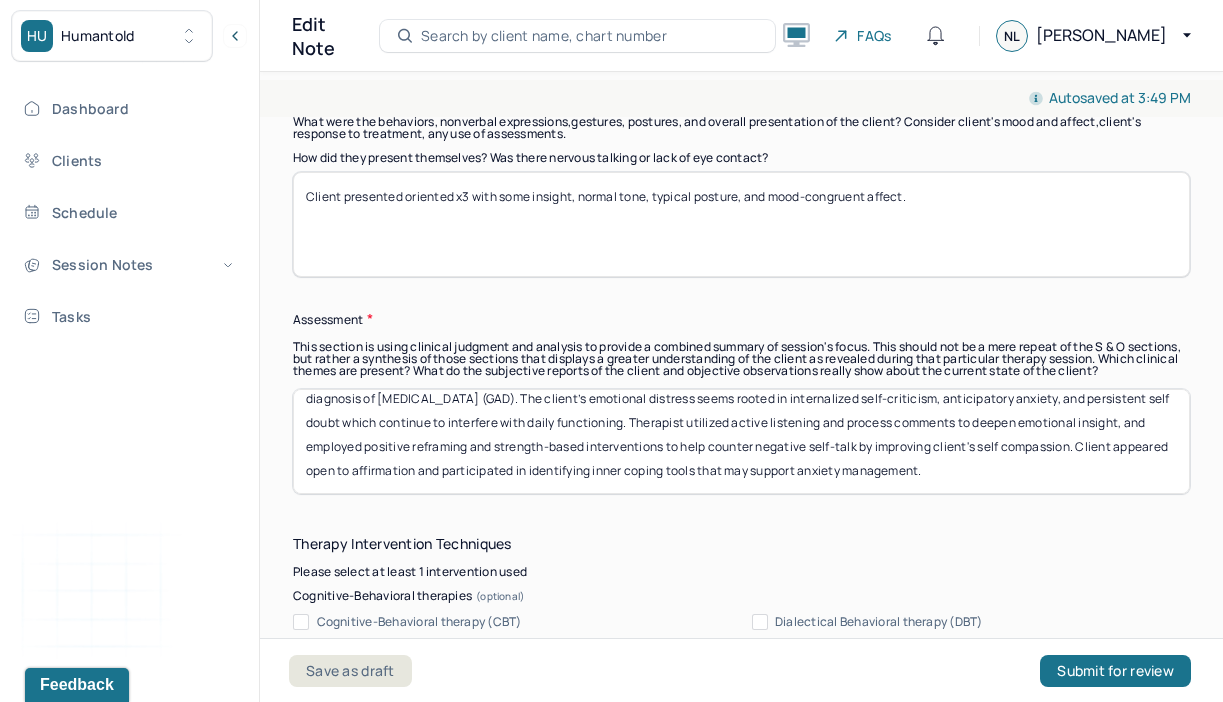 click on "Client presented with symptoms of persistent overthinking, [MEDICAL_DATA], fear of future scenarios, irritability, and uncertainty, consistent with a diagnosis of [MEDICAL_DATA] (GAD). The client’s emotional distress seems rooted in internalized self-criticism, anticipatory anxiety, and persistent slelf doubt which continue to interfere with daily functioning. Therapist utilized active listening and process comments to deepen emotional insight, and employed positive reframing and strength-based interventions to help counter negative self-talk by improving client's self compassion. Client appeared open to affirmation and participated in identifying inner coping tools that may support anxiety management." at bounding box center [741, 441] 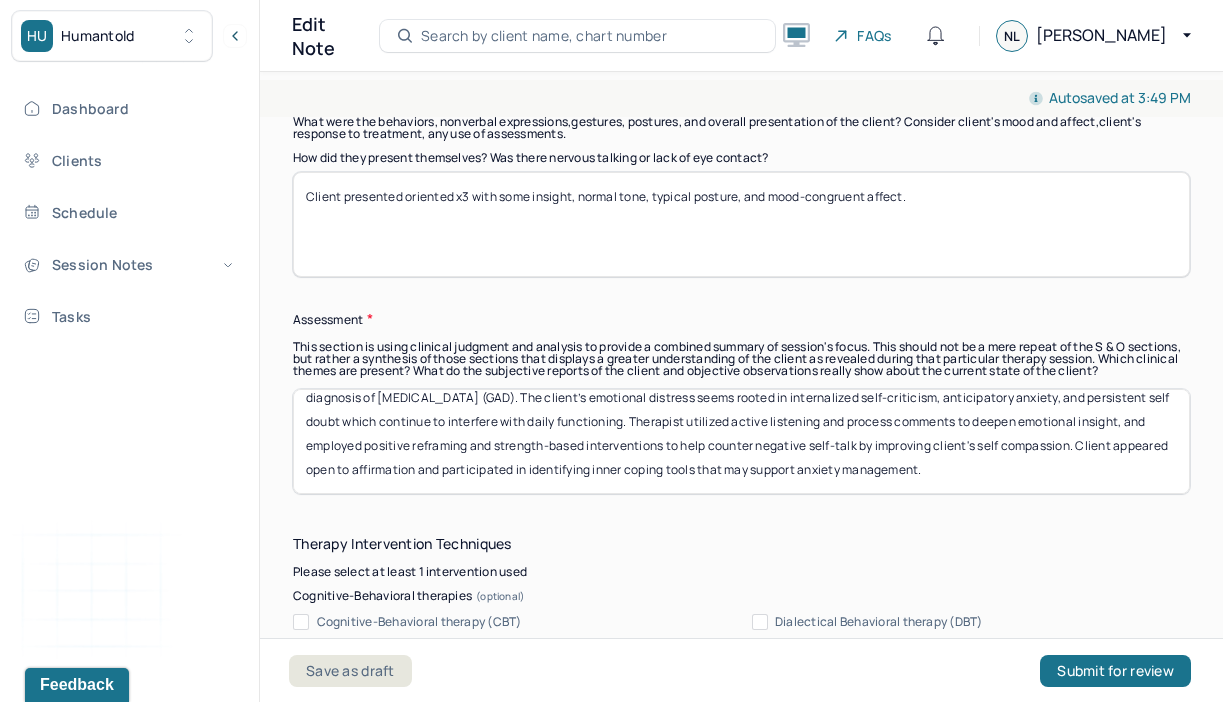 click on "Client presented with symptoms of persistent overthinking, [MEDICAL_DATA], fear of future scenarios, irritability, and uncertainty, consistent with a diagnosis of [MEDICAL_DATA] (GAD). The client’s emotional distress seems rooted in internalized self-criticism, anticipatory anxiety, and persistent self doubt which continue to interfere with daily functioning. Therapist utilized active listening and process comments to deepen emotional insight, and employed positive reframing and strength-based interventions to help counter negative self-talk by improving client's self compassion. Client appeared open to affirmation and participated in identifying inner coping tools that may support anxiety management." at bounding box center (741, 441) 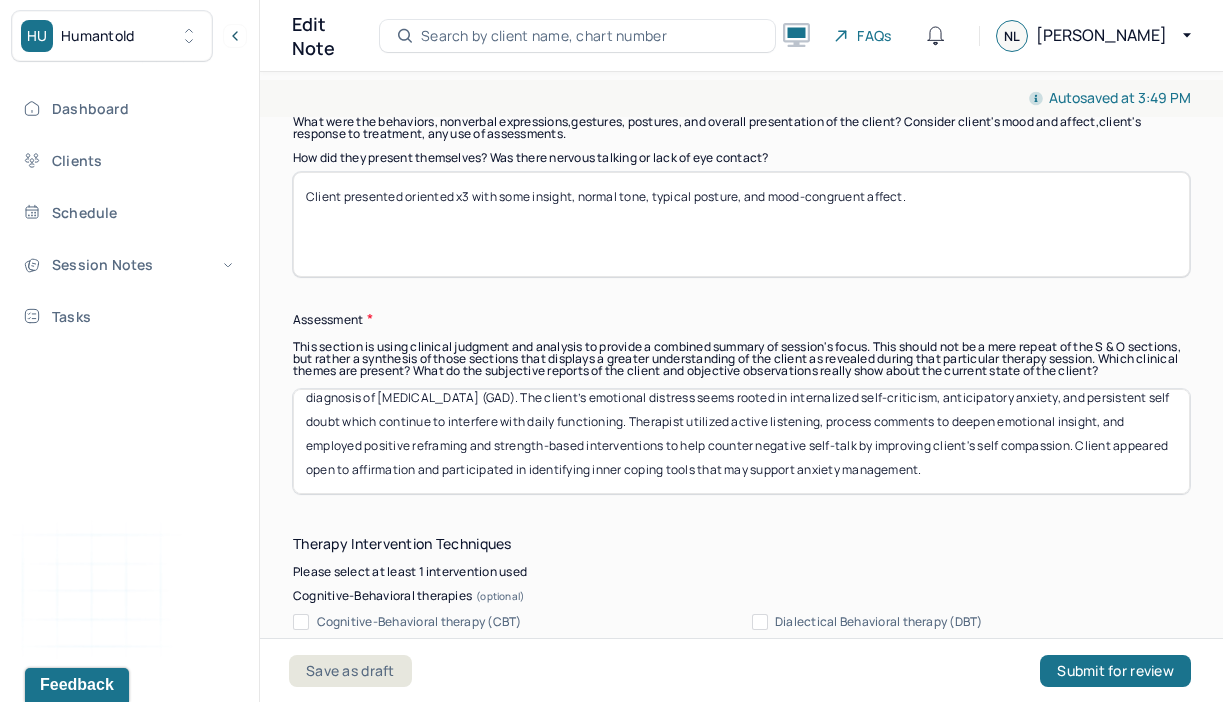 click on "Client presented with symptoms of persistent overthinking, [MEDICAL_DATA], fear of future scenarios, irritability, and uncertainty, consistent with a diagnosis of [MEDICAL_DATA] (GAD). The client’s emotional distress seems rooted in internalized self-criticism, anticipatory anxiety, and persistent self doubt which continue to interfere with daily functioning. Therapist utilized active listening and process comments to deepen emotional insight, and employed positive reframing and strength-based interventions to help counter negative self-talk by improving client's self compassion. Client appeared open to affirmation and participated in identifying inner coping tools that may support anxiety management." at bounding box center [741, 441] 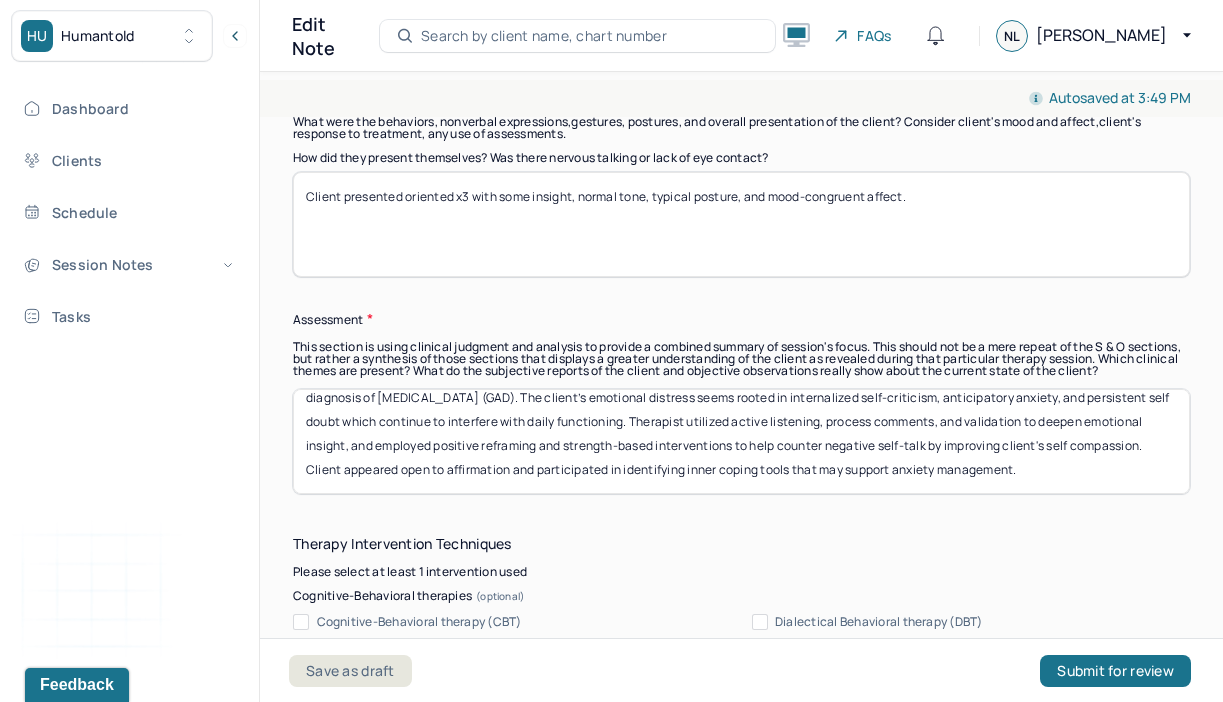 click on "Client presented with symptoms of persistent overthinking, [MEDICAL_DATA], fear of future scenarios, irritability, and uncertainty, consistent with a diagnosis of [MEDICAL_DATA] (GAD). The client’s emotional distress seems rooted in internalized self-criticism, anticipatory anxiety, and persistent self doubt which continue to interfere with daily functioning. Therapist utilized active listening, process comments, and validation to deepen emotional insight, and employed positive reframing and strength-based interventions to help counter negative self-talk by improving client's self compassion. Client appeared open to affirmation and participated in identifying inner coping tools that may support anxiety management." at bounding box center [741, 441] 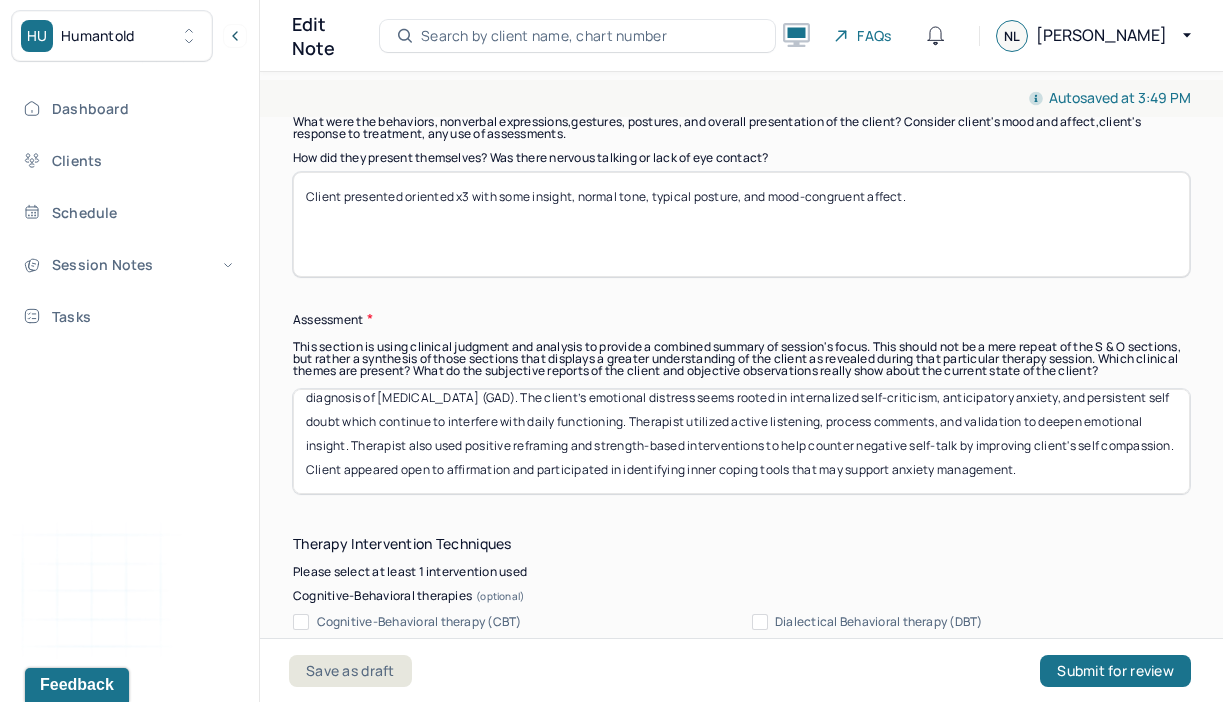 click on "Client presented with symptoms of persistent overthinking, [MEDICAL_DATA], fear of future scenarios, irritability, and uncertainty, consistent with a diagnosis of [MEDICAL_DATA] (GAD). The client’s emotional distress seems rooted in internalized self-criticism, anticipatory anxiety, and persistent self doubt which continue to interfere with daily functioning. Therapist utilized active listening, process comments, and validation to deepen emotional insight, and employed positive reframing and strength-based interventions to help counter negative self-talk by improving client's self compassion. Client appeared open to affirmation and participated in identifying inner coping tools that may support anxiety management." at bounding box center [741, 441] 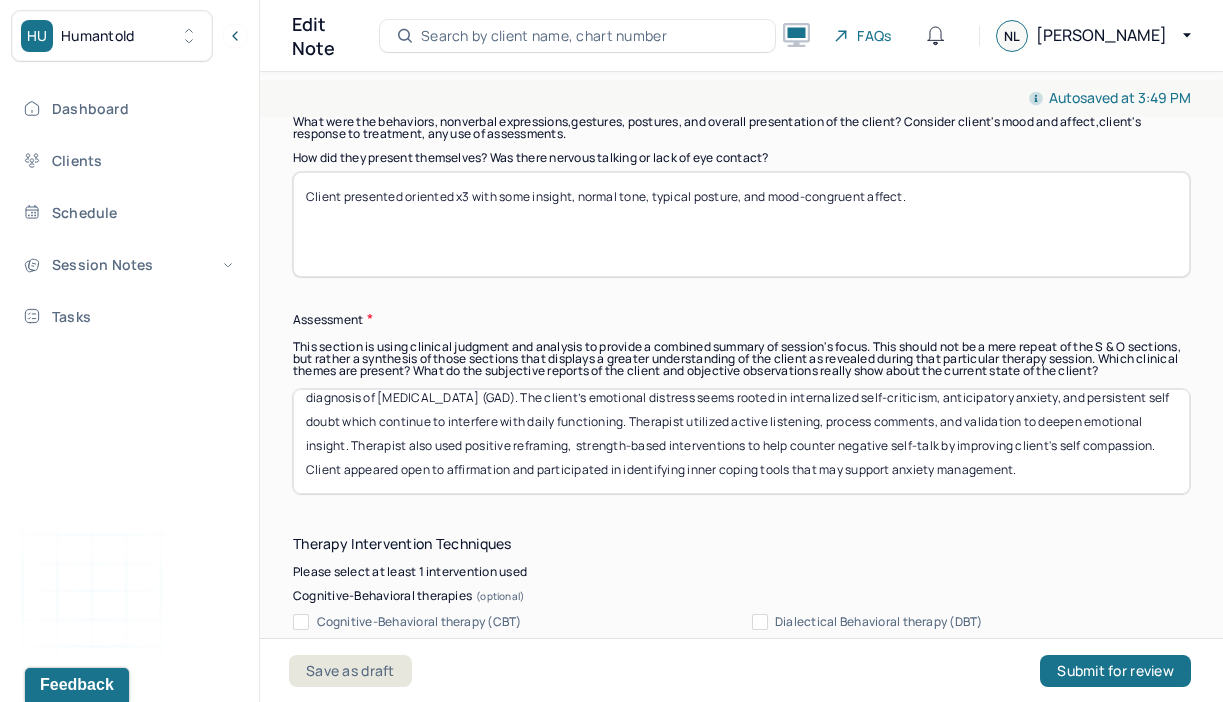 click on "Client presented with symptoms of persistent overthinking, [MEDICAL_DATA], fear of future scenarios, irritability, and uncertainty, consistent with a diagnosis of [MEDICAL_DATA] (GAD). The client’s emotional distress seems rooted in internalized self-criticism, anticipatory anxiety, and persistent self doubt which continue to interfere with daily functioning. Therapist utilized active listening, process comments, and validation to deepen emotional insight. Therapist also used positive reframing and strength-based interventions to help counter negative self-talk by improving client's self compassion. Client appeared open to affirmation and participated in identifying inner coping tools that may support anxiety management." at bounding box center [741, 441] 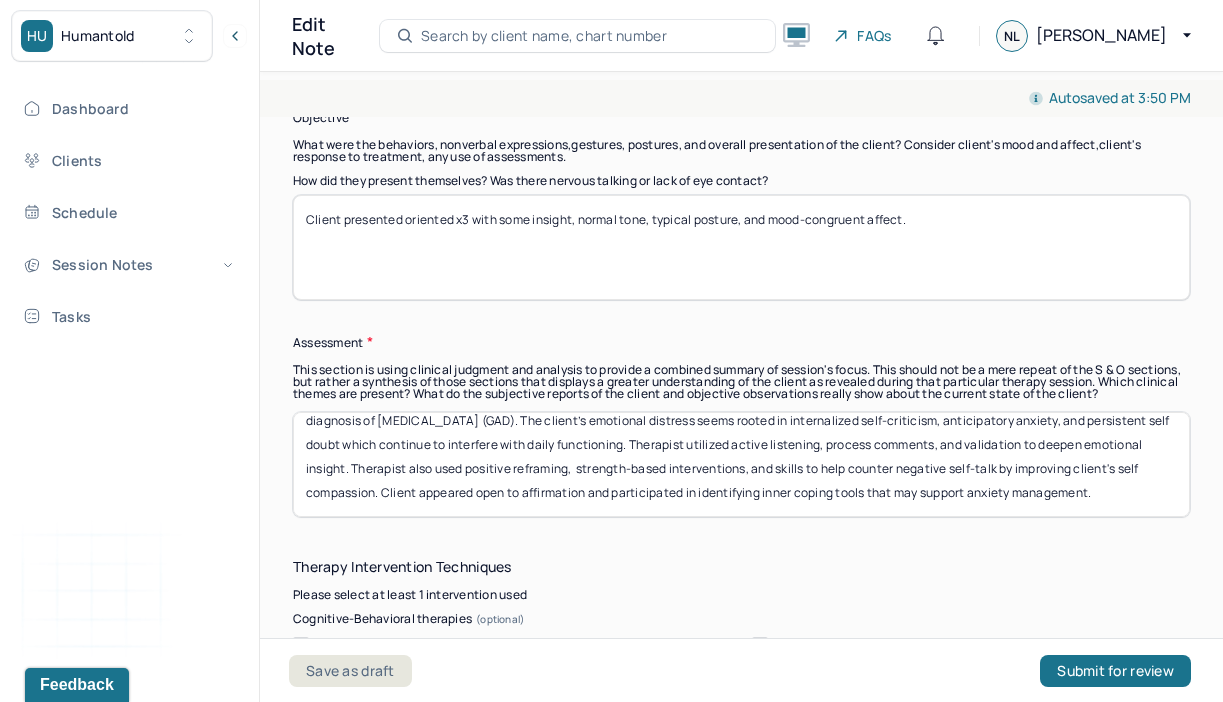 scroll, scrollTop: 1711, scrollLeft: 0, axis: vertical 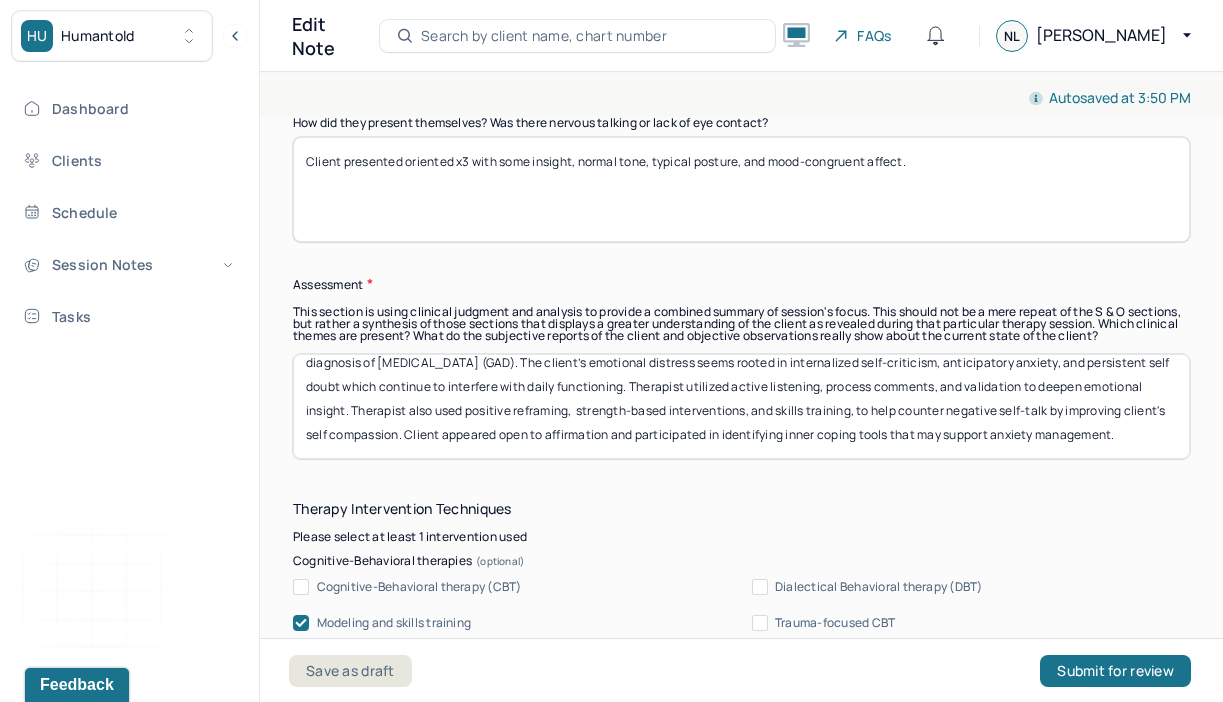 click on "Client presented with symptoms of persistent overthinking, [MEDICAL_DATA], fear of future scenarios, irritability, and uncertainty, consistent with a diagnosis of [MEDICAL_DATA] (GAD). The client’s emotional distress seems rooted in internalized self-criticism, anticipatory anxiety, and persistent self doubt which continue to interfere with daily functioning. Therapist utilized active listening, process comments, and validation to deepen emotional insight. Therapist also used positive reframing,  strength-based interventions, and skills training, to help counter negative self-talk by improving client's self compassion. Client appeared open to affirmation and participated in identifying inner coping tools that may support anxiety management." at bounding box center (741, 406) 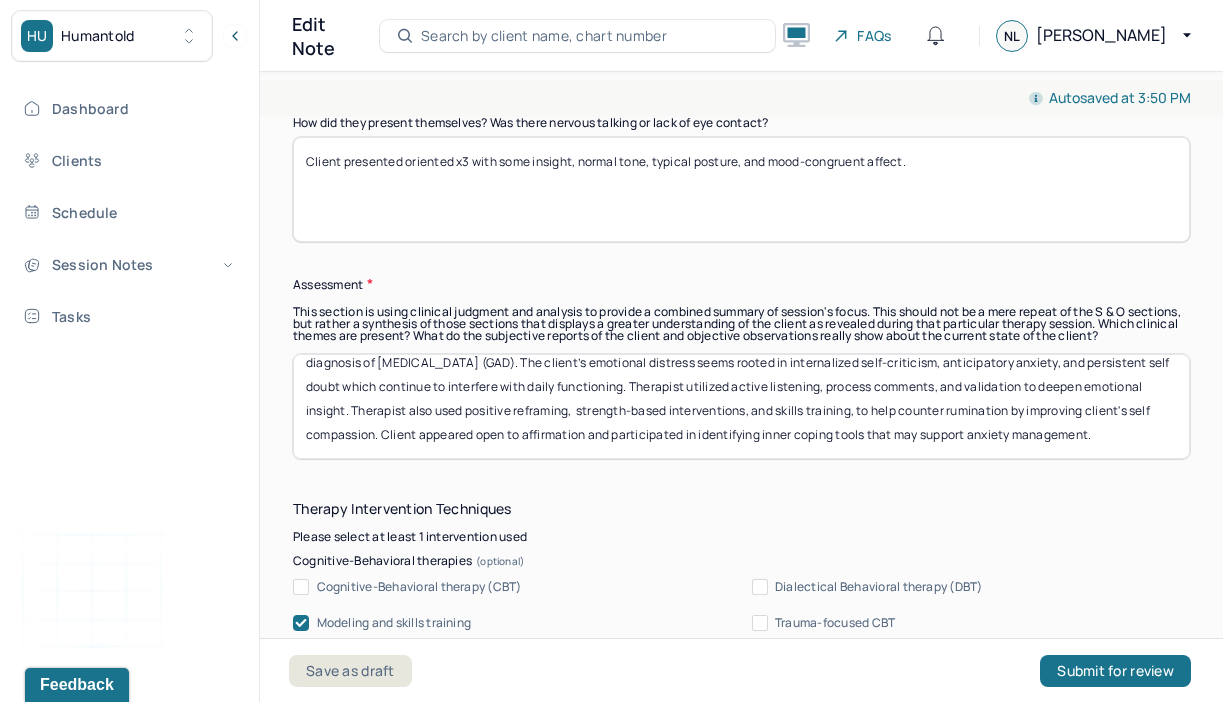 click on "Client presented with symptoms of persistent overthinking, [MEDICAL_DATA], fear of future scenarios, irritability, and uncertainty, consistent with a diagnosis of [MEDICAL_DATA] (GAD). The client’s emotional distress seems rooted in internalized self-criticism, anticipatory anxiety, and persistent self doubt which continue to interfere with daily functioning. Therapist utilized active listening, process comments, and validation to deepen emotional insight. Therapist also used positive reframing,  strength-based interventions, and skills training, to help counter rumination by improving client's self compassion. Client appeared open to affirmation and participated in identifying inner coping tools that may support anxiety management." at bounding box center (741, 406) 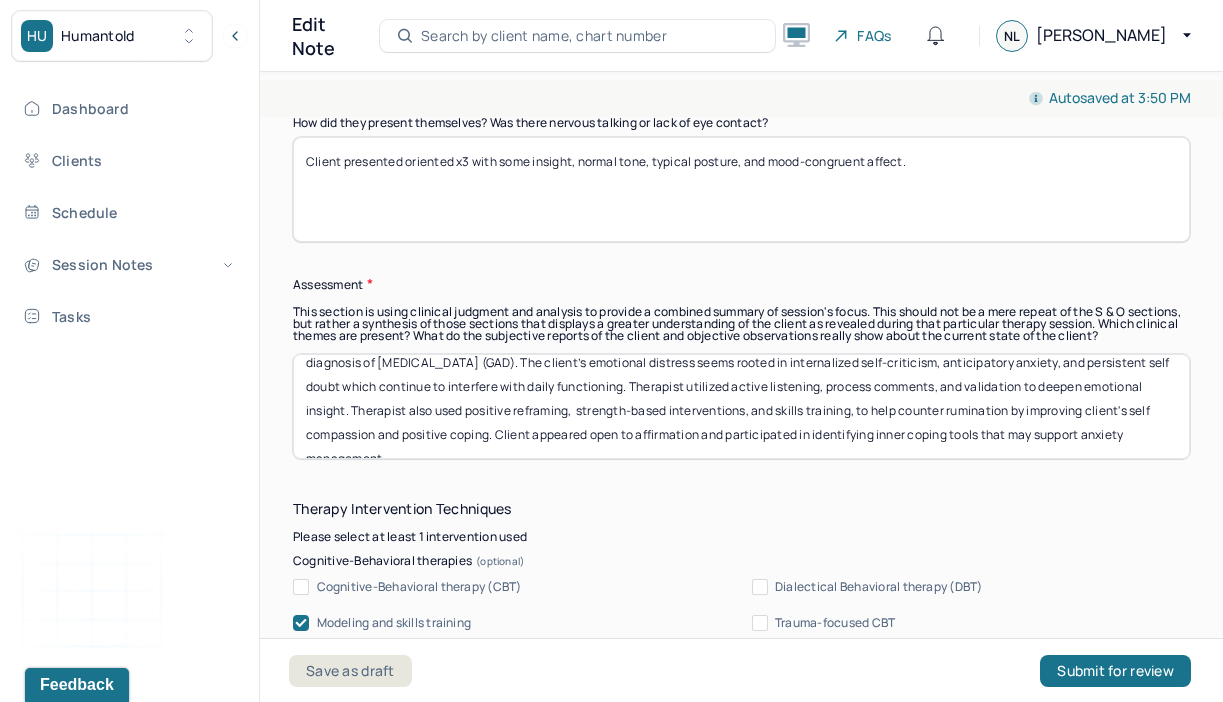 scroll, scrollTop: 64, scrollLeft: 0, axis: vertical 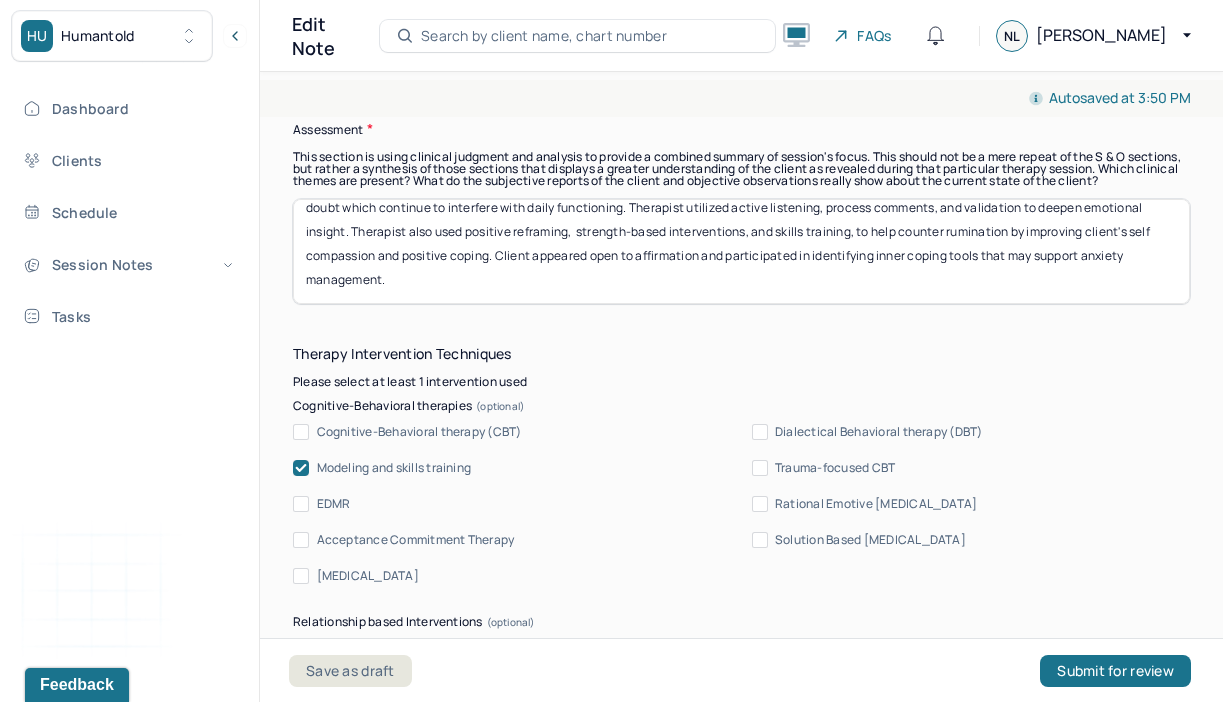 click on "Client presented with symptoms of persistent overthinking, [MEDICAL_DATA], fear of future scenarios, irritability, and uncertainty, consistent with a diagnosis of [MEDICAL_DATA] (GAD). The client’s emotional distress seems rooted in internalized self-criticism, anticipatory anxiety, and persistent self doubt which continue to interfere with daily functioning. Therapist utilized active listening, process comments, and validation to deepen emotional insight. Therapist also used positive reframing,  strength-based interventions, and skills training, to help counter rumination by improving client's self compassion and positive coping. Client appeared open to affirmation and participated in identifying inner coping tools that may support anxiety management." at bounding box center (741, 251) 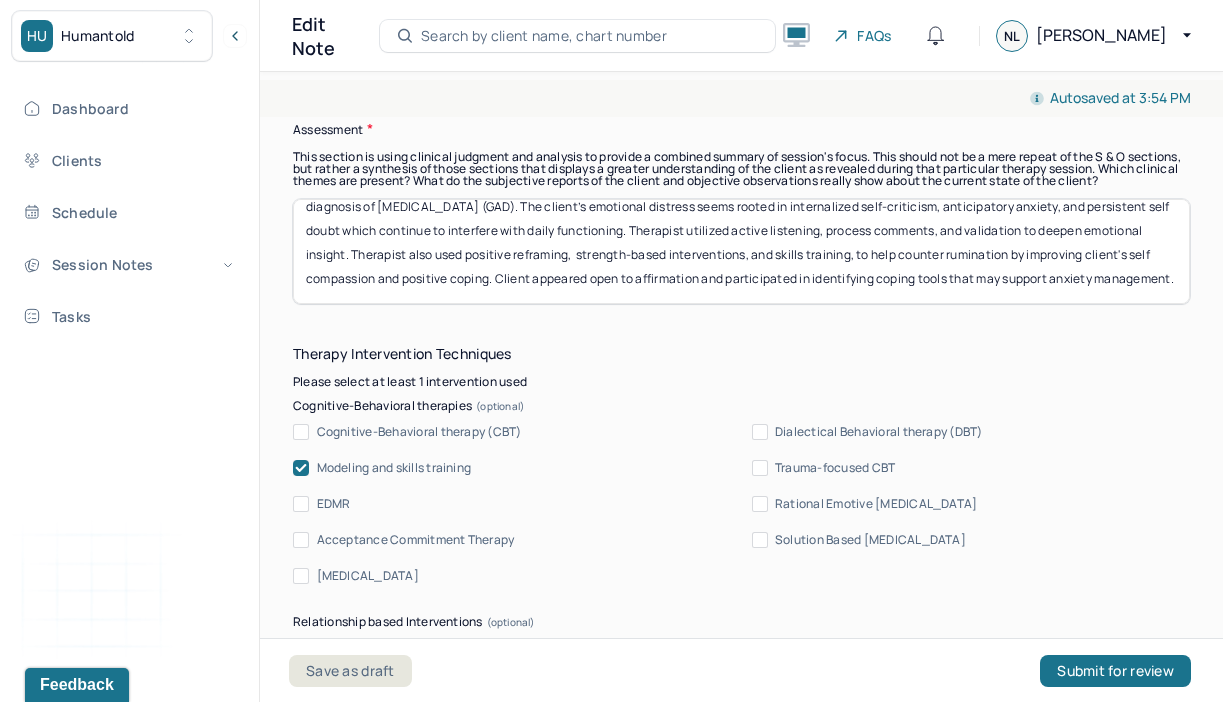click on "Client presented with symptoms of persistent overthinking, [MEDICAL_DATA], fear of future scenarios, irritability, and uncertainty, consistent with a diagnosis of [MEDICAL_DATA] (GAD). The client’s emotional distress seems rooted in internalized self-criticism, anticipatory anxiety, and persistent self doubt which continue to interfere with daily functioning. Therapist utilized active listening, process comments, and validation to deepen emotional insight. Therapist also used positive reframing,  strength-based interventions, and skills training, to help counter rumination by improving client's self compassion and positive coping. Client appeared open to affirmation and participated in identifying coping tools that may support anxiety management." at bounding box center (741, 251) 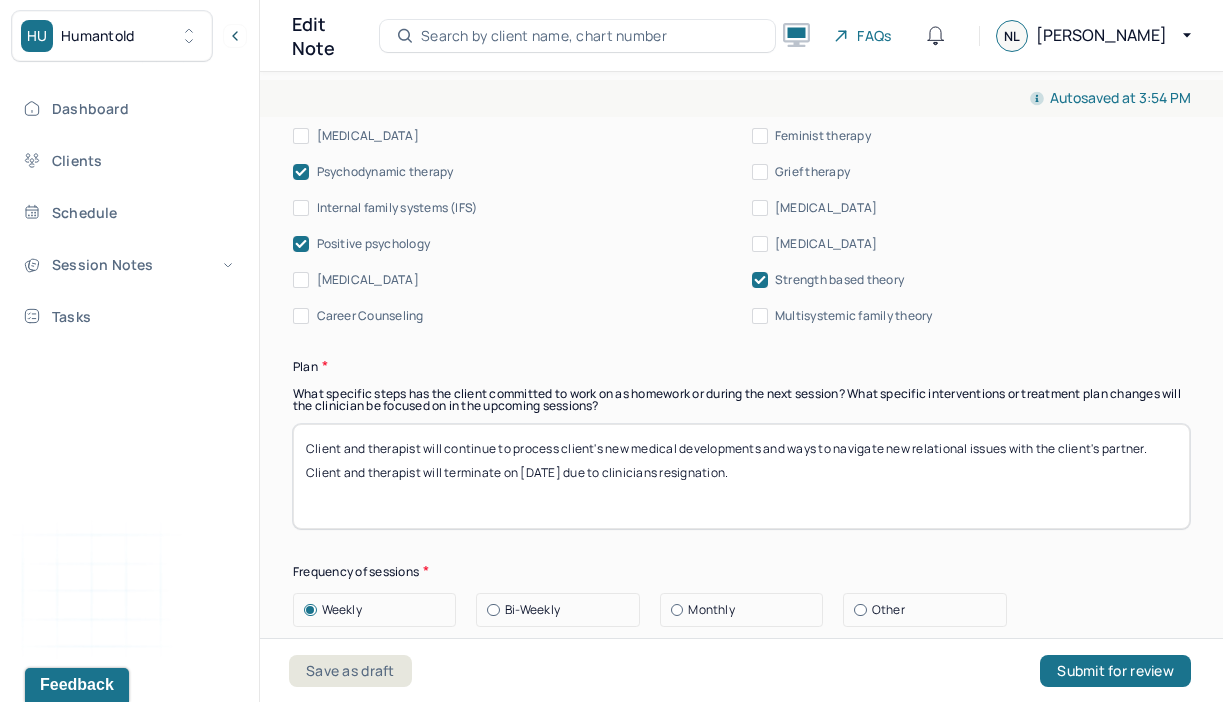 scroll, scrollTop: 2563, scrollLeft: 0, axis: vertical 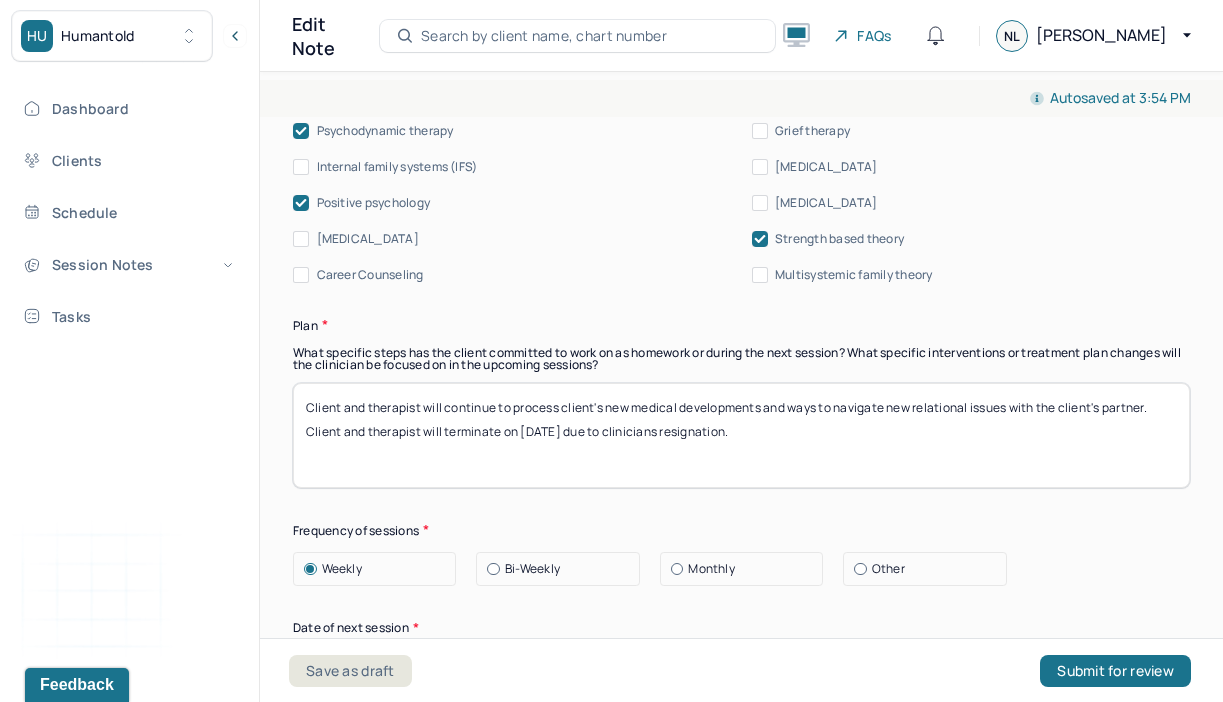 type on "Client presented with symptoms of persistent overthinking, [MEDICAL_DATA], fear of future scenarios, irritability, and uncertainty, consistent with a diagnosis of [MEDICAL_DATA] (GAD). The client’s emotional distress seems rooted in internalized self-criticism, anticipatory anxiety, and persistent self doubt which continue to interfere with daily functioning. Therapist utilized active listening, process comments, and validation to deepen emotional insight. Therapist also used positive reframing,  strength-based interventions, and skills training, to help counter rumination by improving client's self compassion and positive coping. Client appeared open to affirmation and participated in identifying coping tools that support anxiety management." 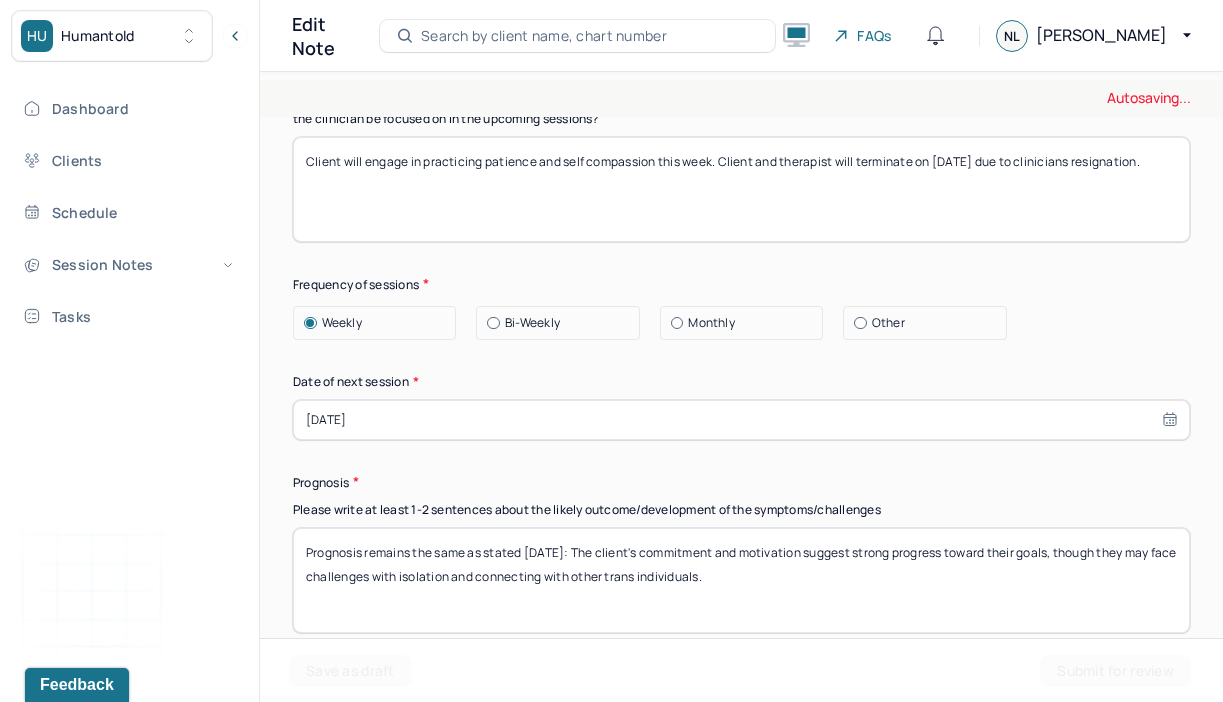 scroll, scrollTop: 2854, scrollLeft: 0, axis: vertical 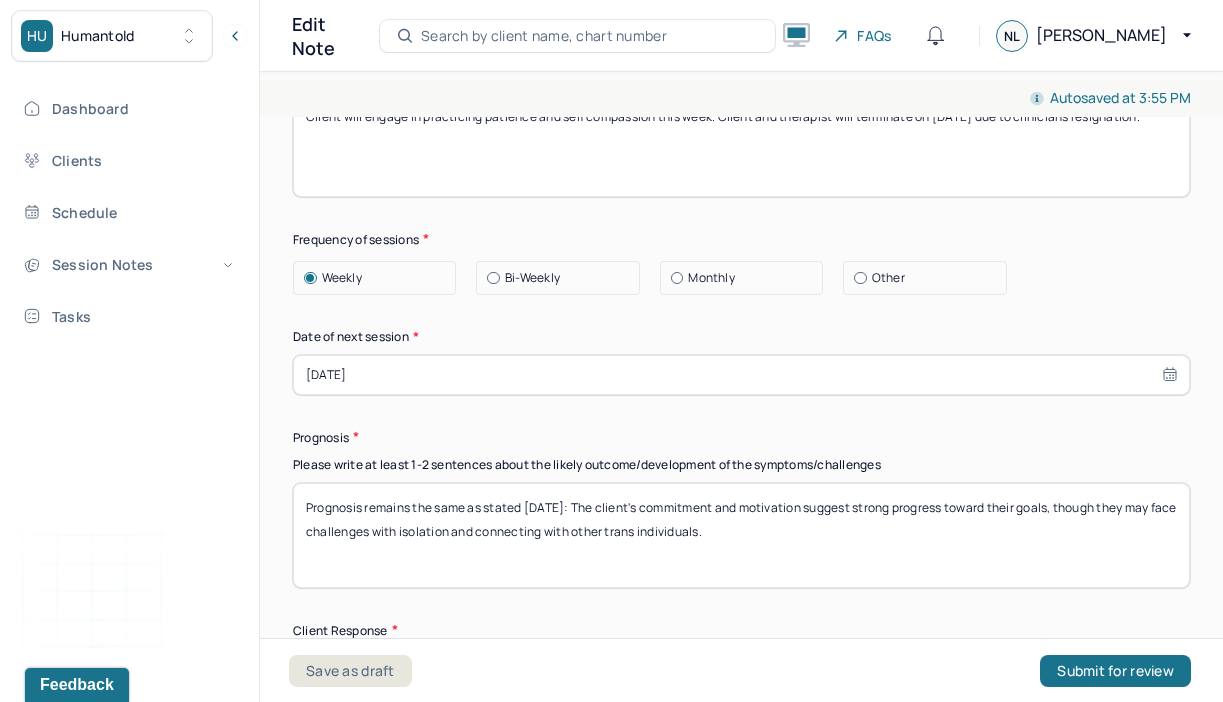 type on "Client will engage in practicing patience and self compassion this week. Client and therapist will terminate on [DATE] due to clinicians resignation." 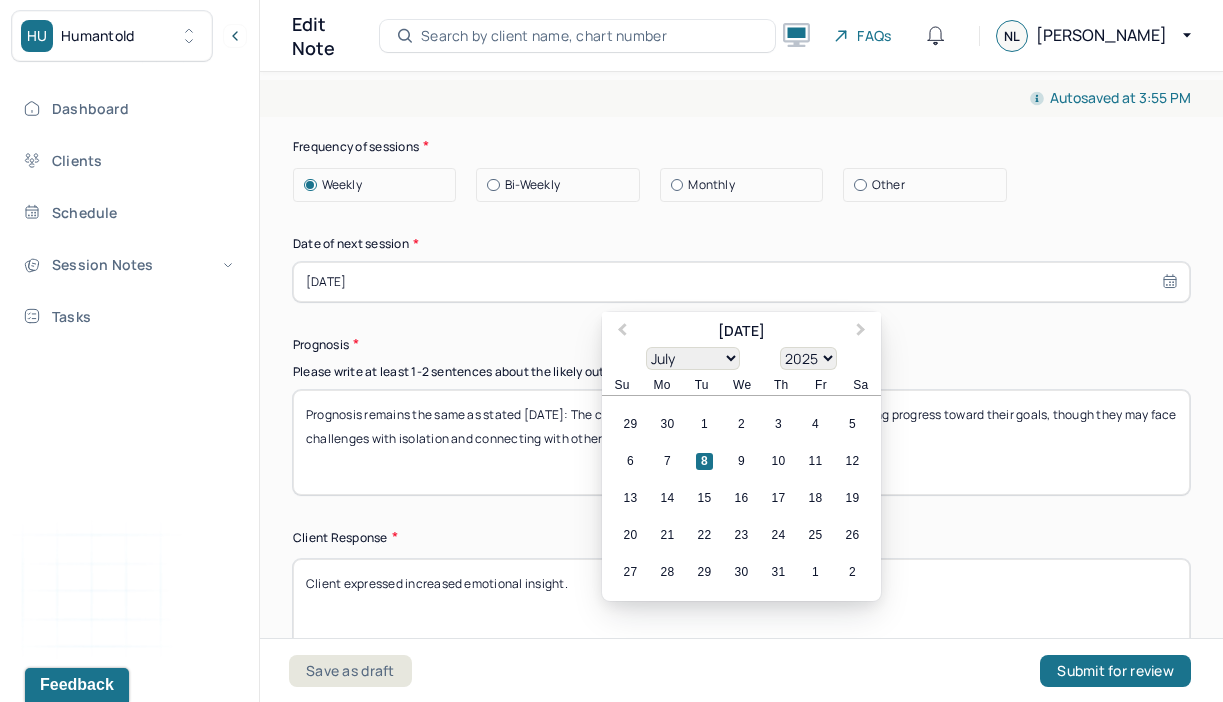 scroll, scrollTop: 2965, scrollLeft: 0, axis: vertical 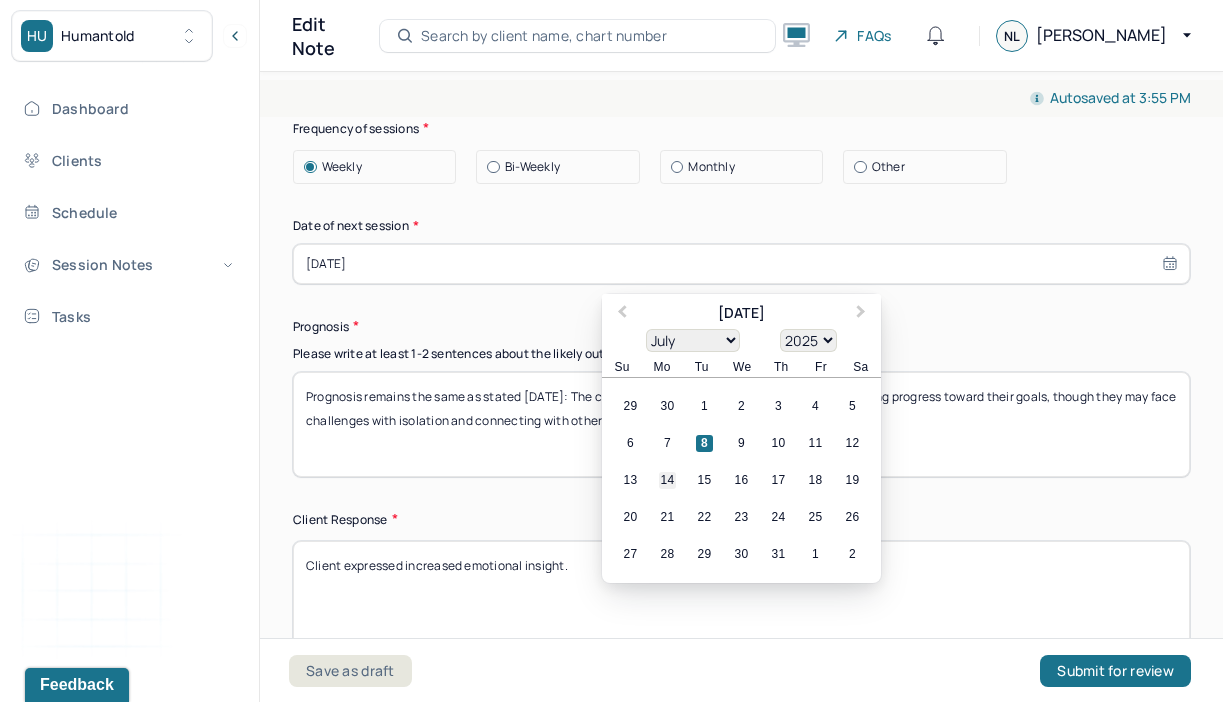 click on "14" at bounding box center (667, 480) 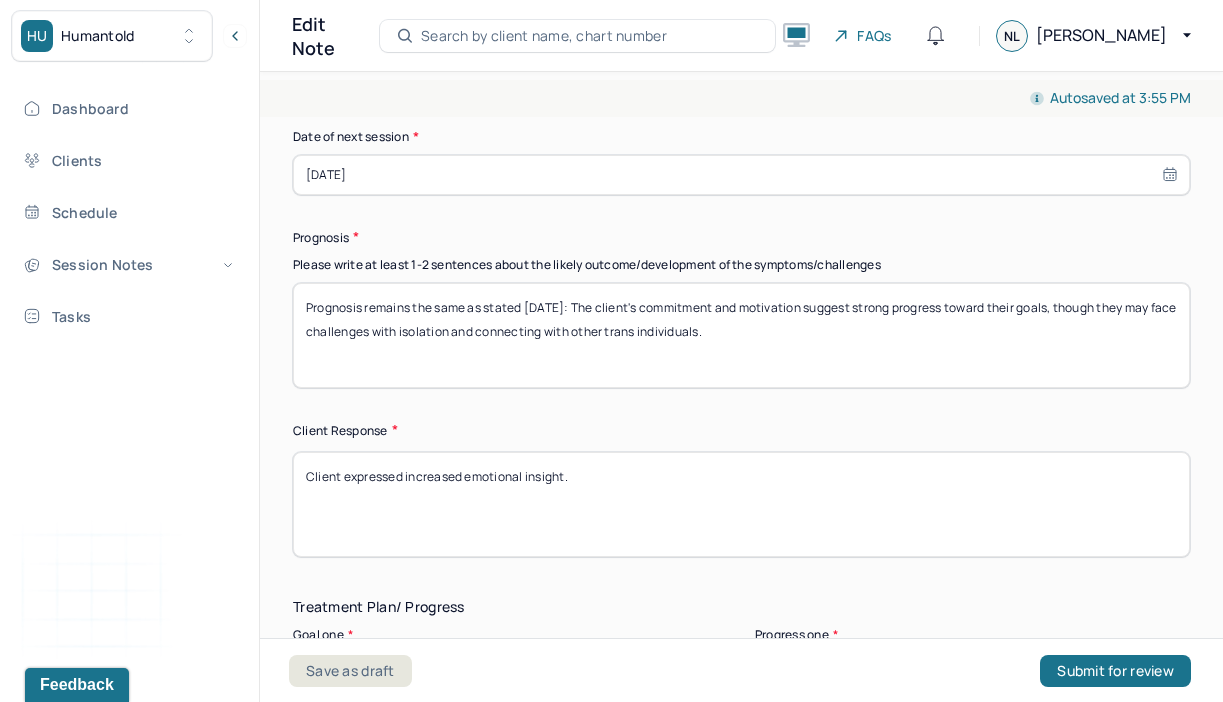 scroll, scrollTop: 3063, scrollLeft: 0, axis: vertical 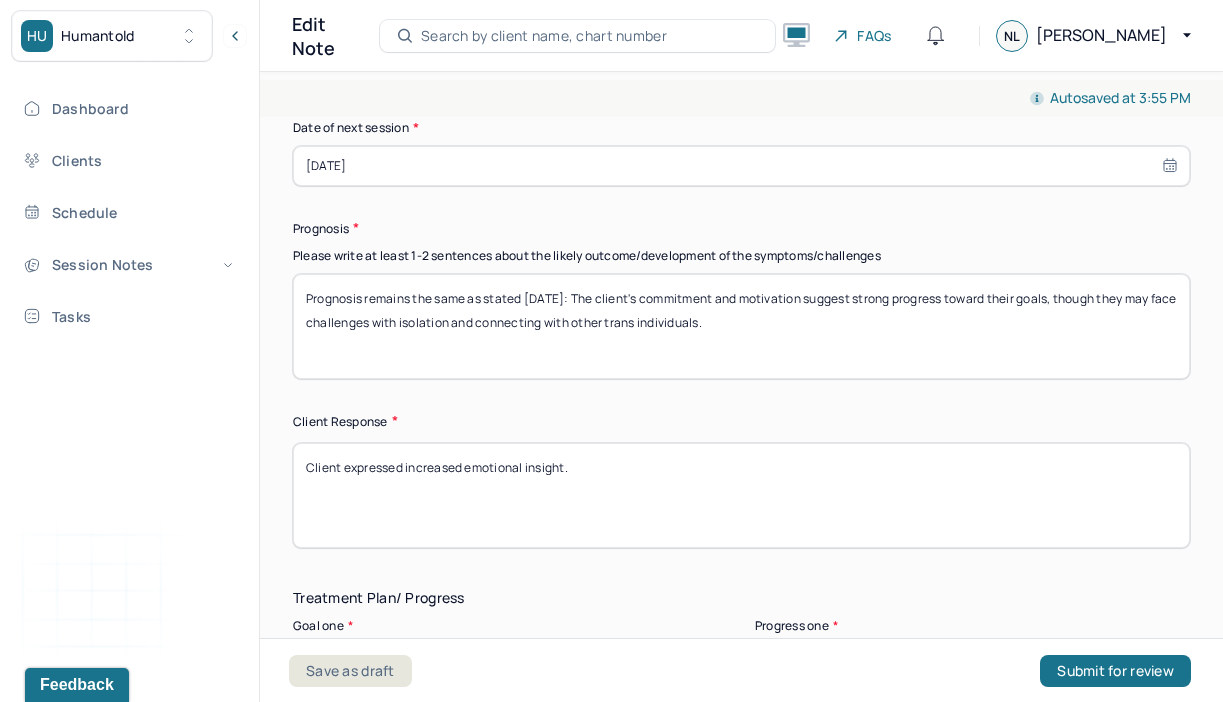 click on "Prognosis remains the same as stated [DATE]: The client's commitment and motivation suggest strong progress toward their goals, though they may face challenges with isolation and connecting with other trans individuals." at bounding box center (741, 326) 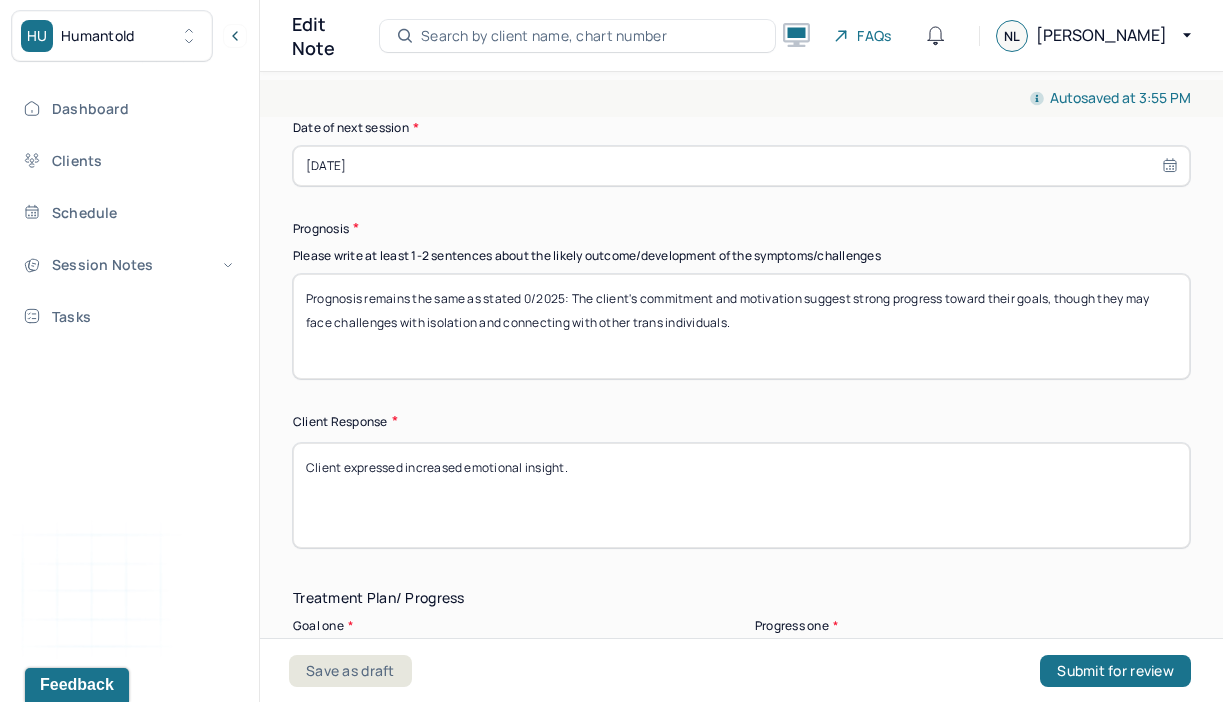 type on "Prognosis remains the same as stated 0/2025: The client's commitment and motivation suggest strong progress toward their goals, though they may face challenges with isolation and connecting with other trans individuals." 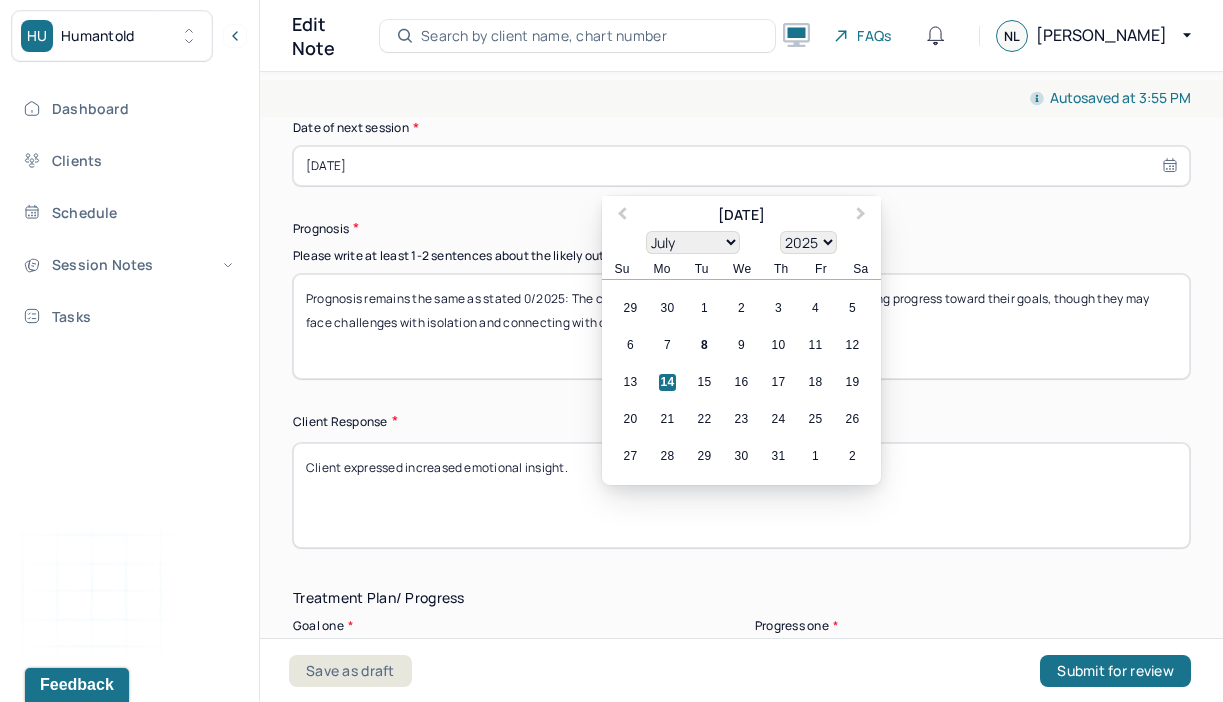 click on "[DATE]" at bounding box center (741, 166) 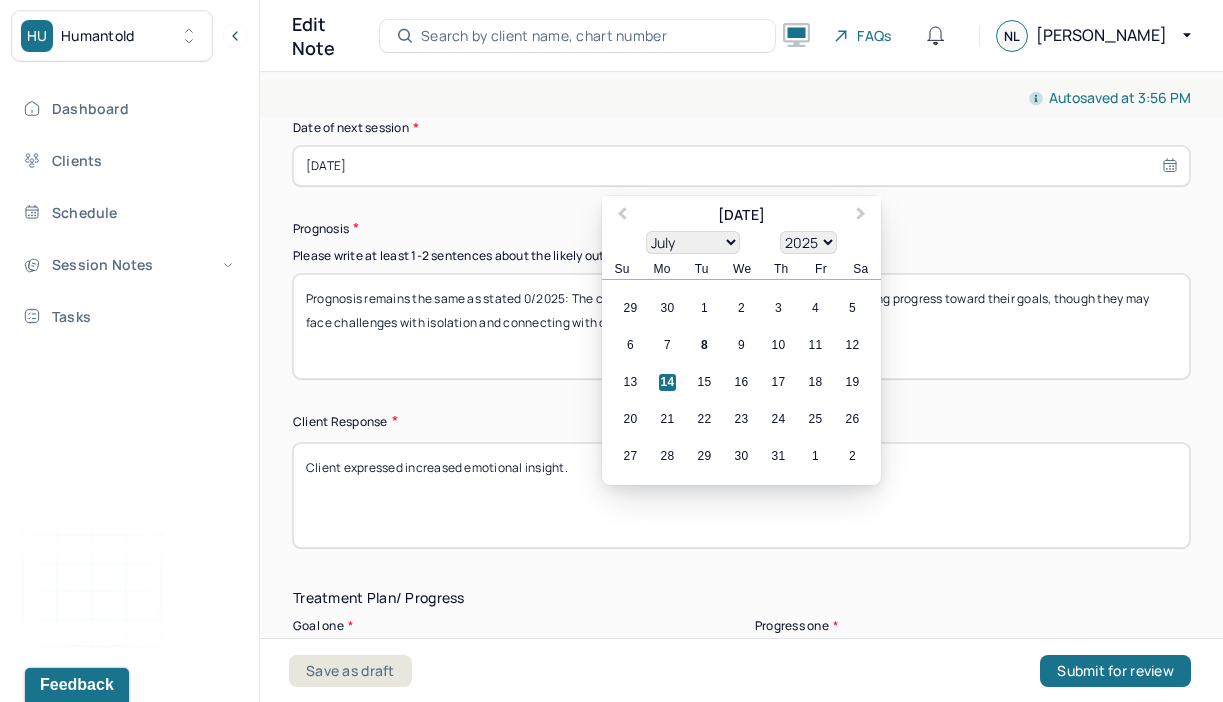 click on "Prognosis" at bounding box center (741, 228) 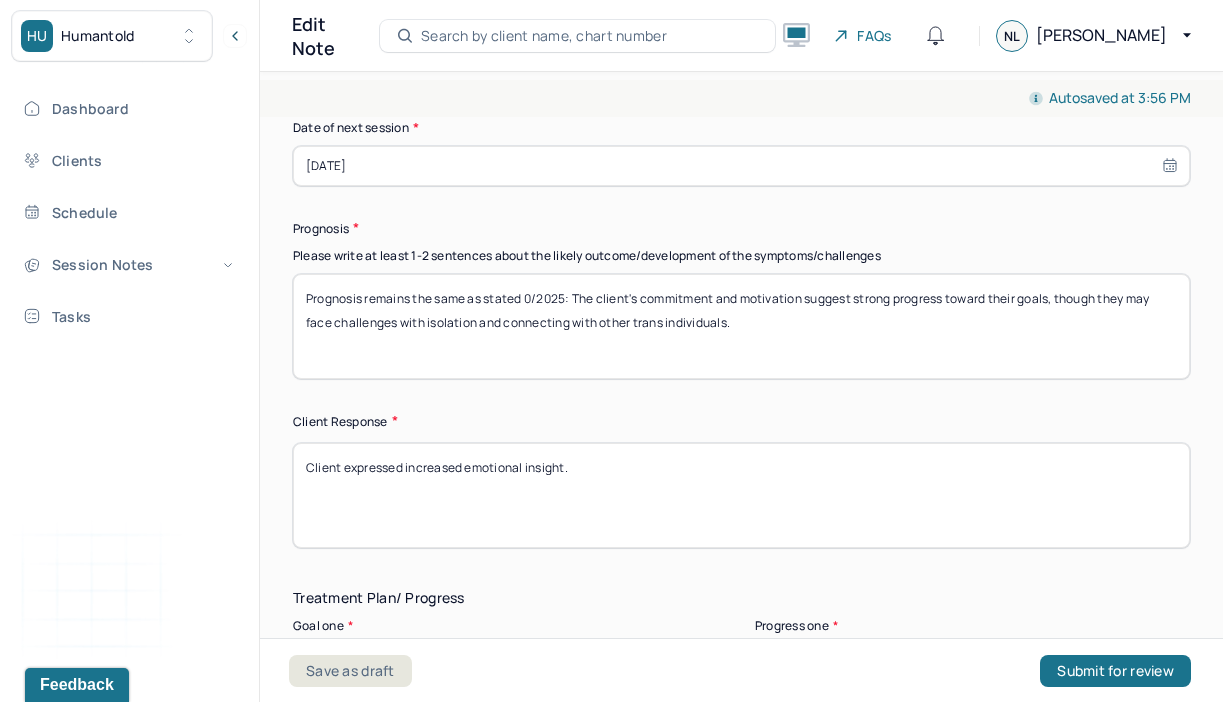 click on "Prognosis remains the same as stated 0/2025: The client's commitment and motivation suggest strong progress toward their goals, though they may face challenges with isolation and connecting with other trans individuals." at bounding box center [741, 326] 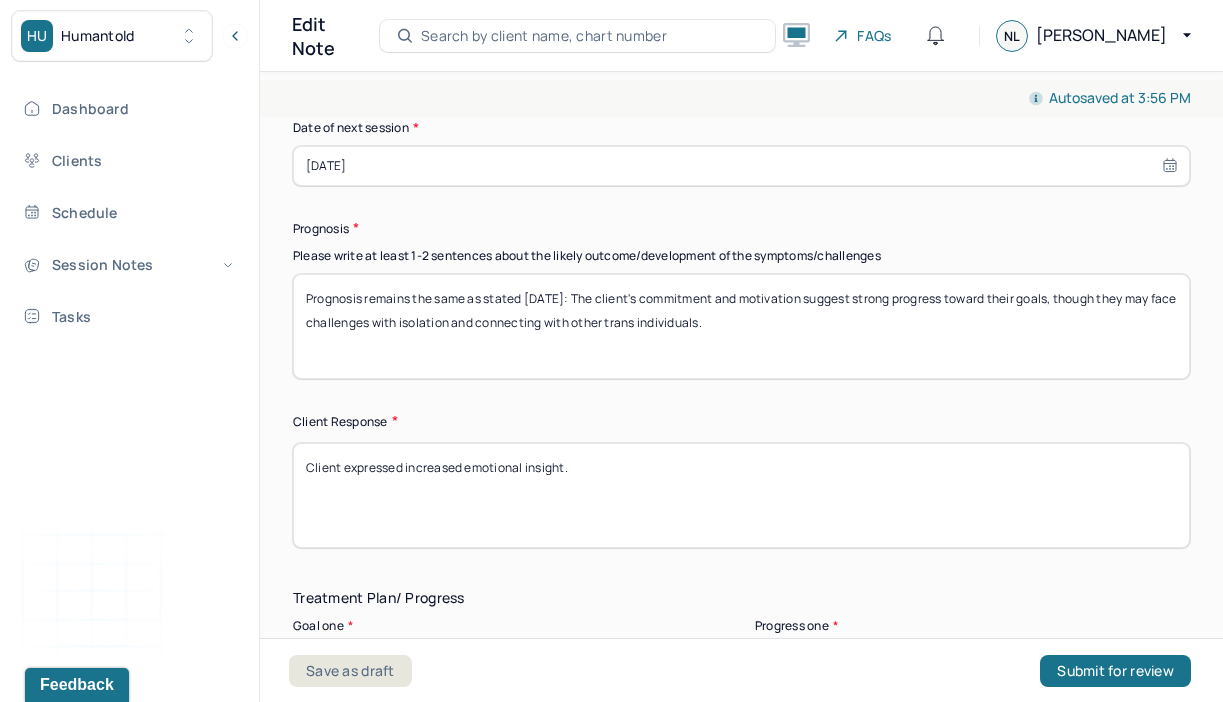 type on "Prognosis remains the same as stated [DATE]: The client's commitment and motivation suggest strong progress toward their goals, though they may face challenges with isolation and connecting with other trans individuals." 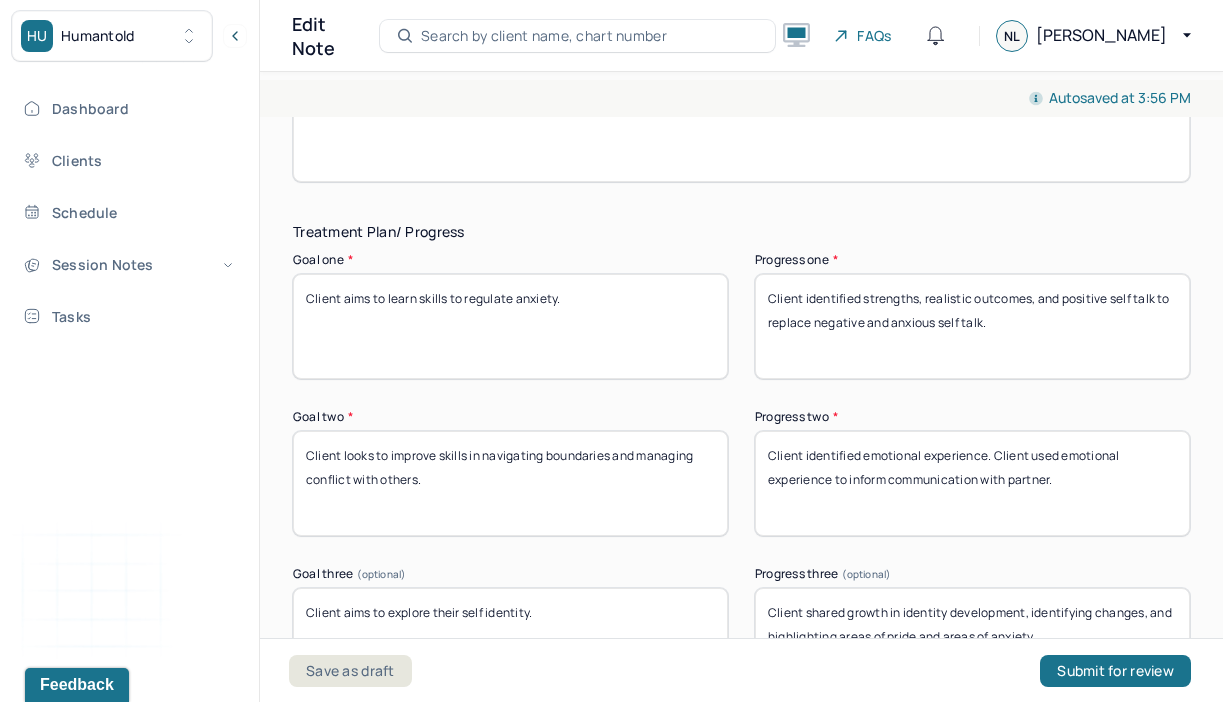 scroll, scrollTop: 3458, scrollLeft: 0, axis: vertical 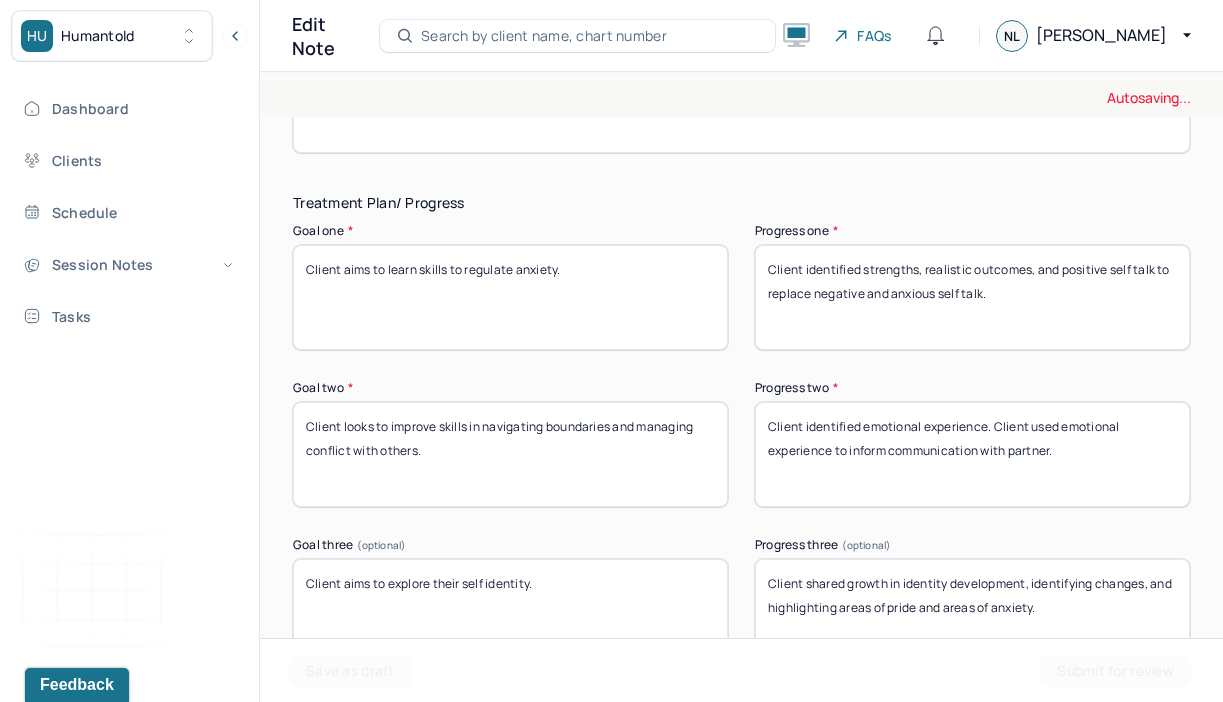 type on "Client expressed increased self compassion and patience towards self through multiple new changes." 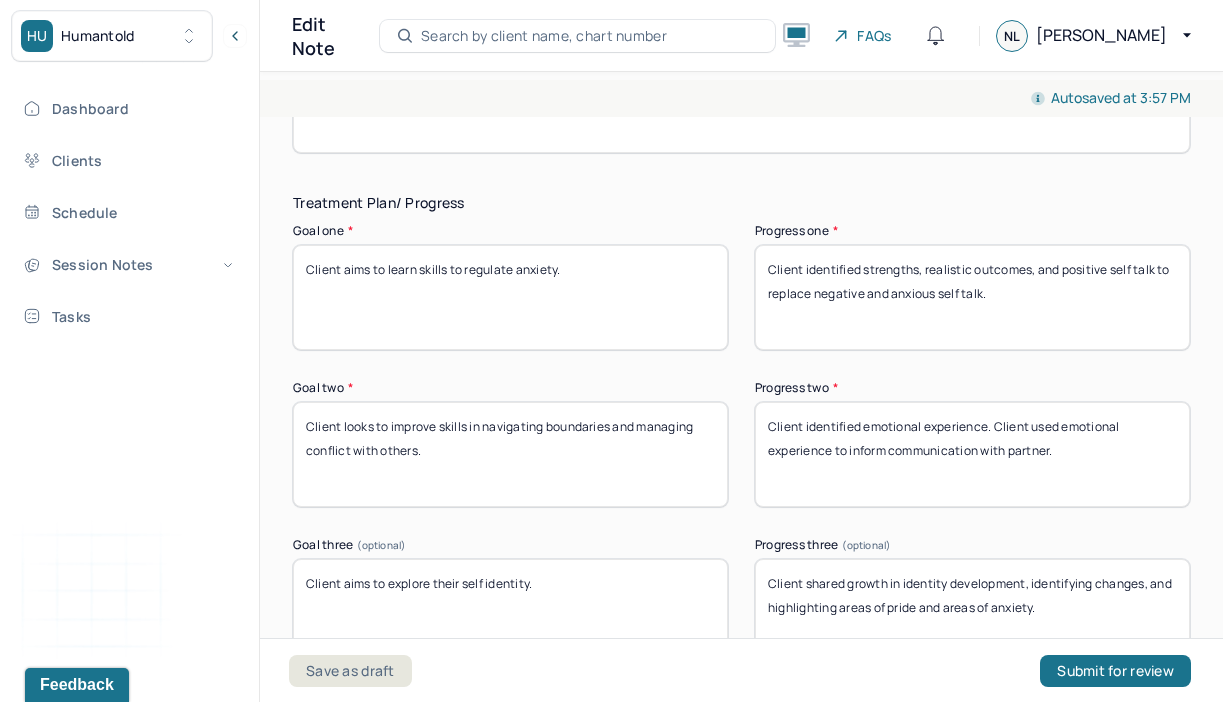 drag, startPoint x: 1032, startPoint y: 308, endPoint x: 890, endPoint y: 231, distance: 161.53328 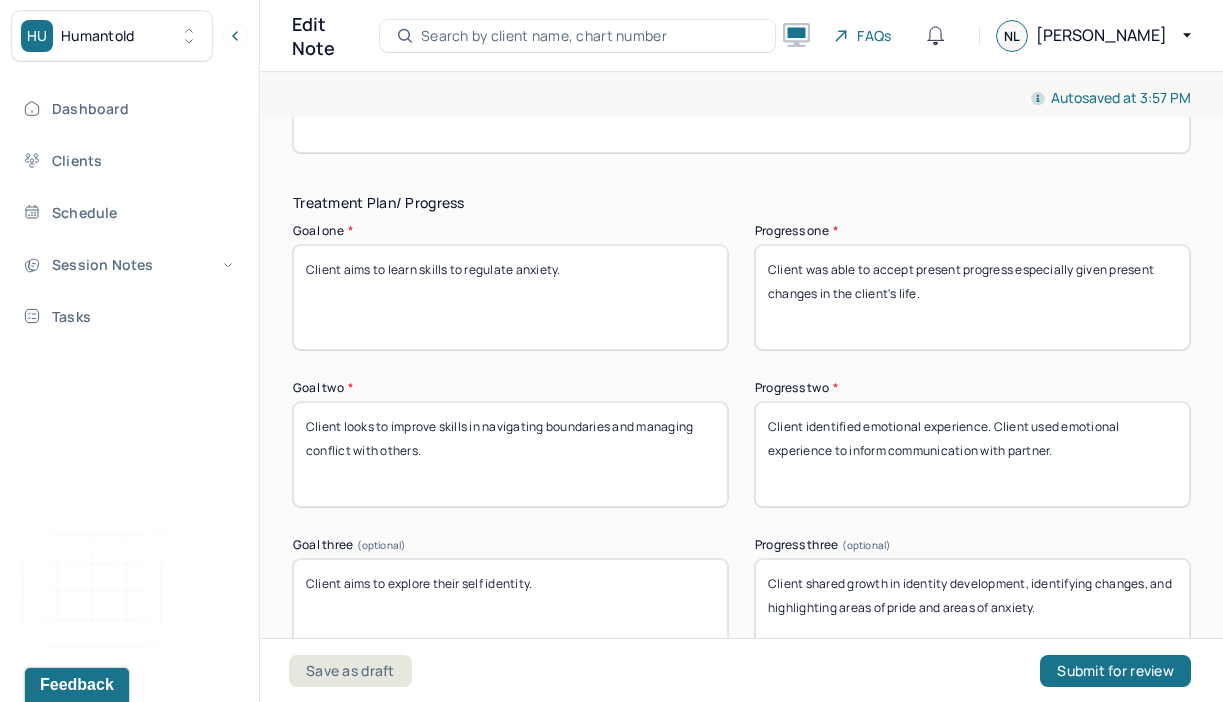 drag, startPoint x: 1111, startPoint y: 279, endPoint x: 1158, endPoint y: 279, distance: 47 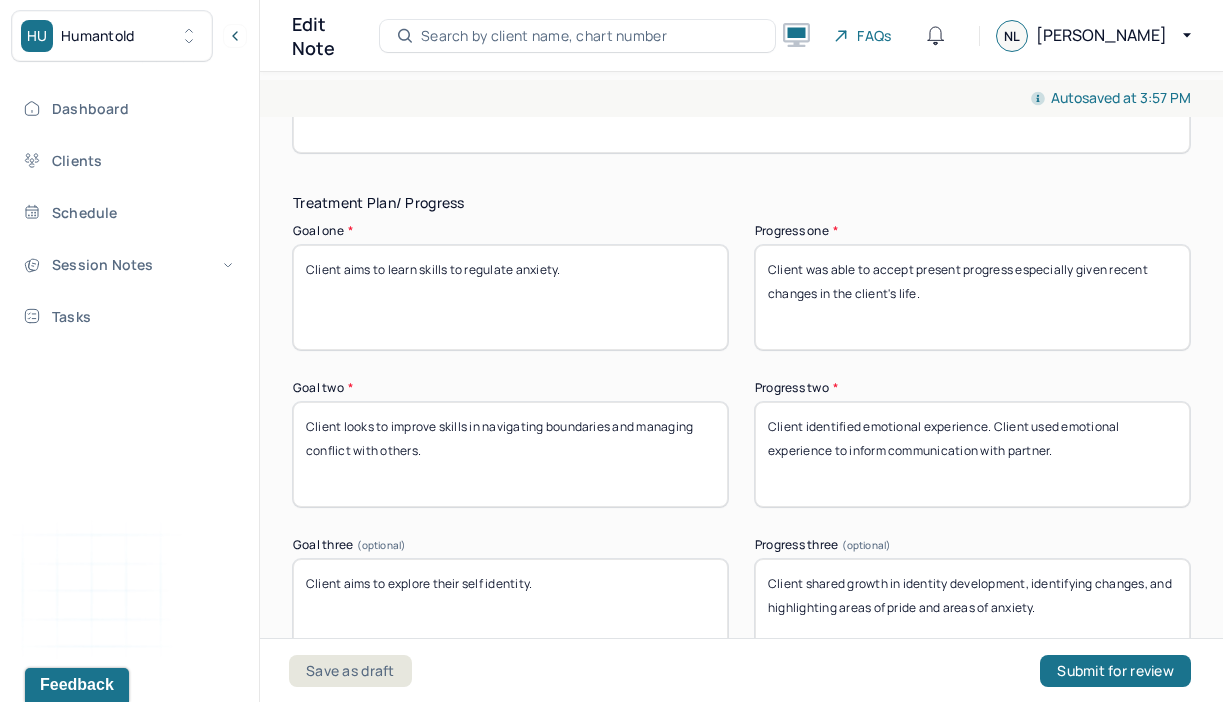 click on "Client was able to accept present progress especially given present changes in the client's life." at bounding box center (972, 297) 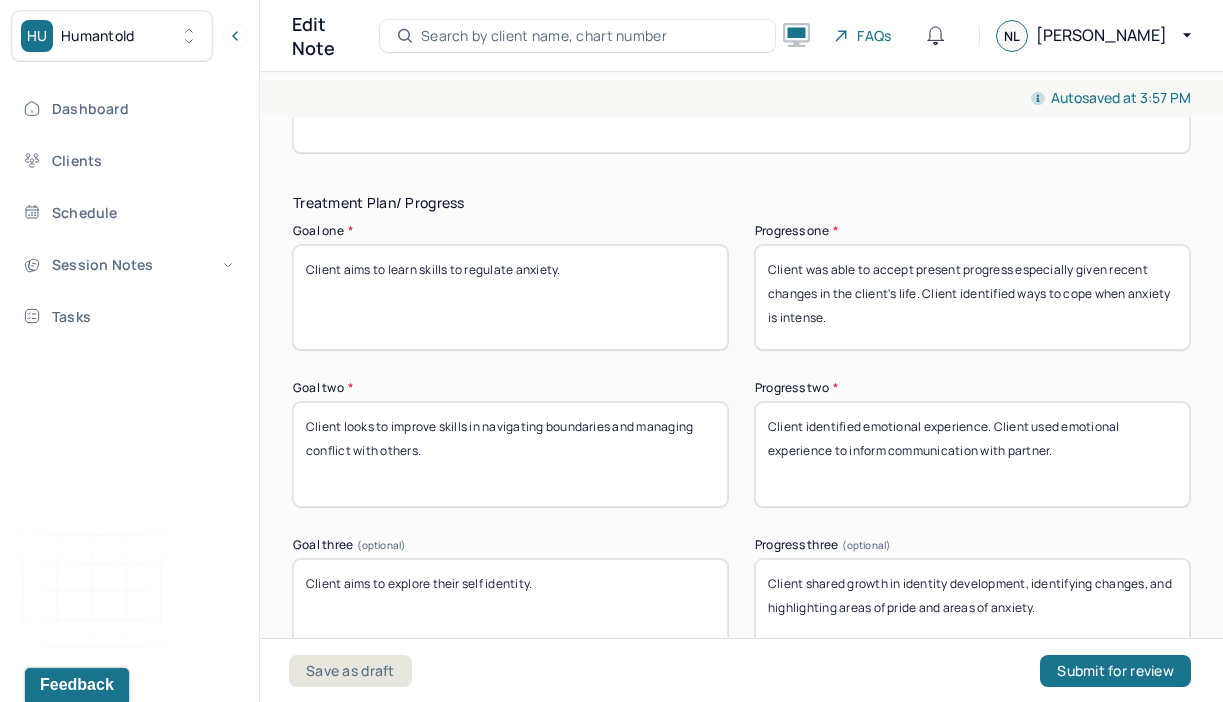 type on "Client was able to accept present progress especially given recent changes in the client's life. Client identified ways to cope when anxiety is intense." 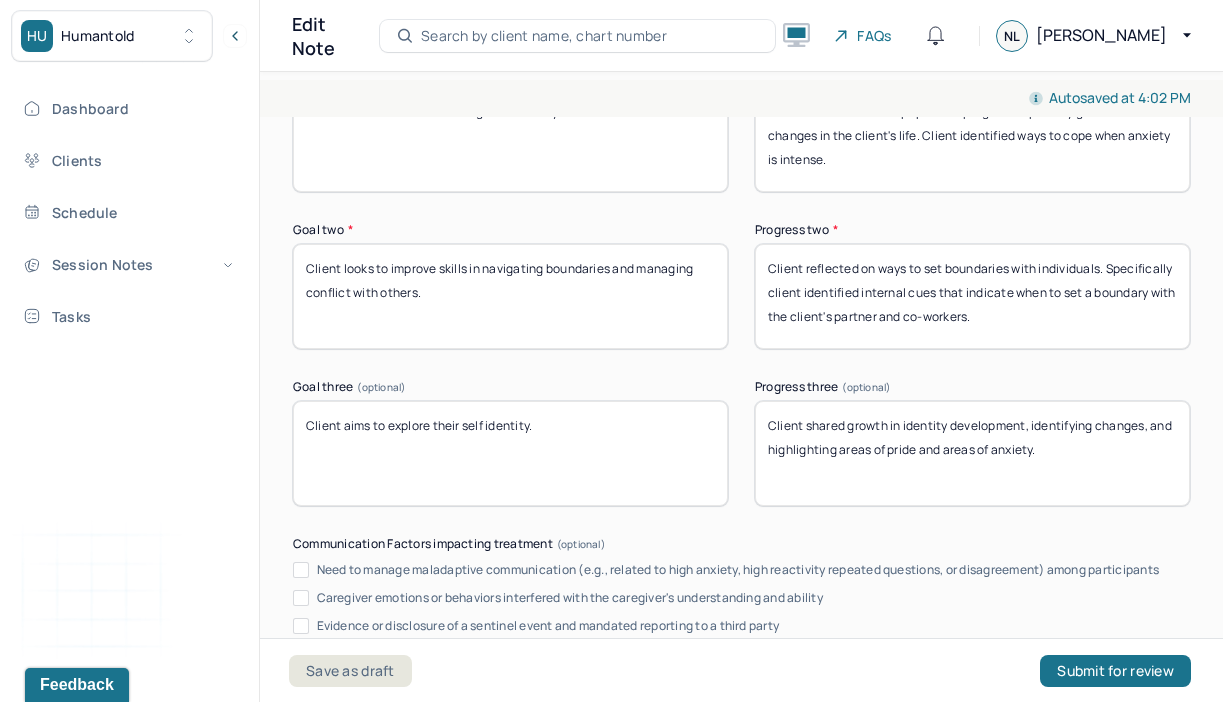 scroll, scrollTop: 3658, scrollLeft: 0, axis: vertical 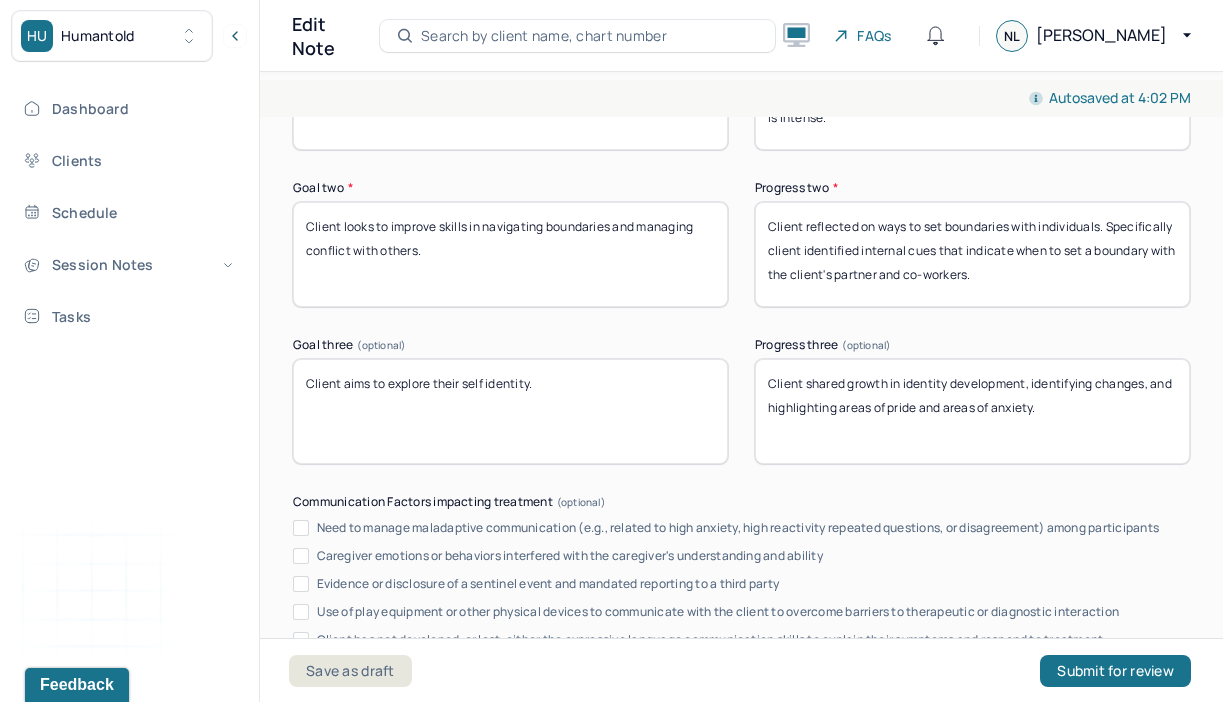 type on "Client reflected on ways to set boundaries with individuals. Specifically client identified internal cues that indicate when to set a boundary with  the client's partner and co-workers." 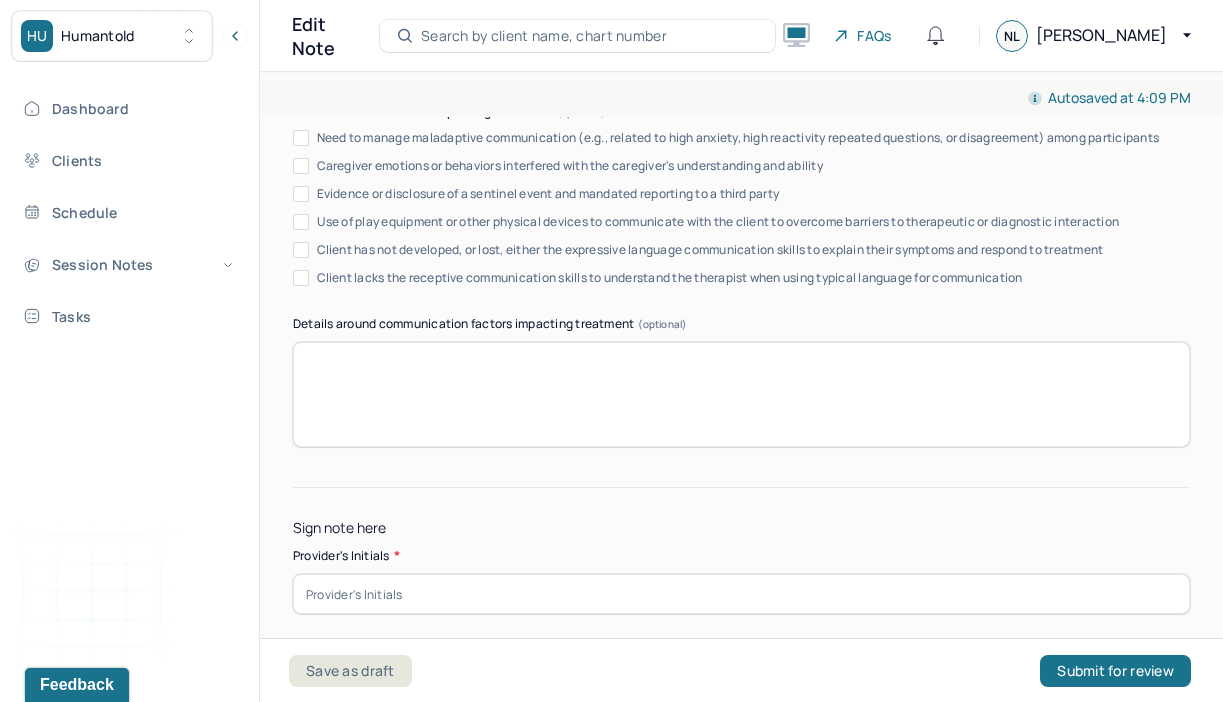 scroll, scrollTop: 4149, scrollLeft: 0, axis: vertical 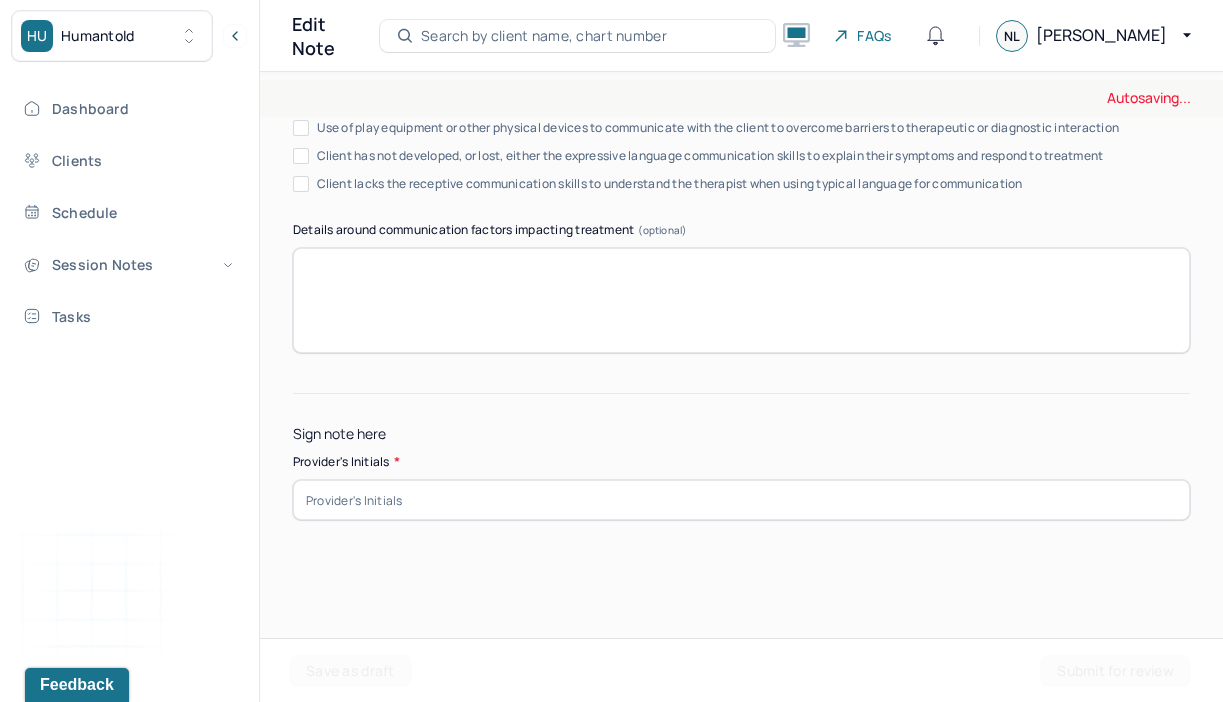 type on "Client is experiencing a significant amount of changes in self identity. Client is able to identify triumphs and pitfalls with all of these changes." 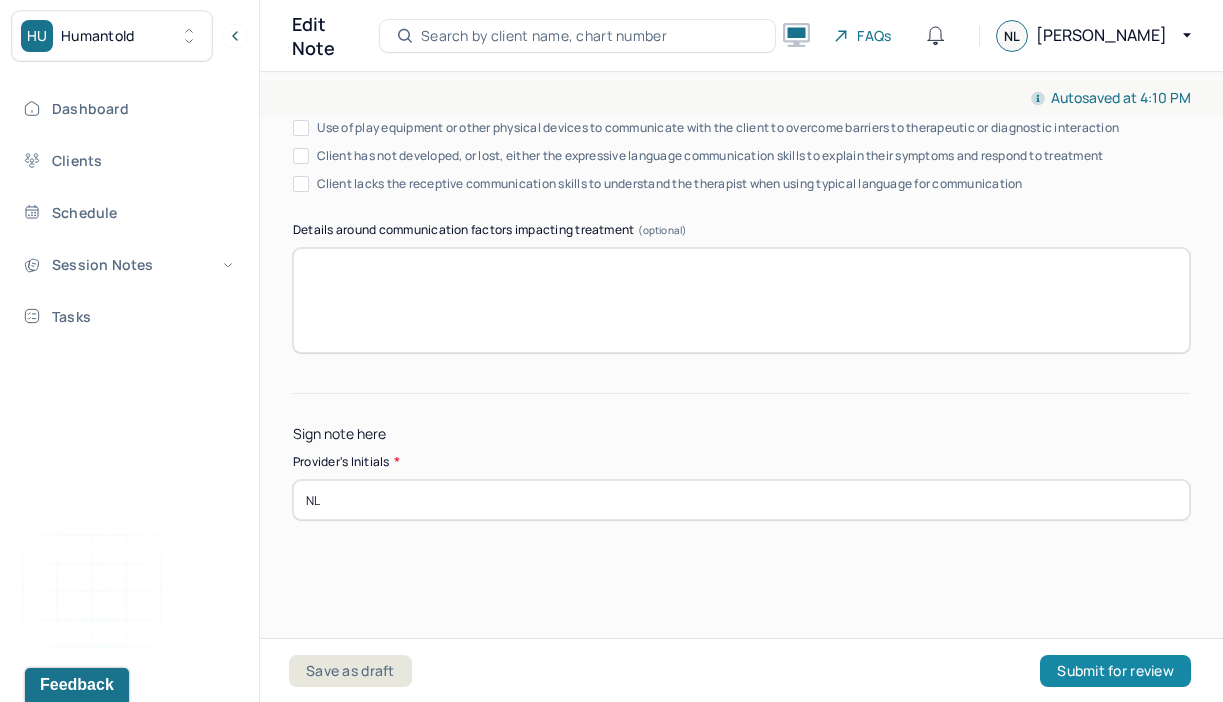 type on "NL" 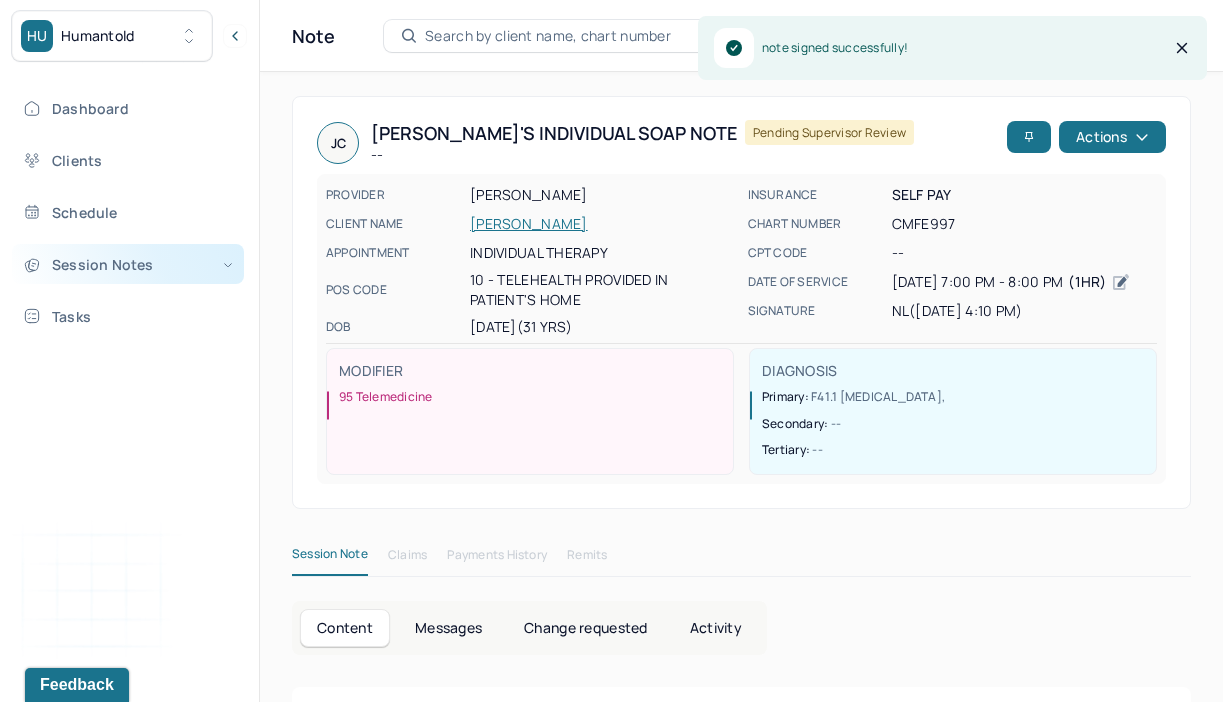 click on "Session Notes" at bounding box center (128, 264) 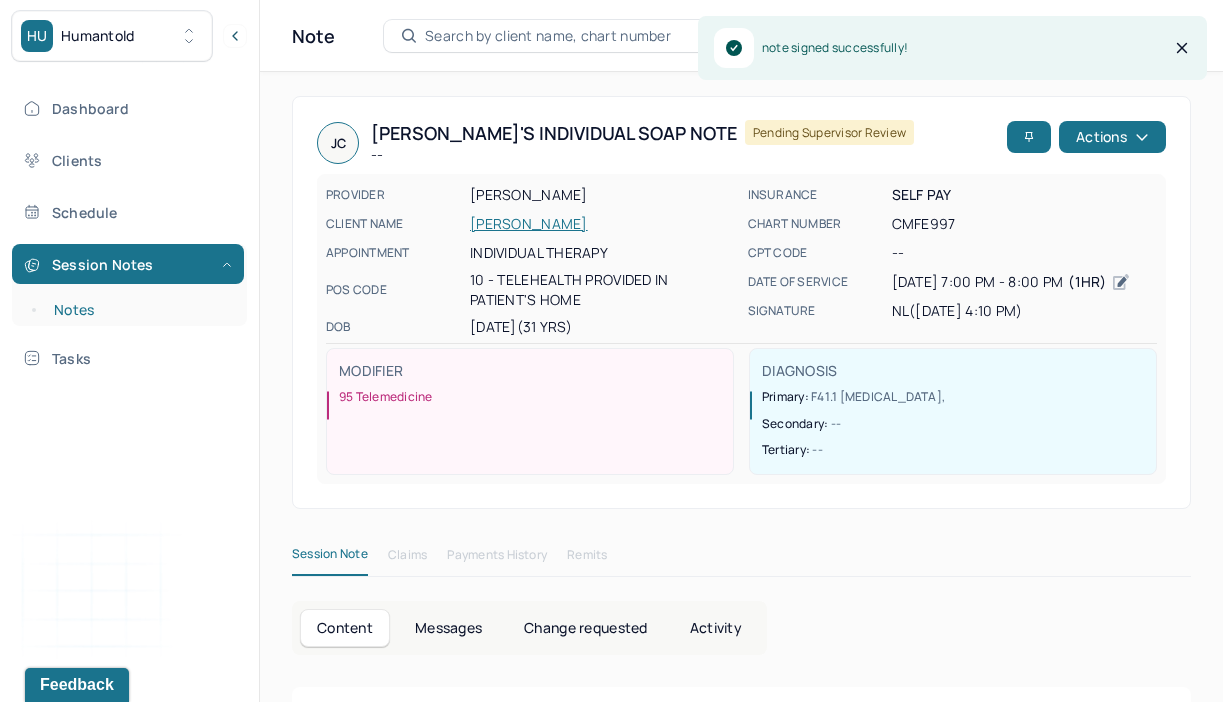 click on "Notes" at bounding box center [139, 310] 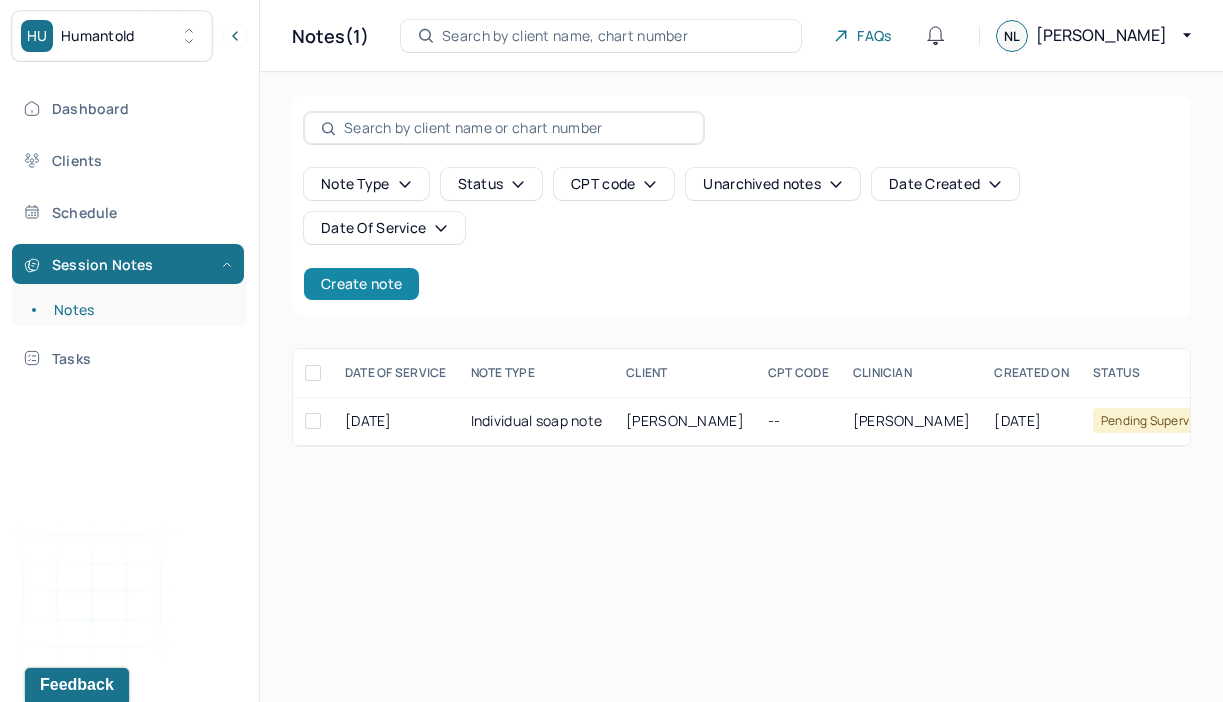 click on "Create note" at bounding box center [361, 284] 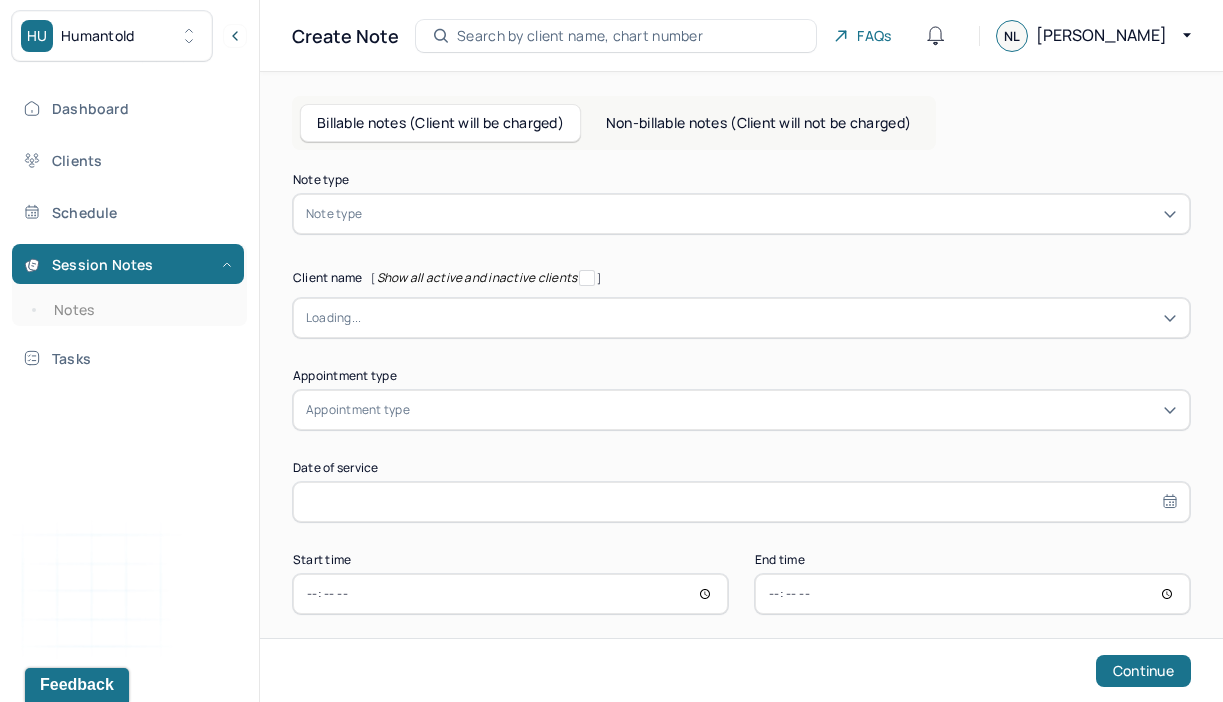 click at bounding box center (771, 214) 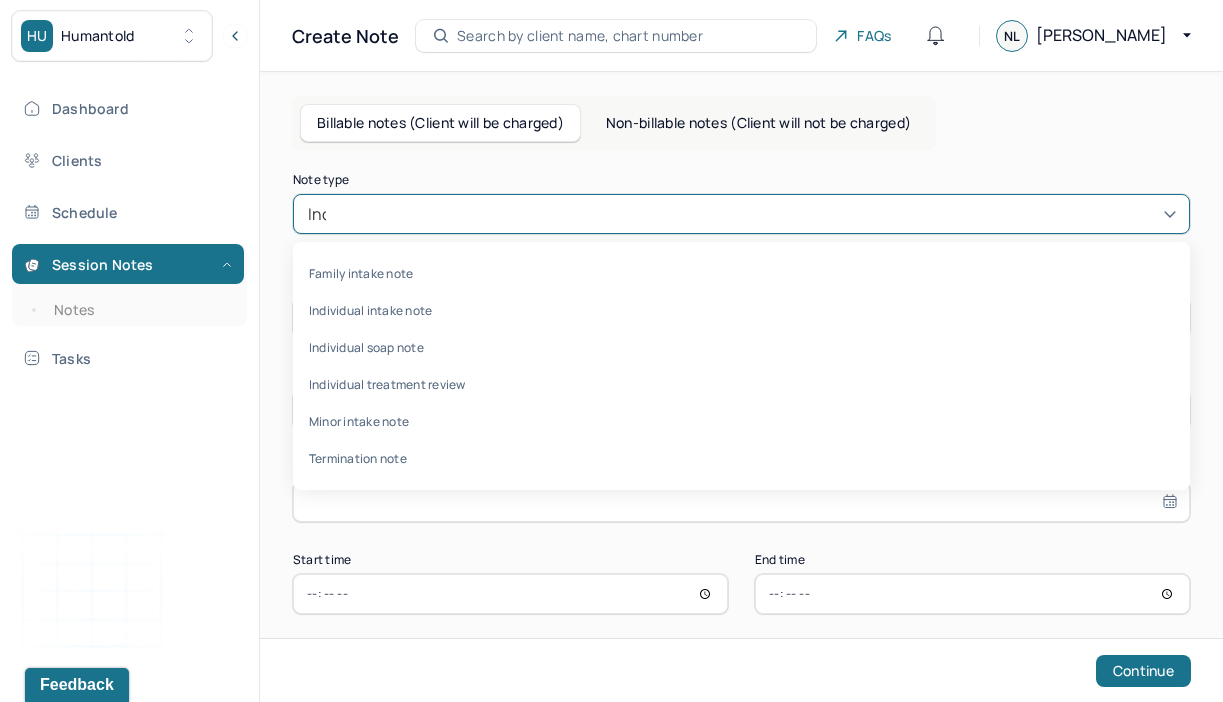 type on "Indi" 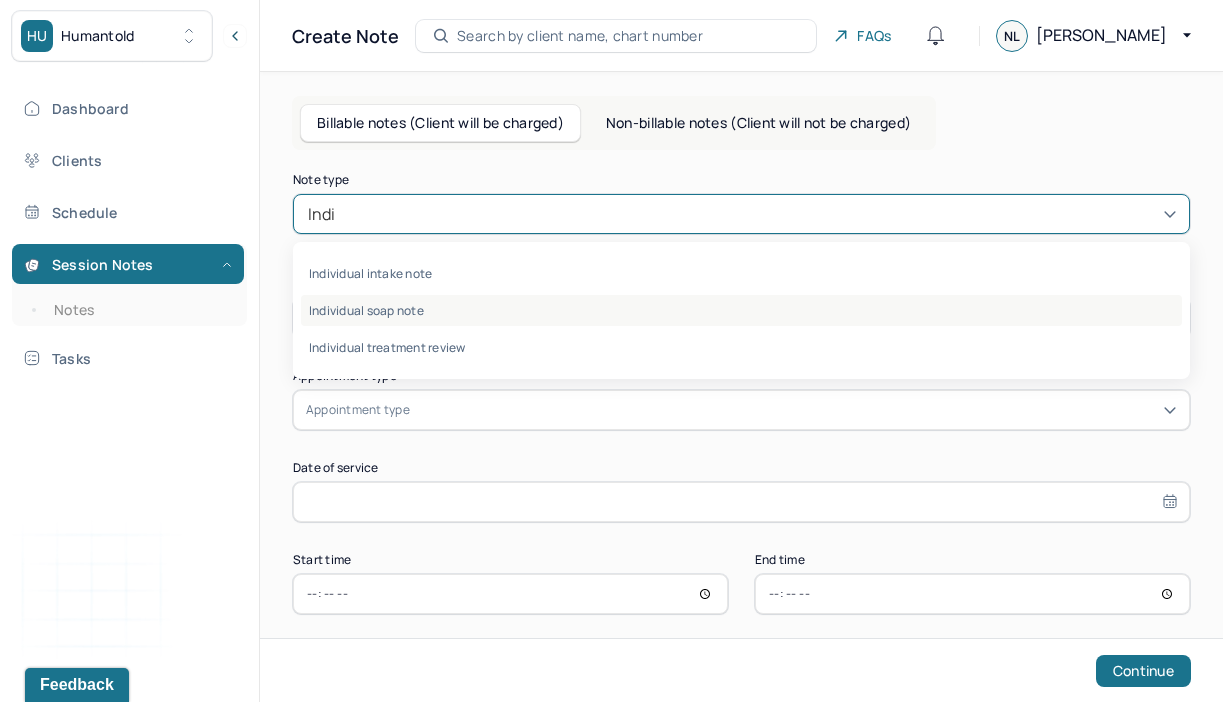 click on "Individual soap note" at bounding box center (741, 310) 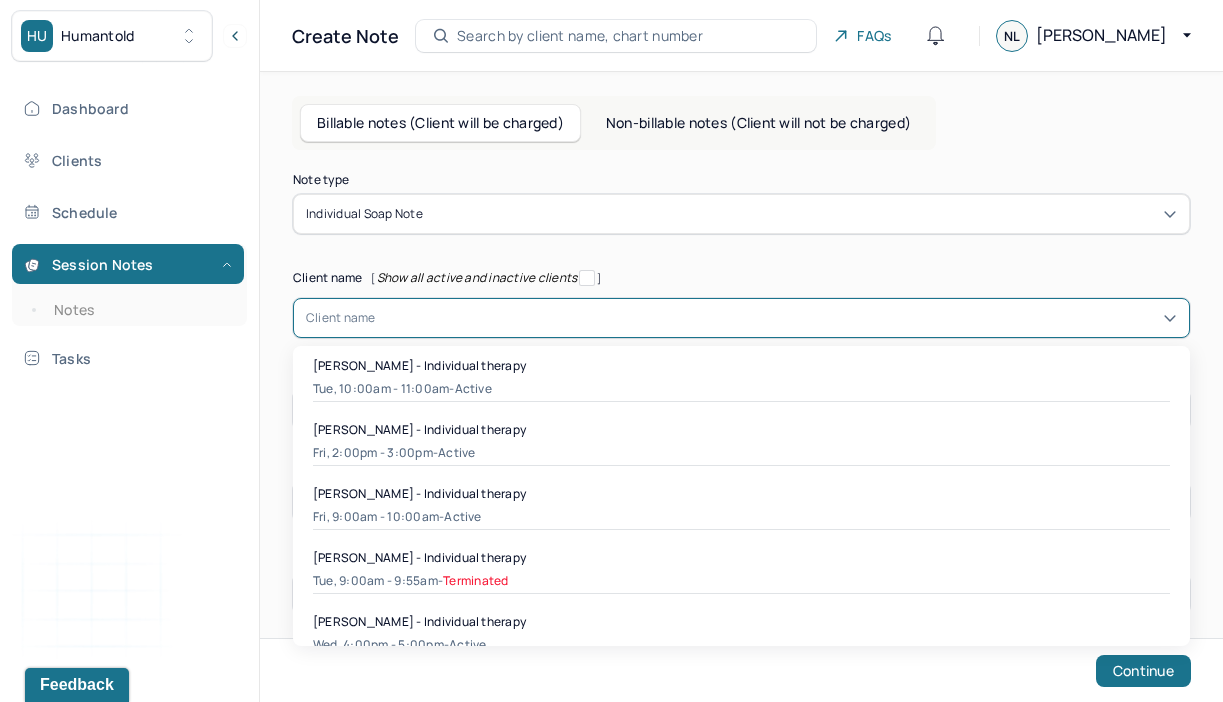 click at bounding box center [776, 318] 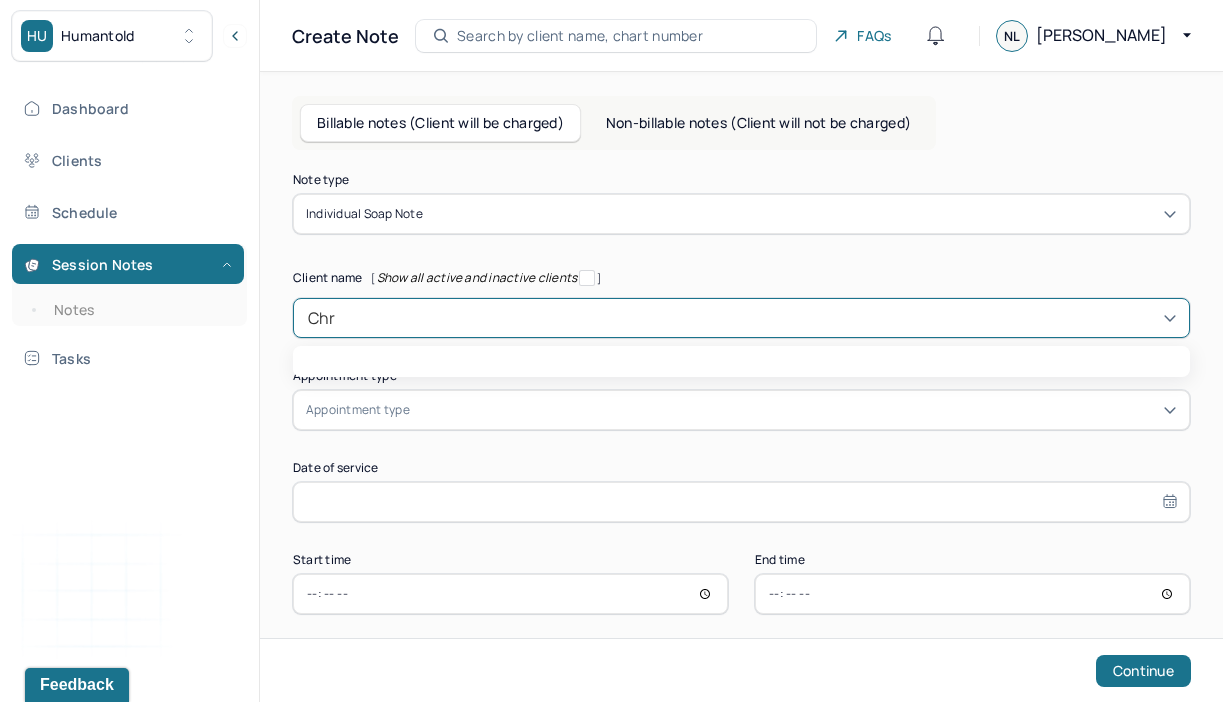 type on "Chri" 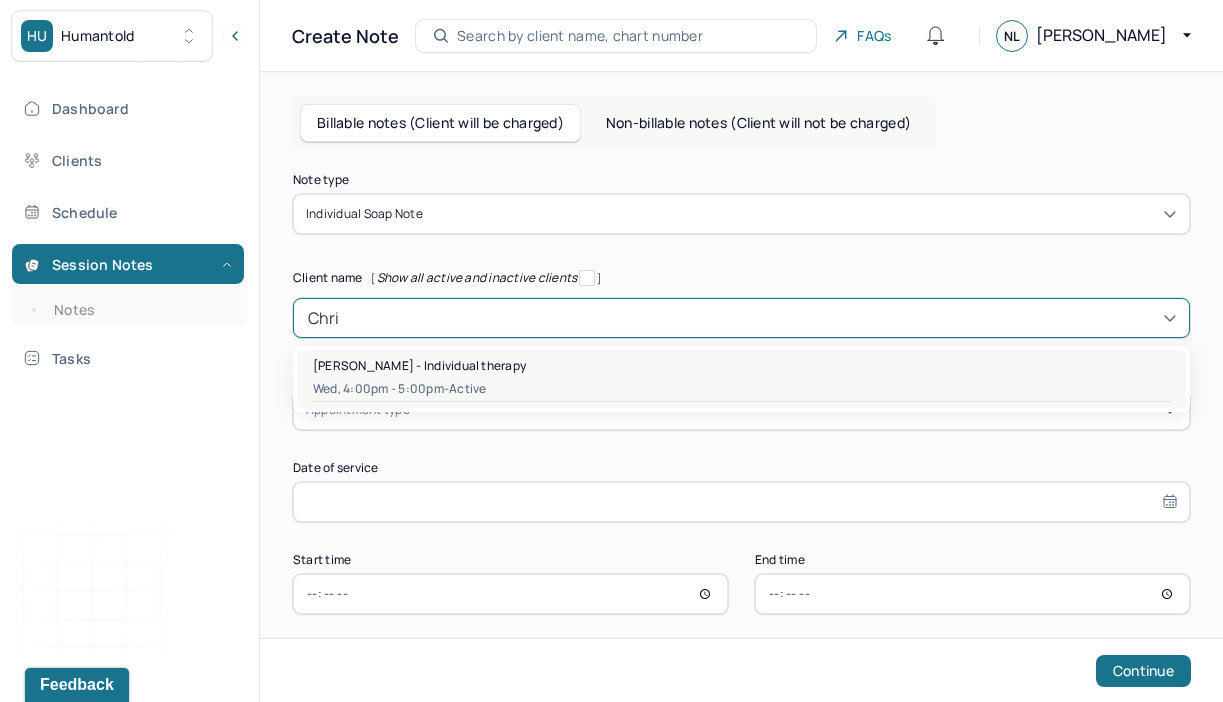 click on "[PERSON_NAME] - Individual therapy" at bounding box center [419, 365] 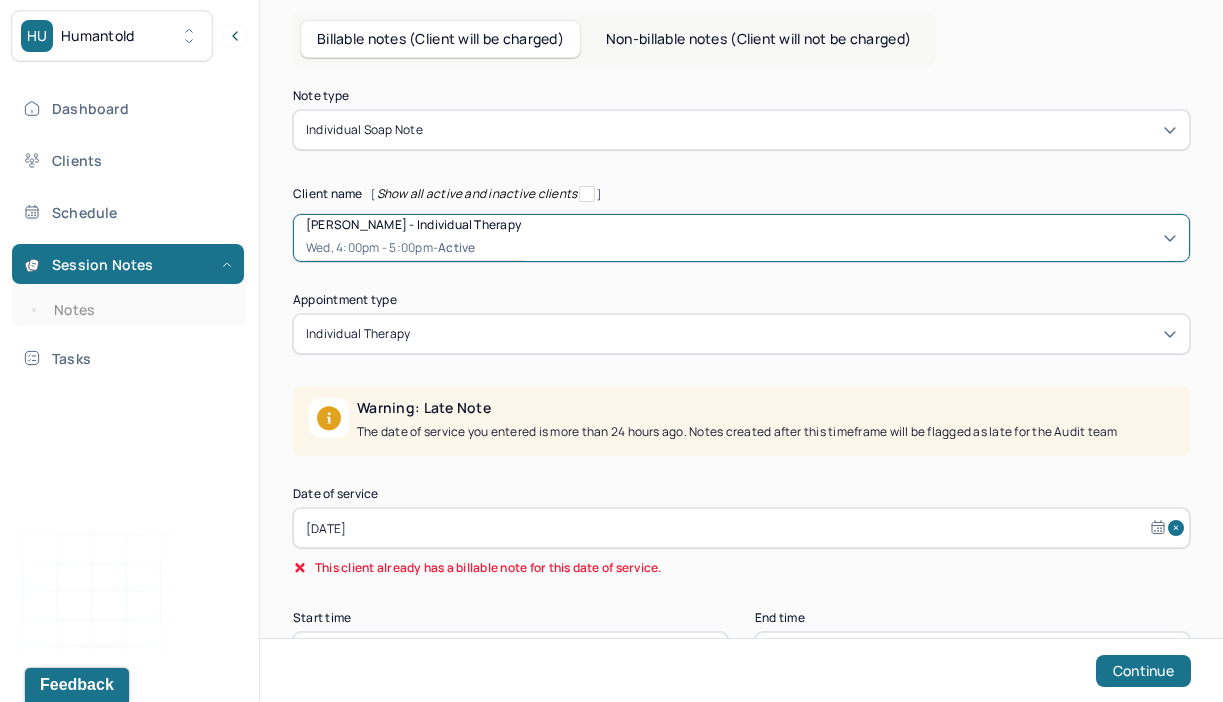 scroll, scrollTop: 159, scrollLeft: 0, axis: vertical 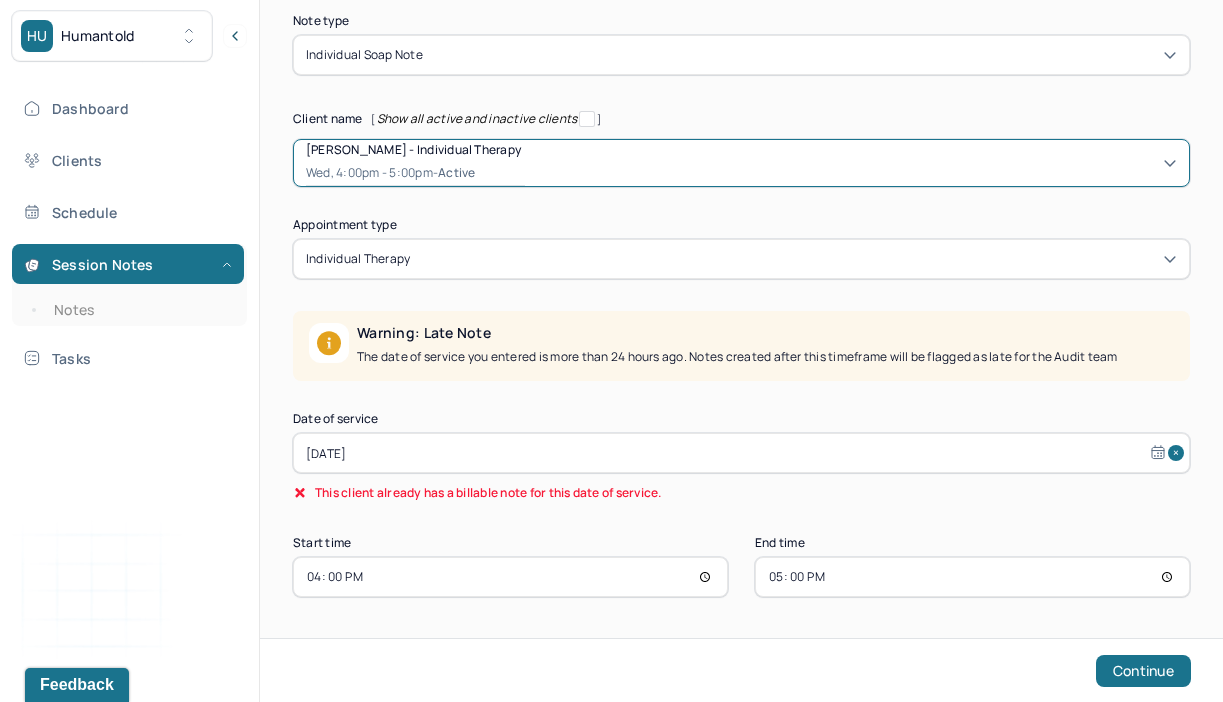 select on "6" 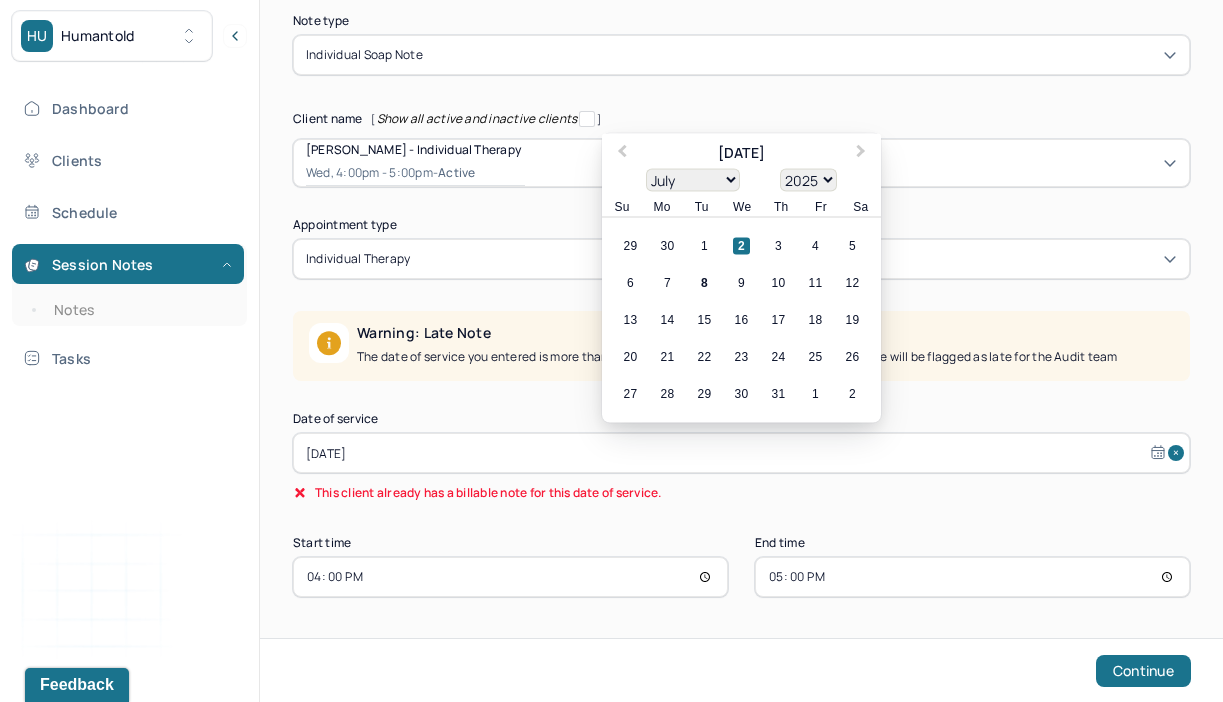 click on "[DATE]" at bounding box center [741, 453] 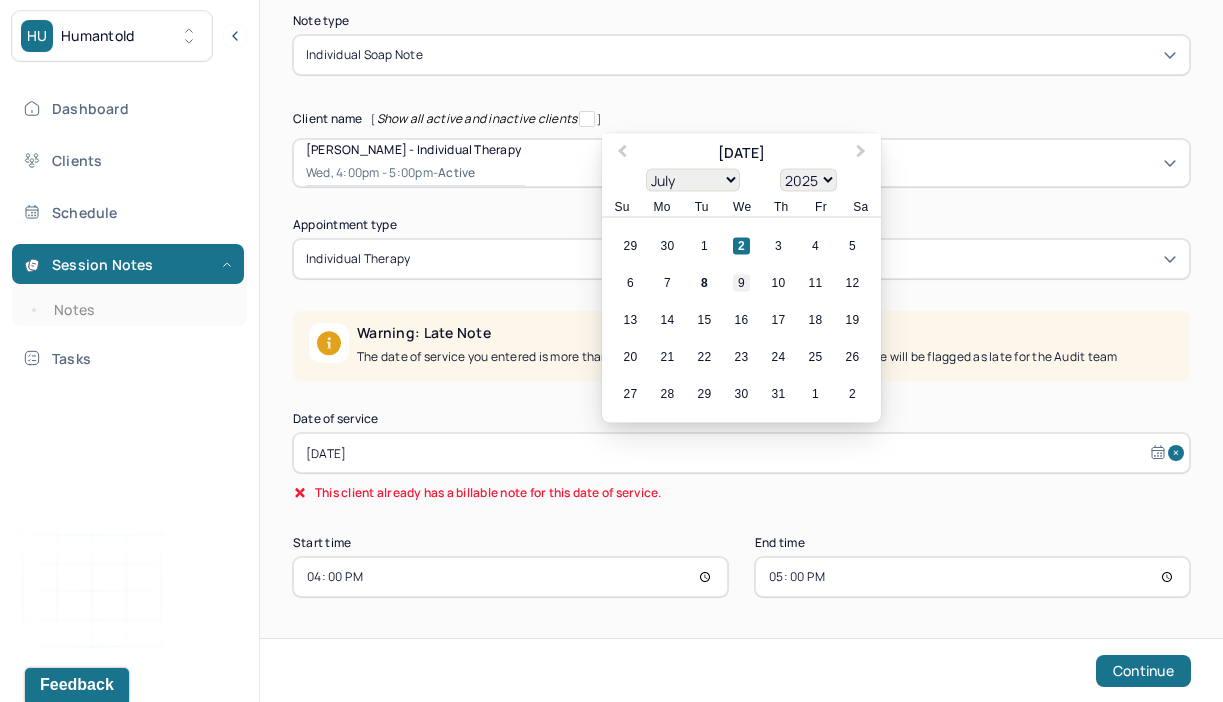 click on "9" at bounding box center [741, 283] 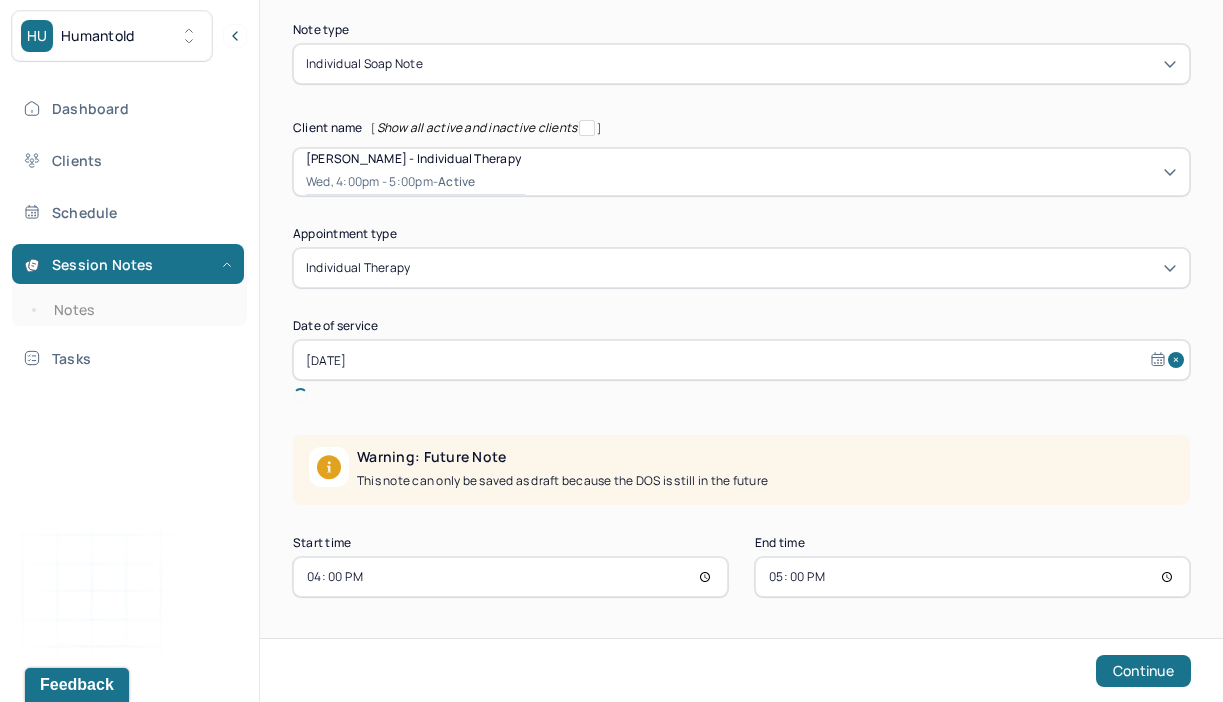 scroll, scrollTop: 127, scrollLeft: 0, axis: vertical 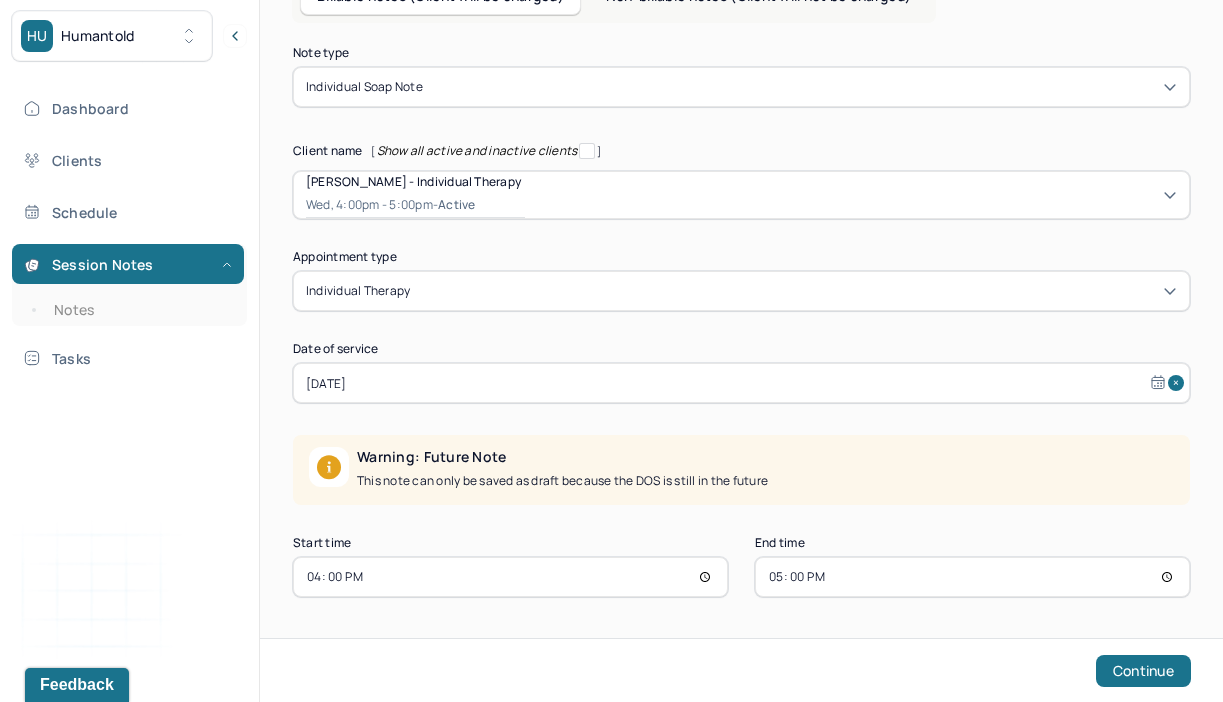 click on "[DATE]" at bounding box center [741, 383] 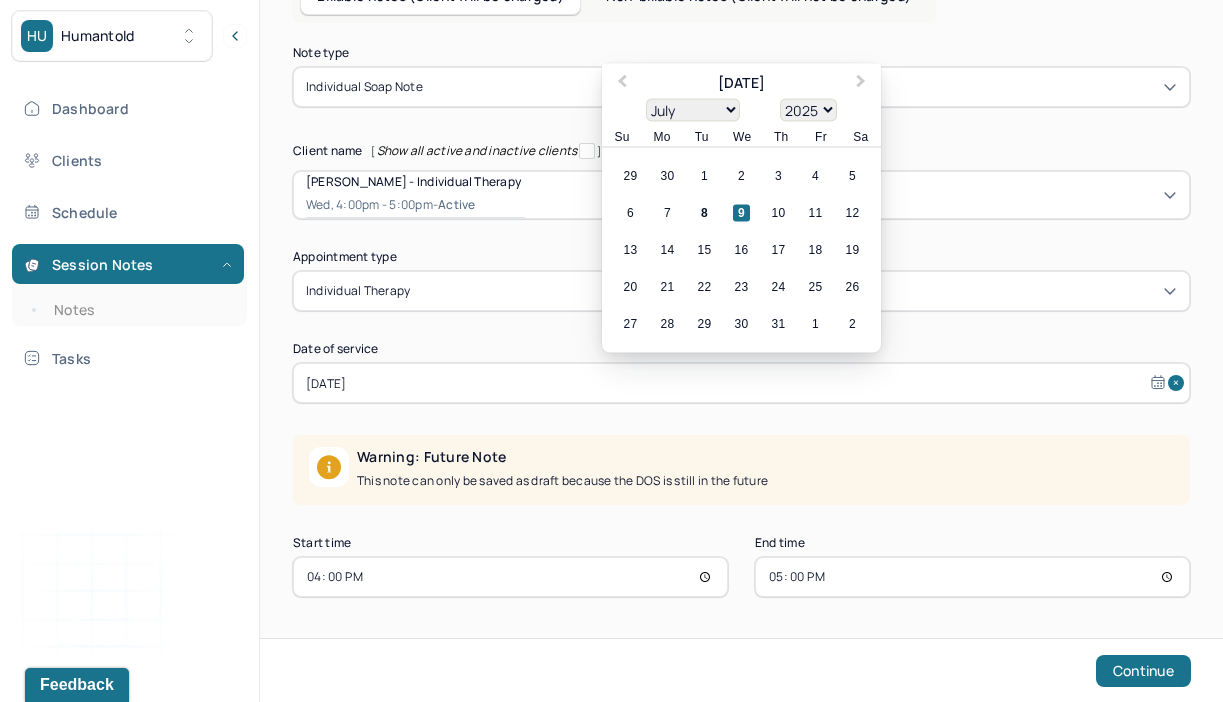 click on "6 7 8 9 10 11 12" at bounding box center (741, 213) 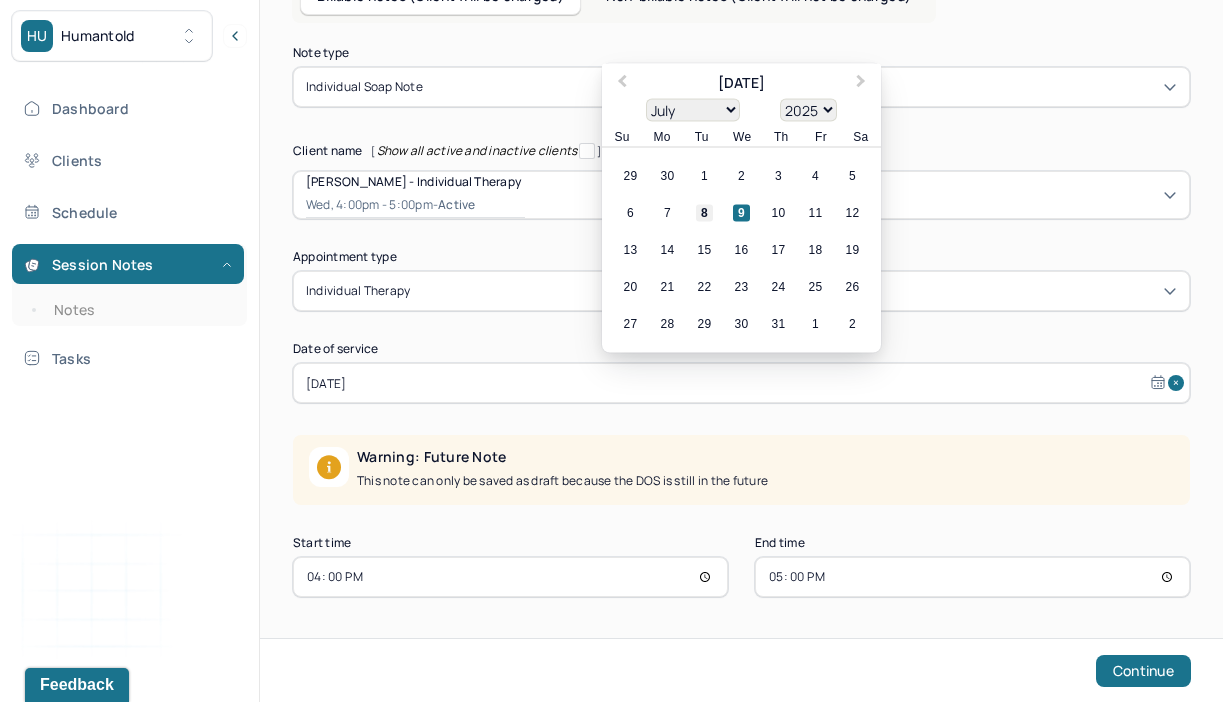 click on "8" at bounding box center [704, 213] 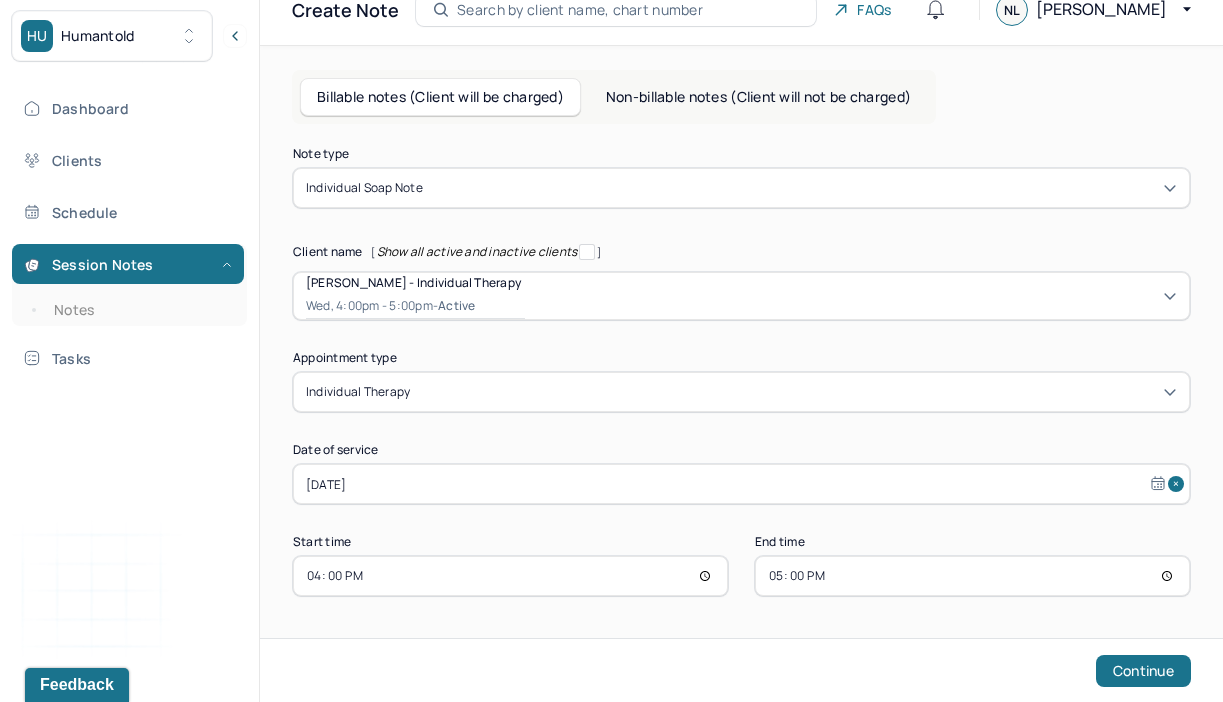 scroll, scrollTop: 25, scrollLeft: 0, axis: vertical 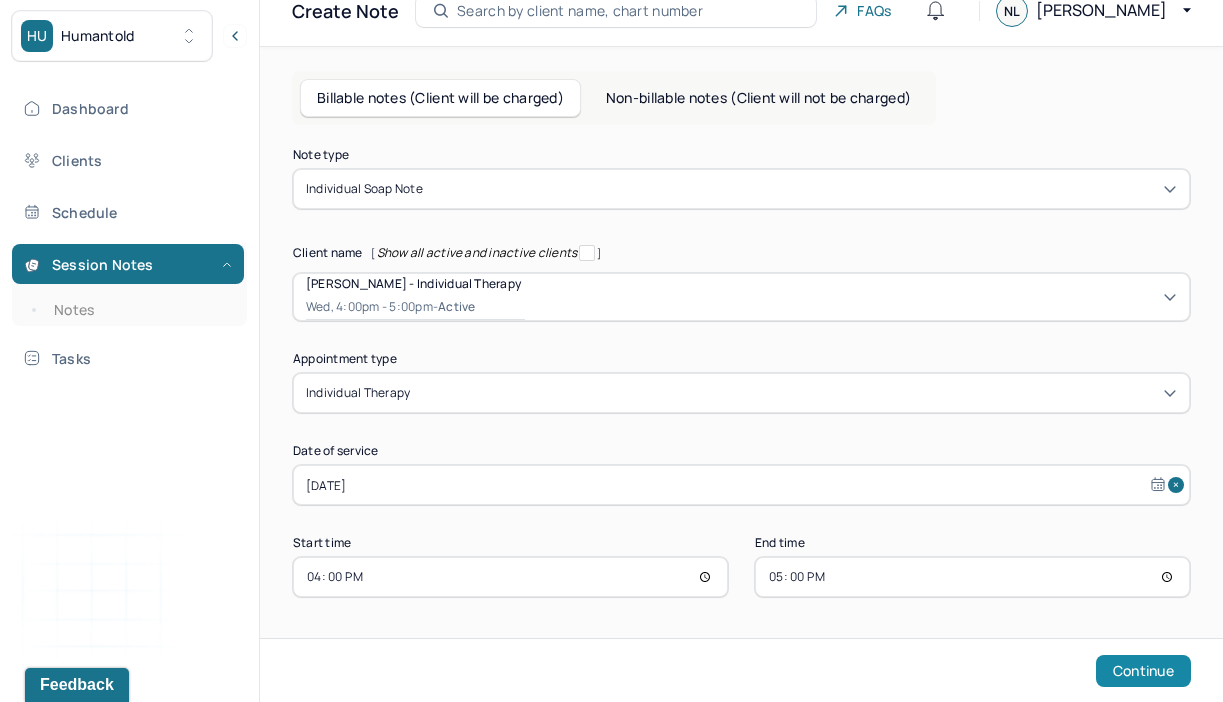 click on "Continue" at bounding box center (1143, 671) 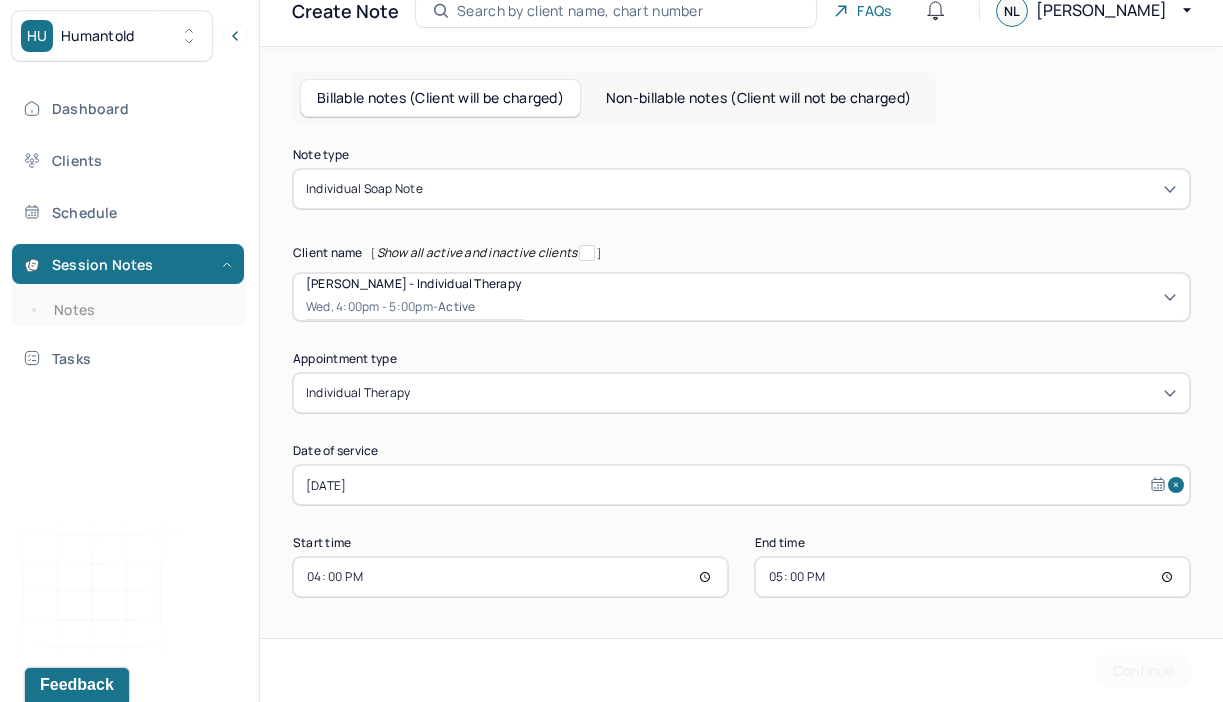 scroll, scrollTop: 0, scrollLeft: 0, axis: both 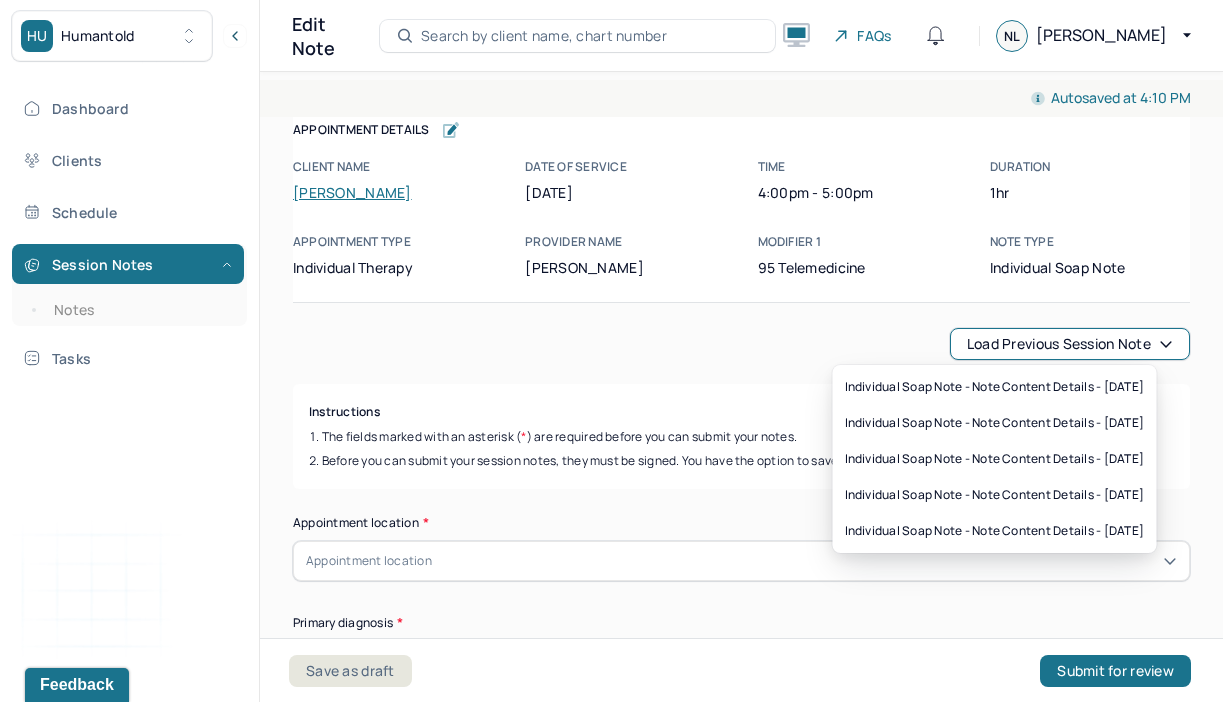 click on "Load previous session note" at bounding box center [1070, 344] 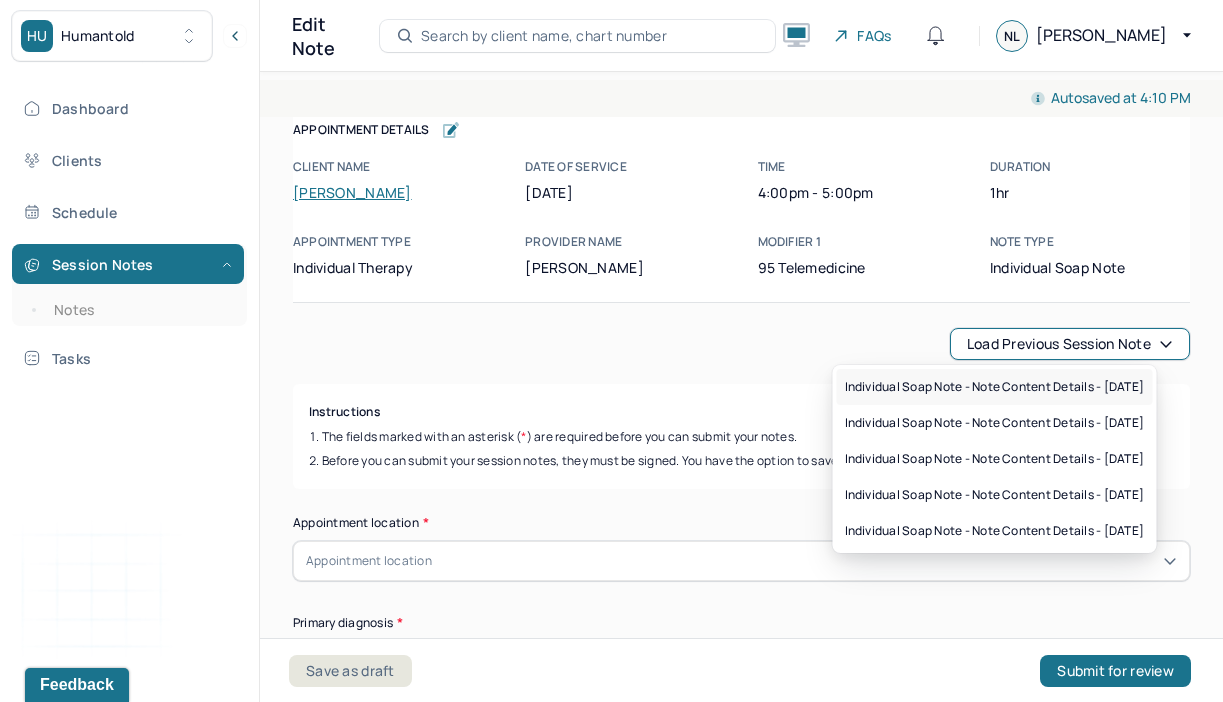 click on "Individual soap note   - Note content Details -   [DATE]" at bounding box center (995, 387) 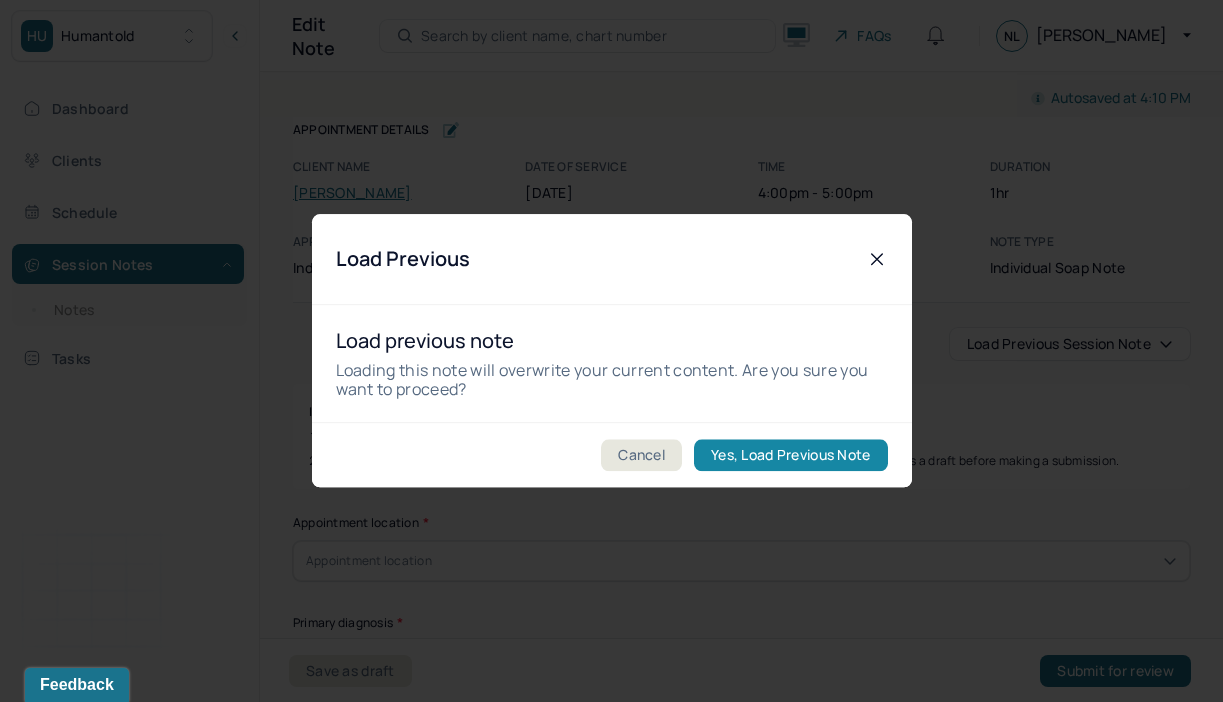 click on "Yes, Load Previous Note" at bounding box center (790, 456) 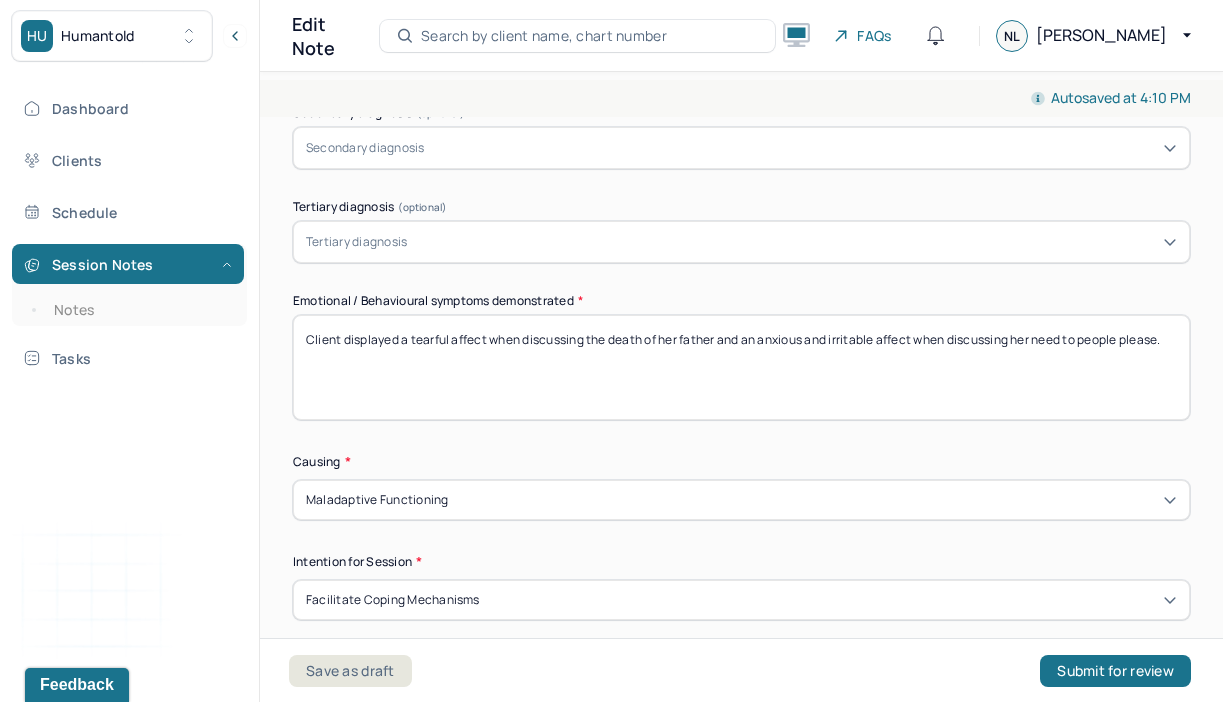 scroll, scrollTop: 898, scrollLeft: 0, axis: vertical 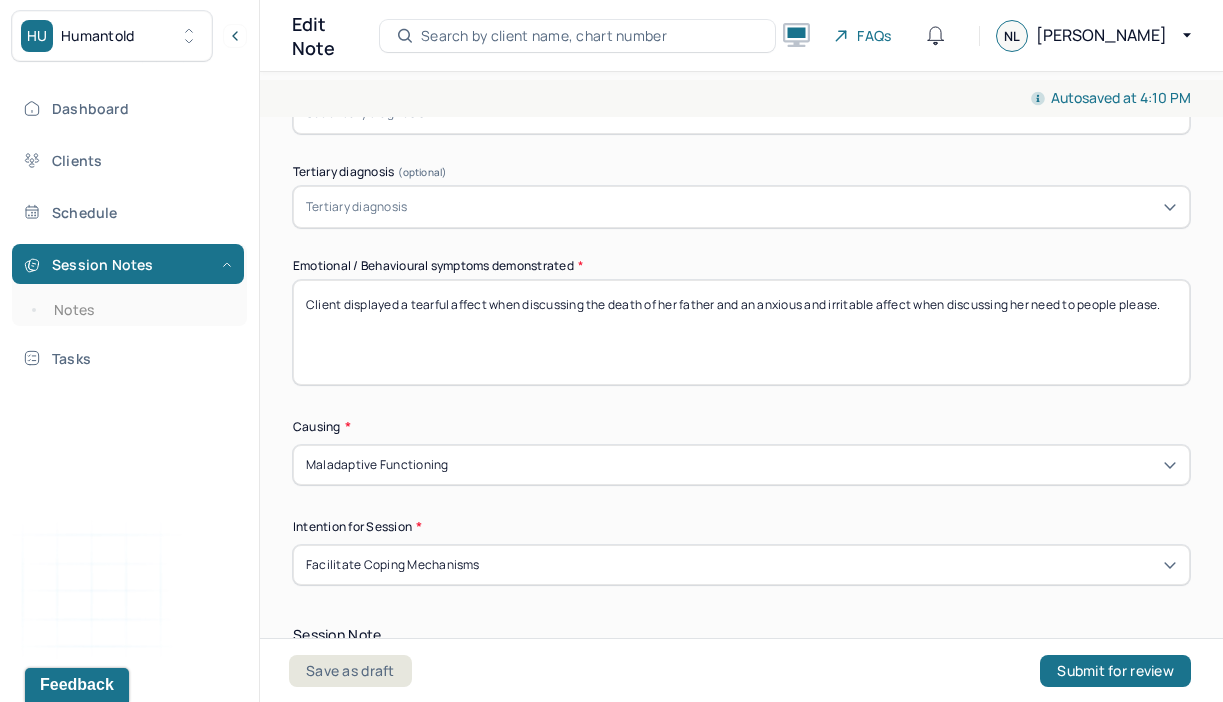 drag, startPoint x: 1185, startPoint y: 301, endPoint x: 984, endPoint y: 259, distance: 205.34119 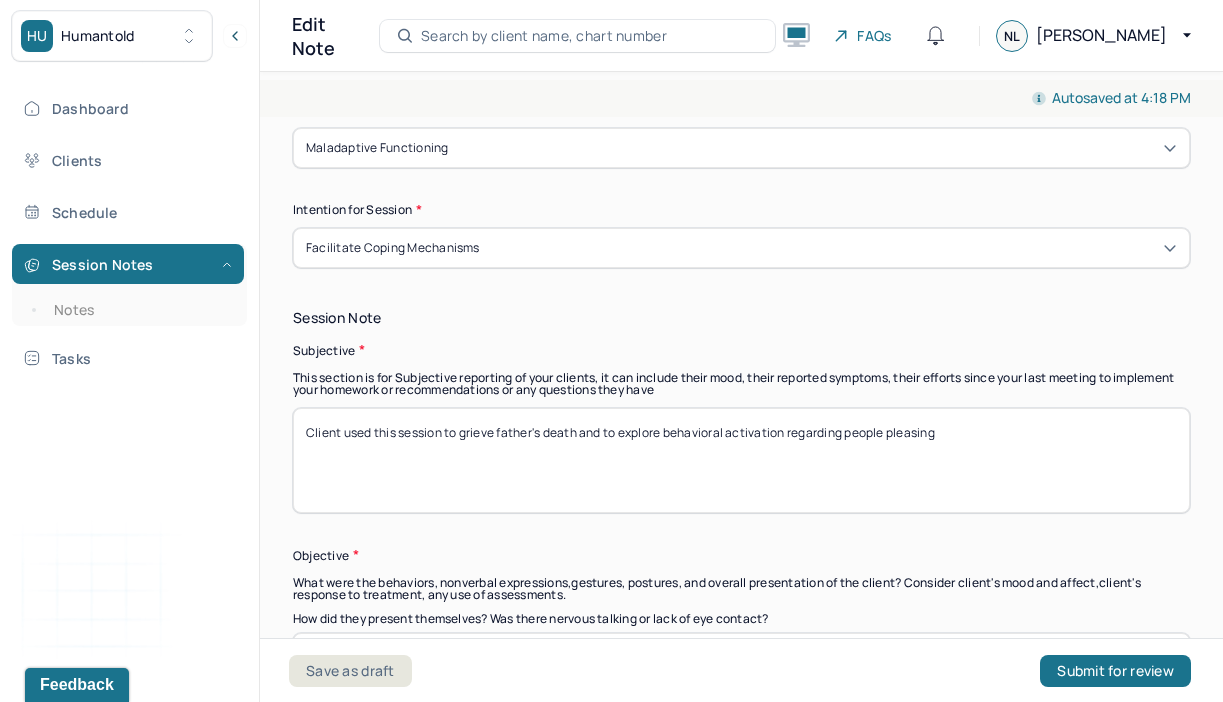scroll, scrollTop: 1232, scrollLeft: 0, axis: vertical 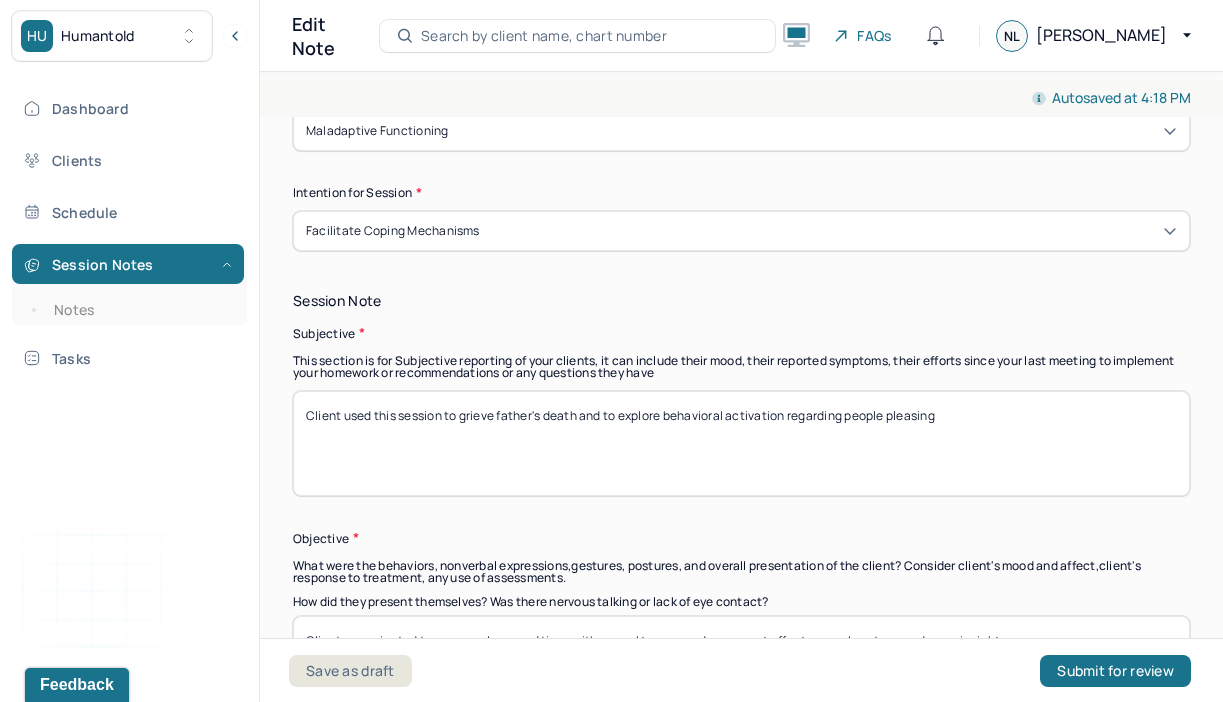 type on "Client's affect was irritable when discussing people pleasing. Additionally client's affect was tearful when processing father's passing." 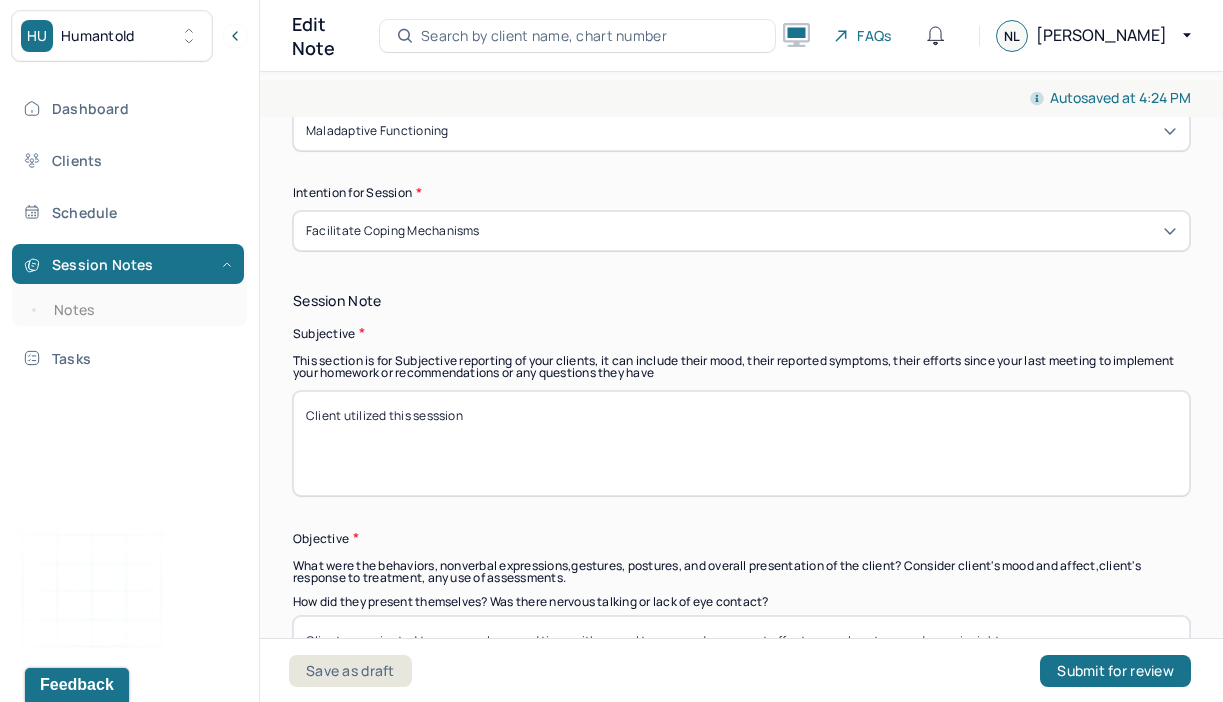 click on "Client utilized this sesssion" at bounding box center [741, 443] 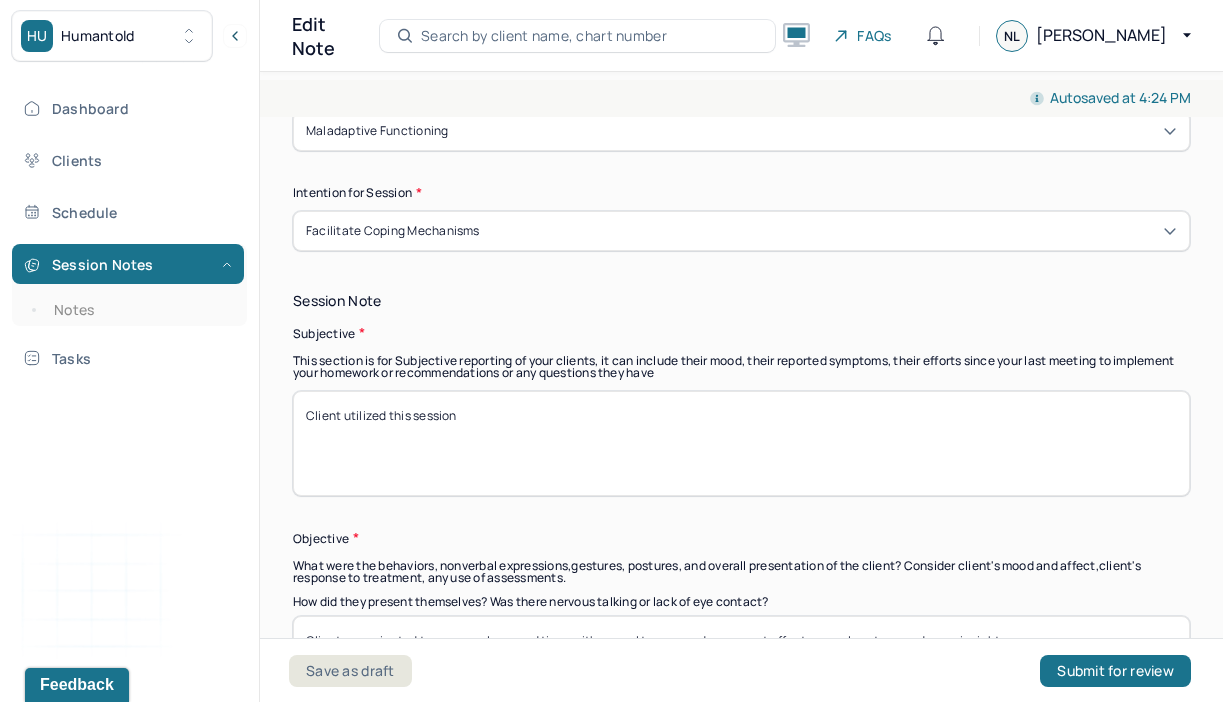 click on "Client utilized this sesssion" at bounding box center (741, 443) 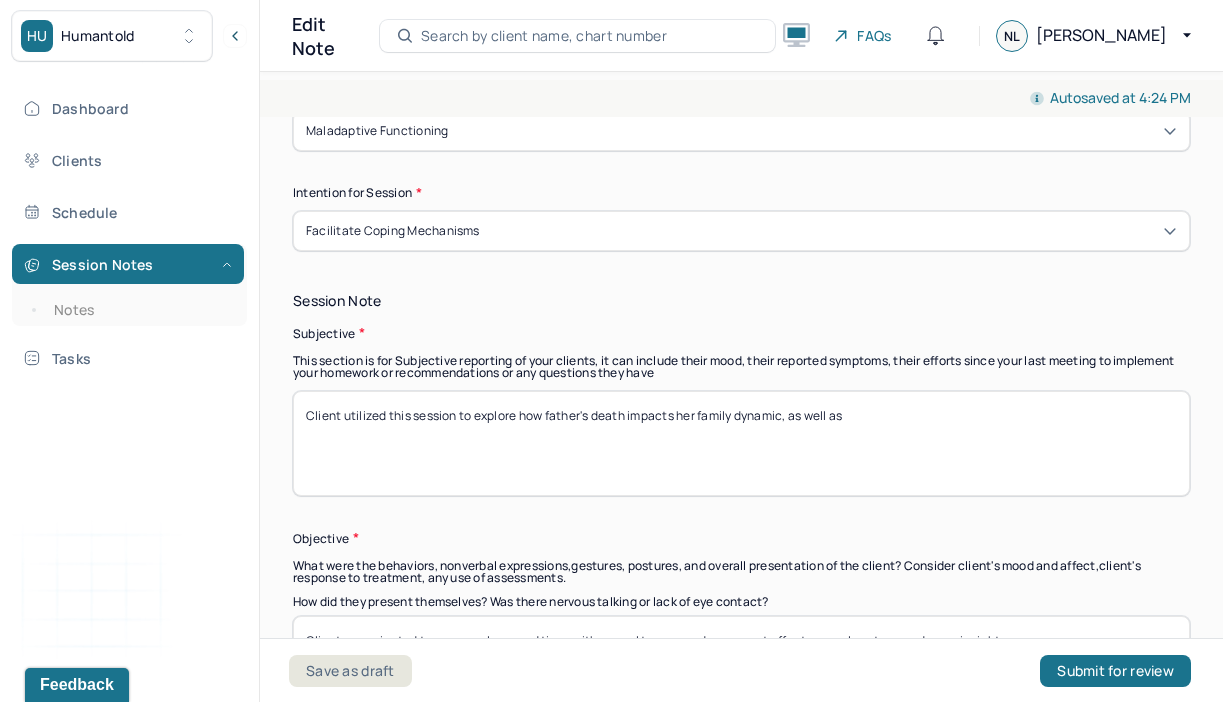 click on "Client utilized this session to explore how father's death impacts her family dynaic, as well as" at bounding box center (741, 443) 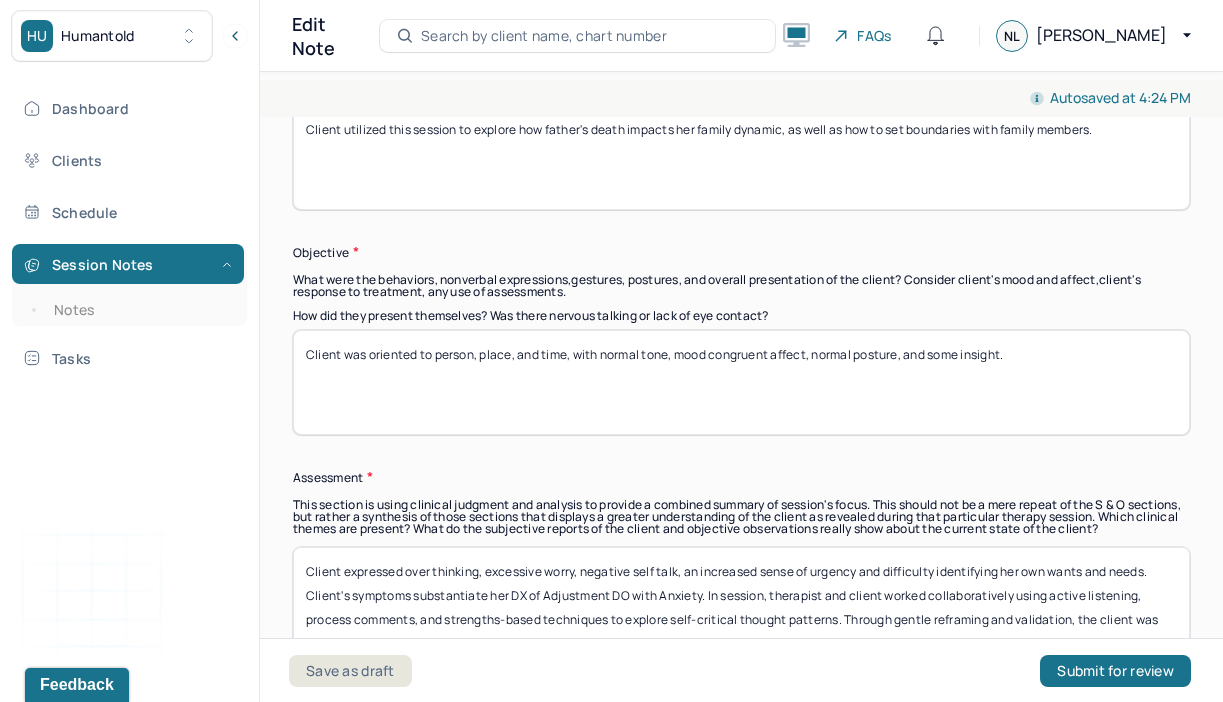 scroll, scrollTop: 1522, scrollLeft: 0, axis: vertical 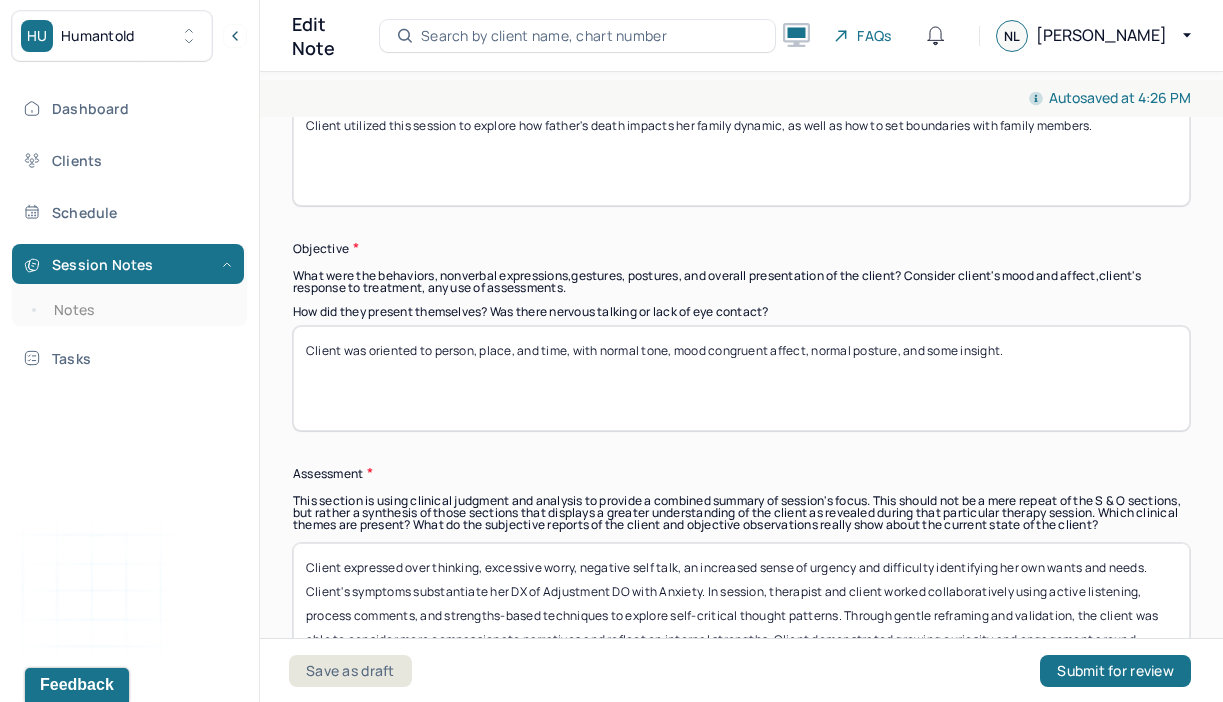type on "Client utilized this session to explore how father's death impacts her family dynamic, as well as how to set boundaries with family members." 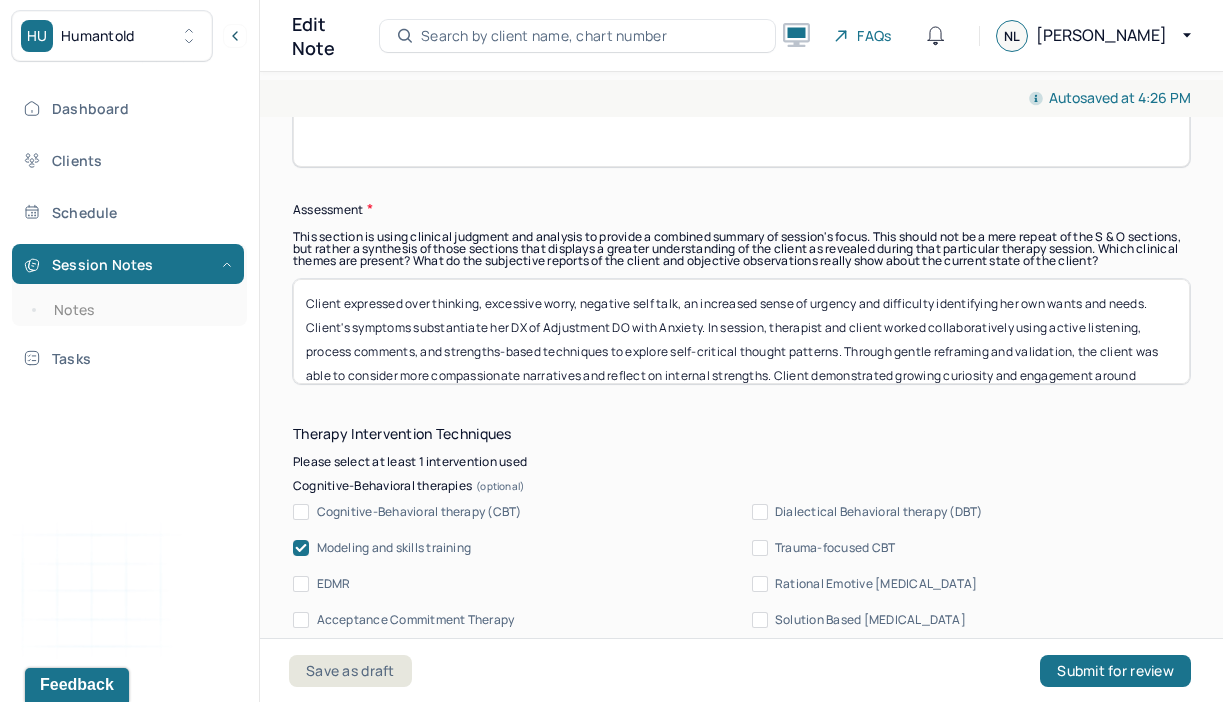 scroll, scrollTop: 1821, scrollLeft: 0, axis: vertical 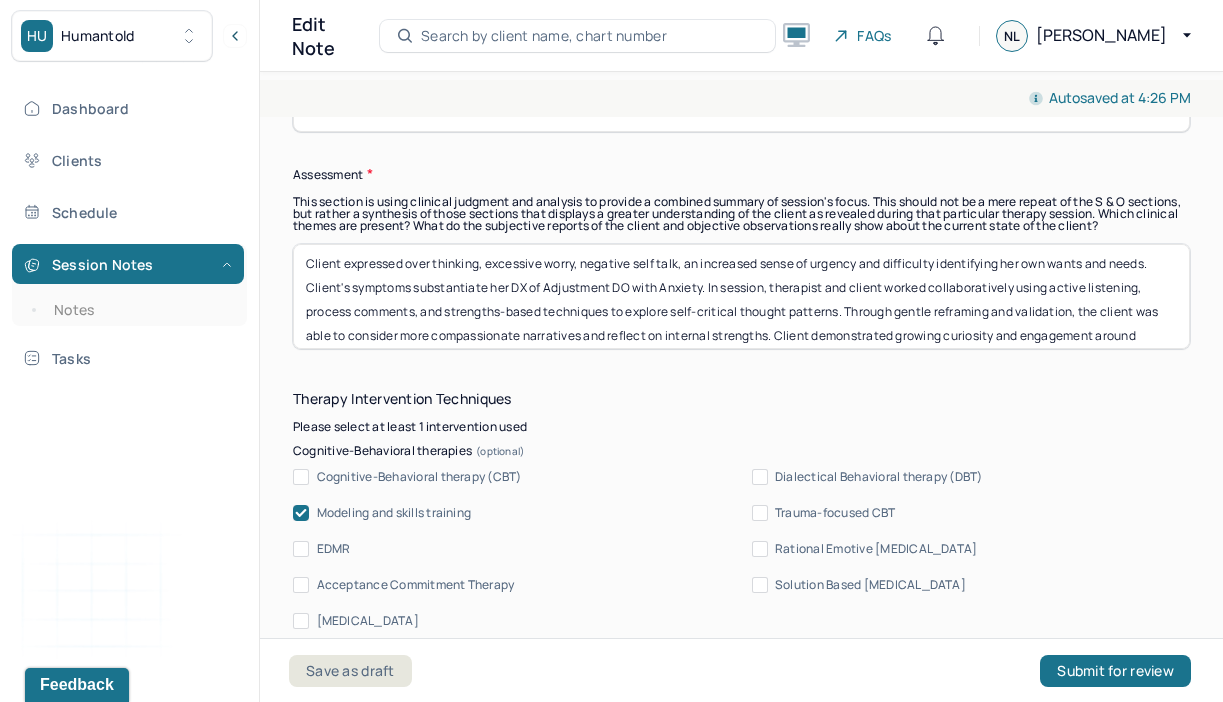 type on "Client was oriented x3, with normal tone, mood congruent affect, normal posture, and some insight." 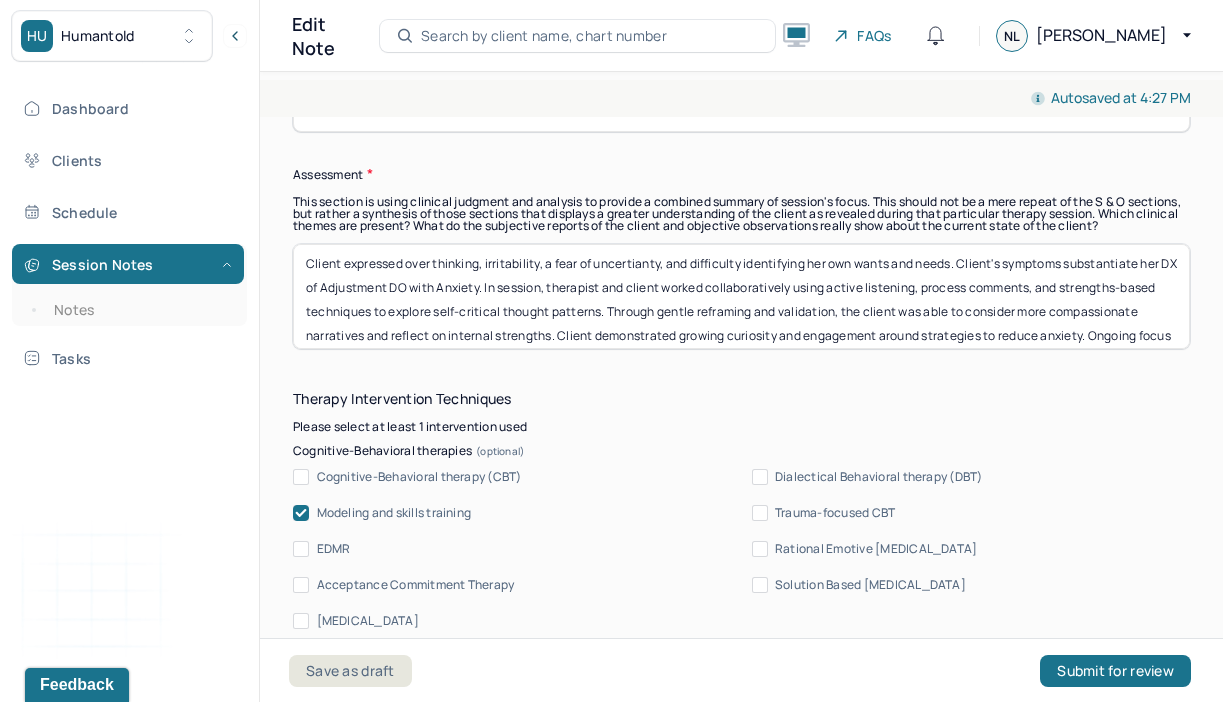click on "Client expressed over thinking, irritability, and a fear  and difficulty identifying her own wants and needs. Client's symptoms substantiate her DX of Adjustment DO with Anxiety. In session, therapist and client worked collaboratively using active listening, process comments, and strengths-based techniques to explore self-critical thought patterns. Through gentle reframing and validation, the client was able to consider more compassionate narratives and reflect on internal strengths. Client demonstrated growing curiosity and engagement around strategies to reduce anxiety. Ongoing focus is on expanding emotional awareness and flexible thinking." at bounding box center [741, 296] 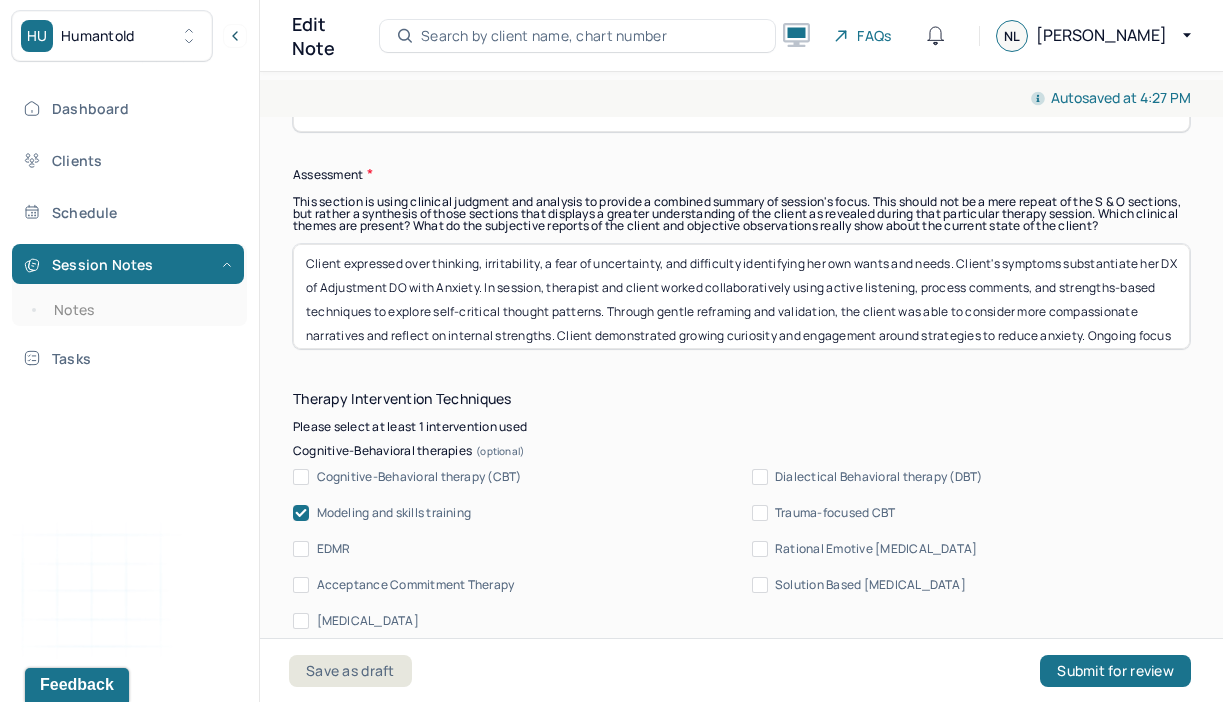 click on "Client expressed over thinking, irritability, a fear of uncertianty, and difficulty identifying her own wants and needs. Client's symptoms substantiate her DX of Adjustment DO with Anxiety. In session, therapist and client worked collaboratively using active listening, process comments, and strengths-based techniques to explore self-critical thought patterns. Through gentle reframing and validation, the client was able to consider more compassionate narratives and reflect on internal strengths. Client demonstrated growing curiosity and engagement around strategies to reduce anxiety. Ongoing focus is on expanding emotional awareness and flexible thinking." at bounding box center (741, 296) 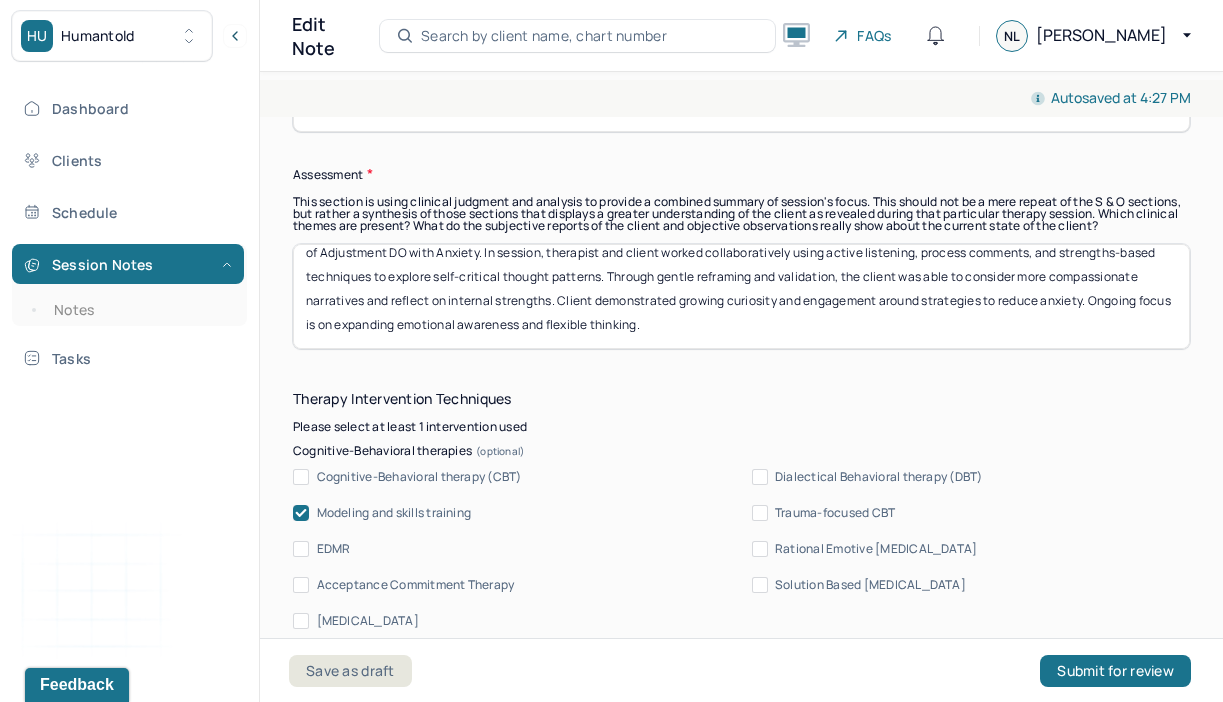 drag, startPoint x: 301, startPoint y: 267, endPoint x: 663, endPoint y: 482, distance: 421.03326 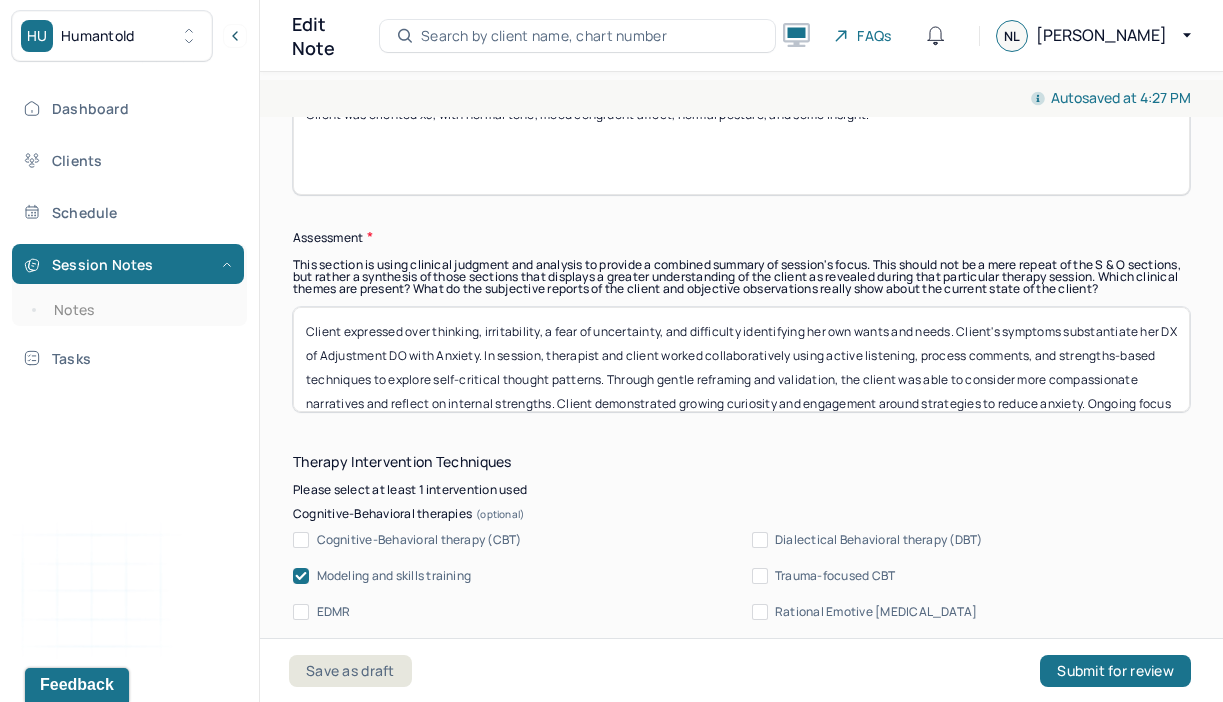 scroll, scrollTop: 1796, scrollLeft: 0, axis: vertical 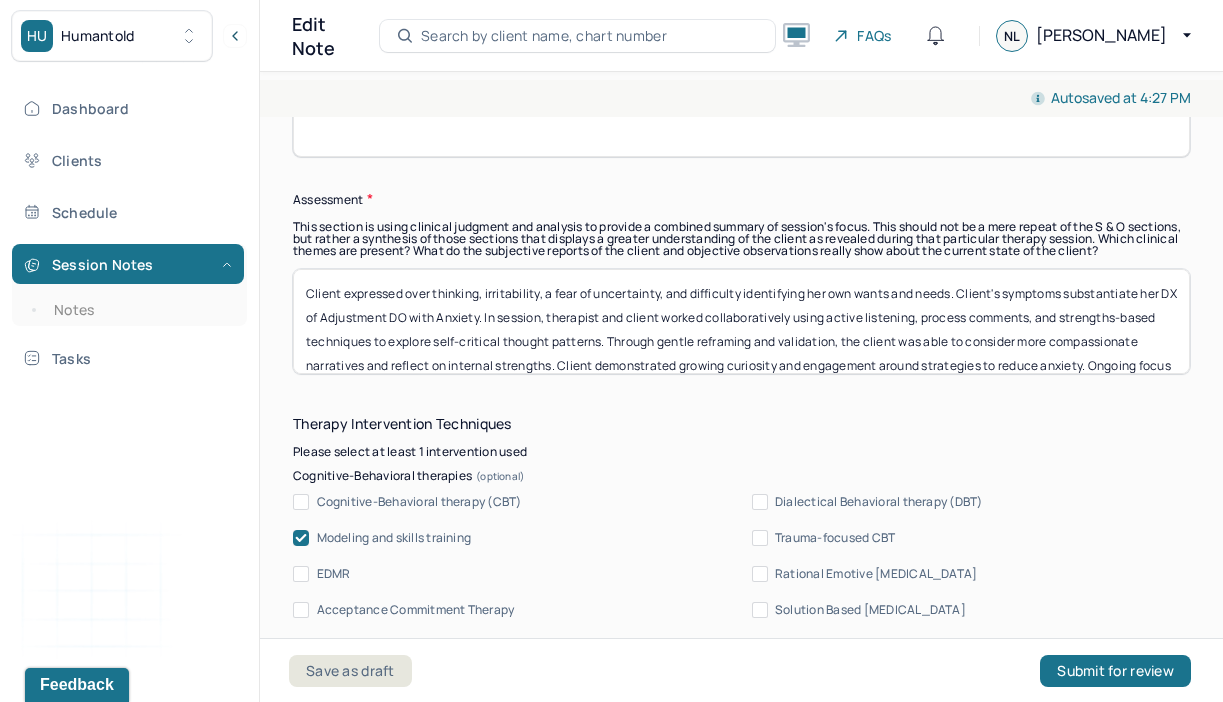 drag, startPoint x: 802, startPoint y: 360, endPoint x: 619, endPoint y: 187, distance: 251.8293 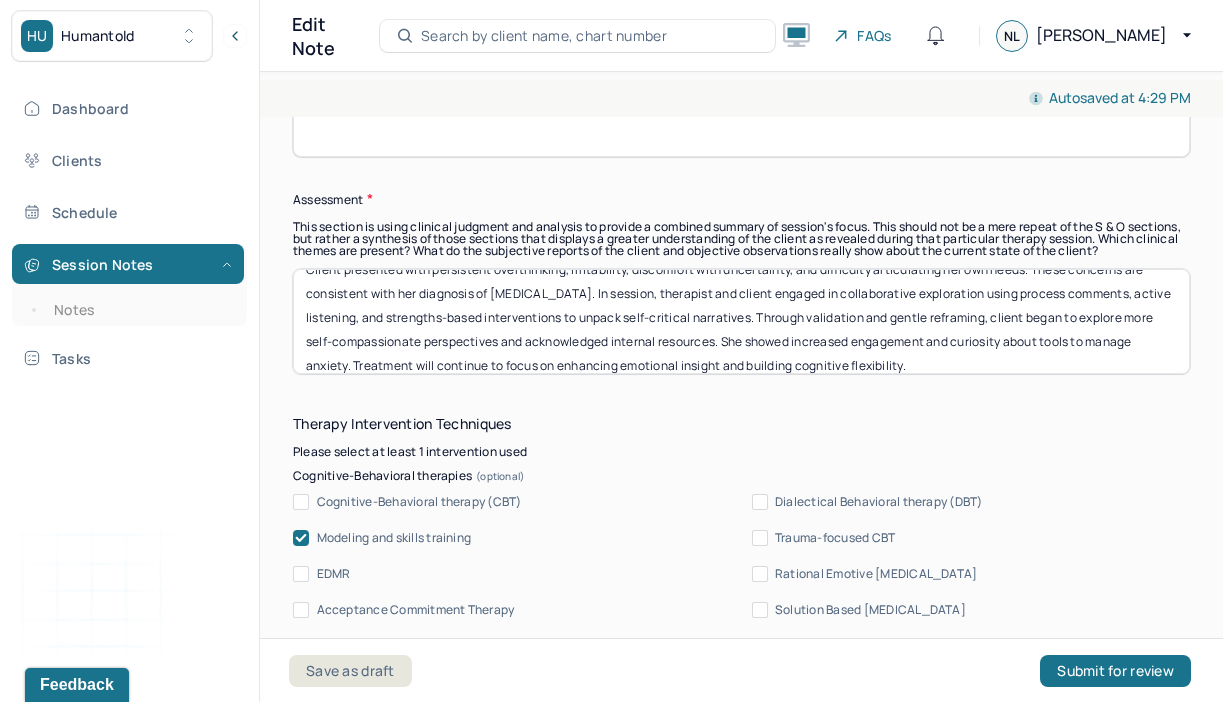 scroll, scrollTop: 0, scrollLeft: 0, axis: both 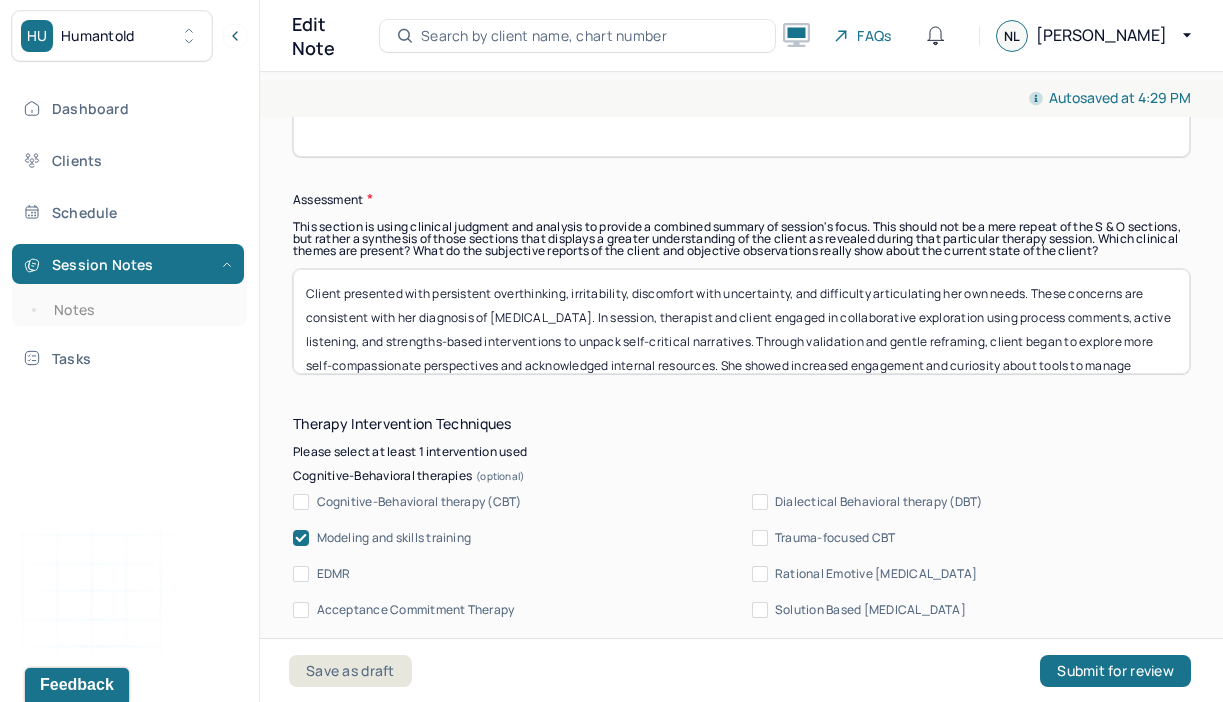 click on "Client presented with persistent overthinking, irritability, discomfort with uncertainty, and difficulty articulating her own needs. These concerns are consistent with her diagnosis of [MEDICAL_DATA]. In session, therapist and client engaged in collaborative exploration using process comments, active listening, and strengths-based interventions to unpack self-critical narratives. Through validation and gentle reframing, client began to explore more self-compassionate perspectives and acknowledged internal resources. She showed increased engagement and curiosity about tools to manage anxiety. Treatment will continue to focus on enhancing emotional insight and building cognitive flexibility." at bounding box center (741, 321) 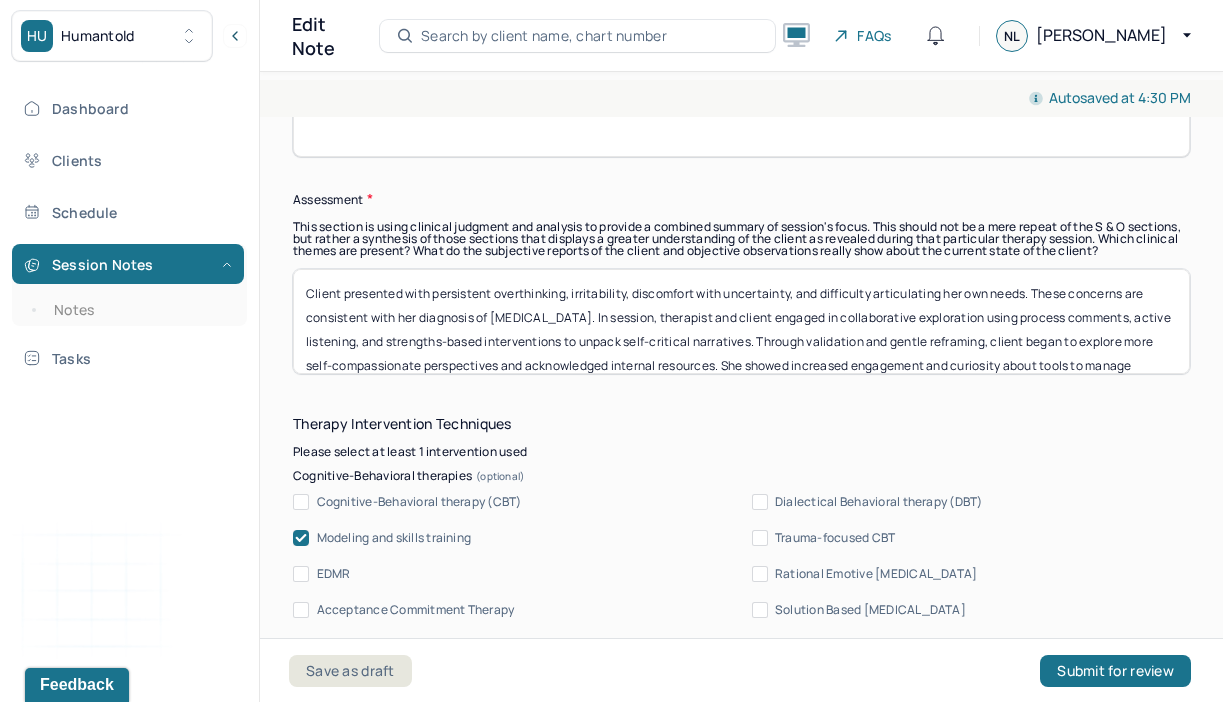 scroll, scrollTop: 40, scrollLeft: 0, axis: vertical 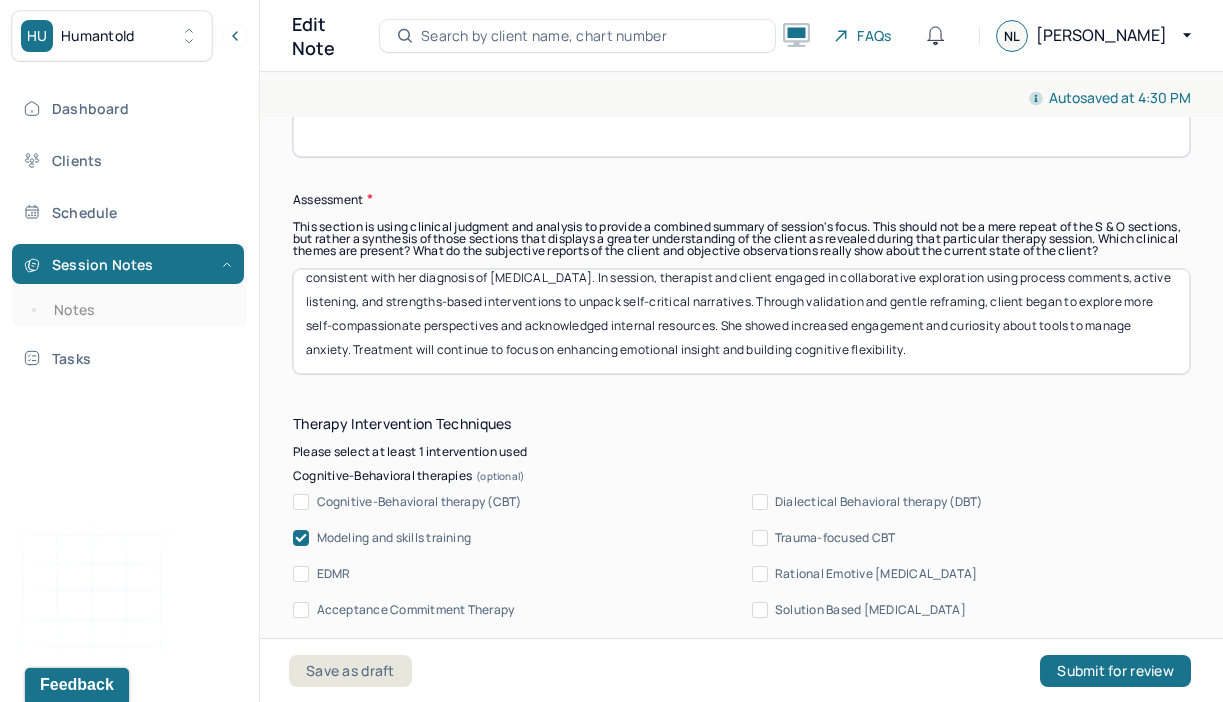 click on "Client presented with persistent overthinking, irritability, discomfort with uncertainty, and difficulty articulating her own needs. These concerns are consistent with her diagnosis of [MEDICAL_DATA]. In session, therapist and client engaged in collaborative exploration using process comments, active listening, and strengths-based interventions to unpack self-critical narratives. Through validation and gentle reframing, client began to explore more self-compassionate perspectives and acknowledged internal resources. She showed increased engagement and curiosity about tools to manage anxiety. Treatment will continue to focus on enhancing emotional insight and building cognitive flexibility." at bounding box center [741, 321] 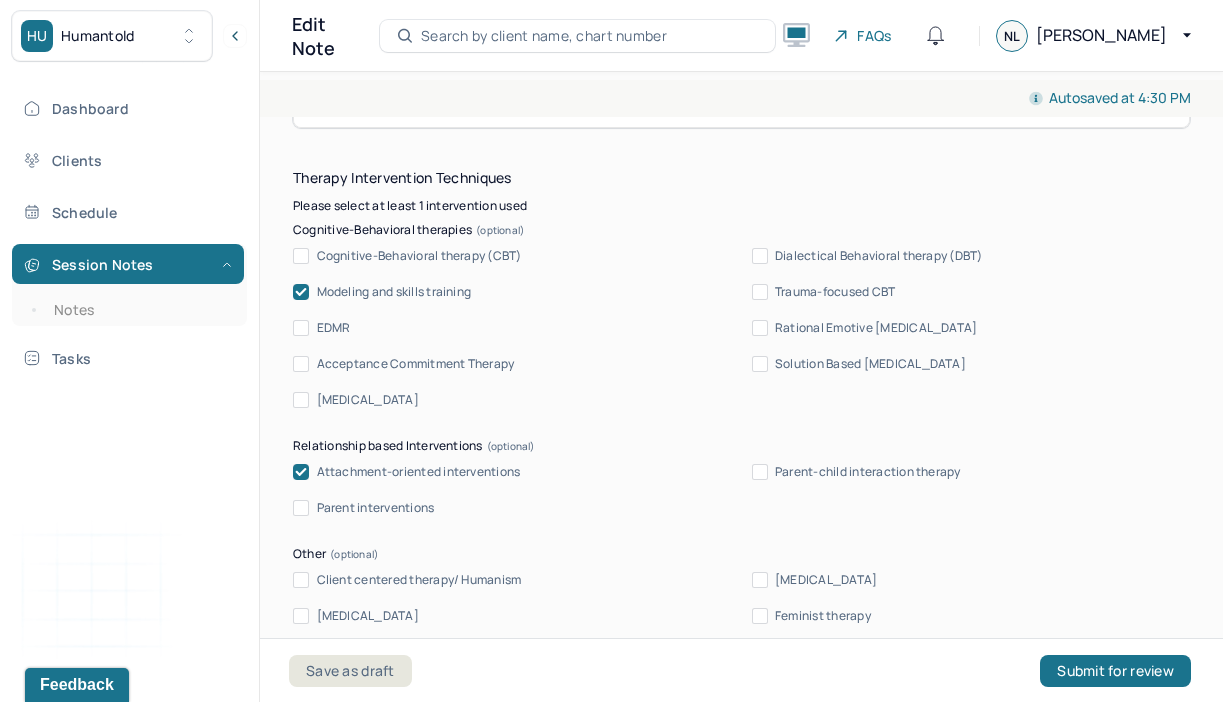 scroll, scrollTop: 2045, scrollLeft: 0, axis: vertical 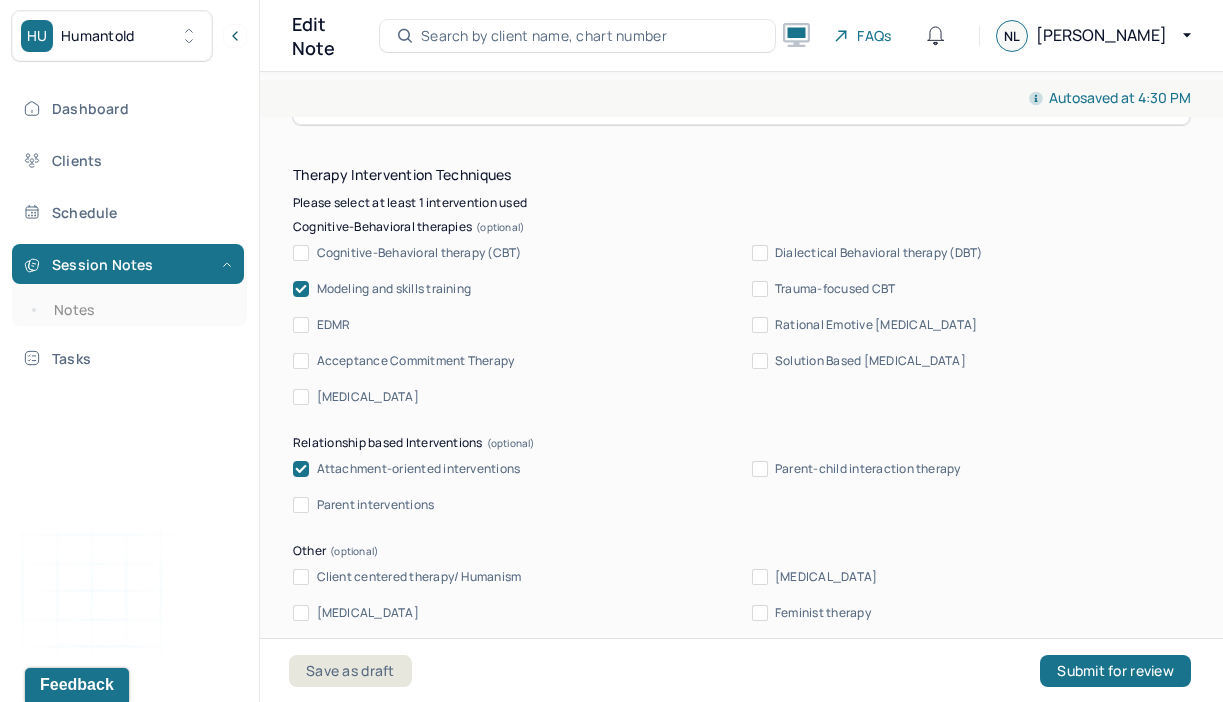 type on "Client presented with persistent overthinking, irritability, discomfort with uncertainty, and difficulty articulating her own needs. These concerns are consistent with her diagnosis of [MEDICAL_DATA]. In session, therapist and client engaged in collaborative exploration using process comments, active listening, and strengths-based interventions to unpack self-critical narratives. Through validation and gentle reframing, client began to explore more self-compassionate perspectives and acknowledged internal resources. She showed increased engagement and curiosity about tools to manage anxiety. Treatment will continue to focus on enhancing emotional insight and building cognitive flexibility." 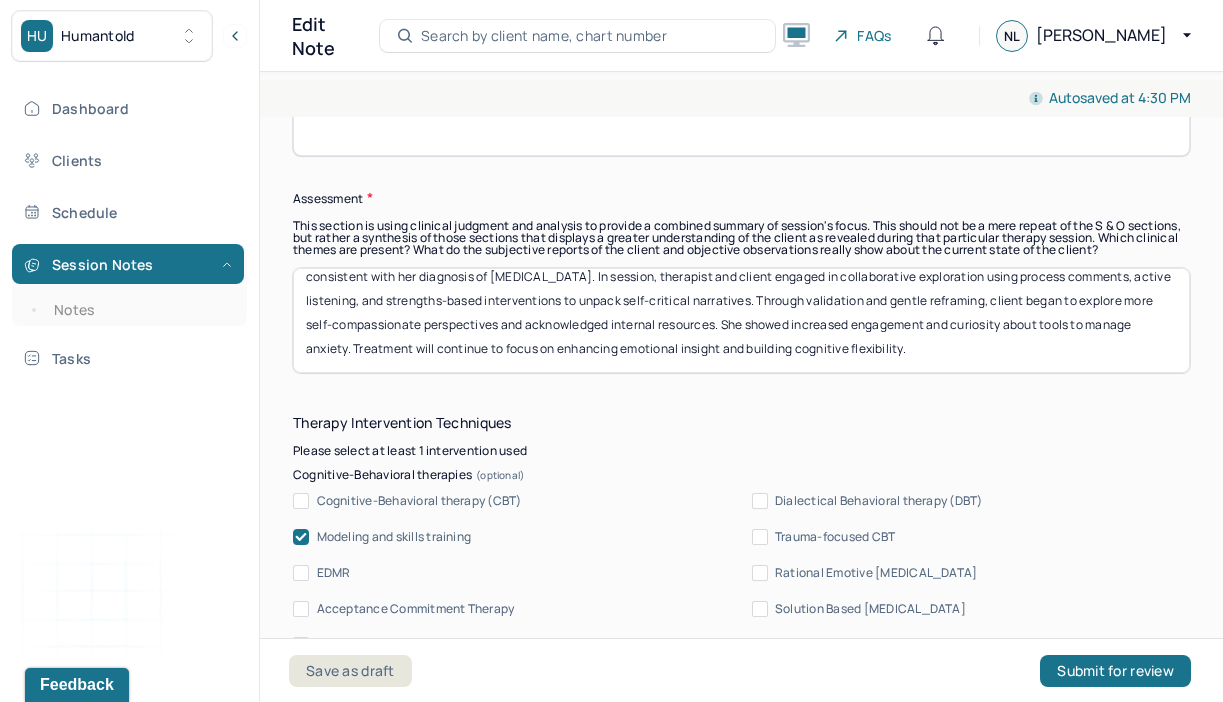 scroll, scrollTop: 1733, scrollLeft: 0, axis: vertical 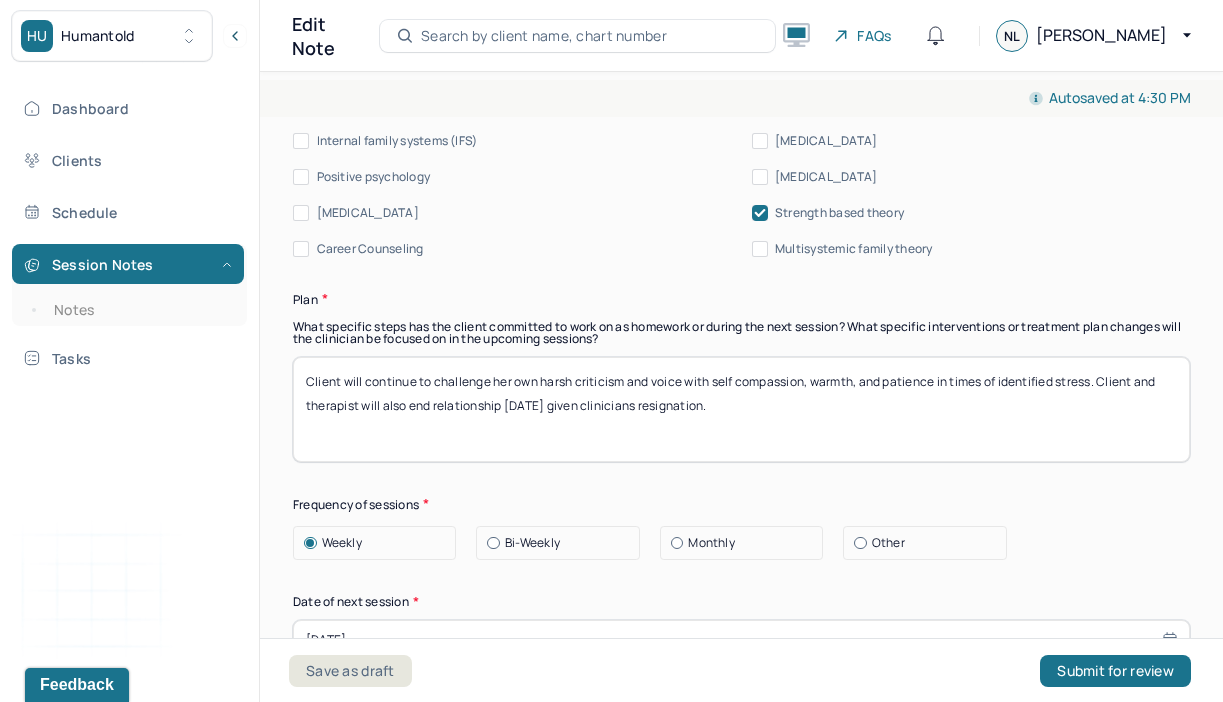 drag, startPoint x: 1093, startPoint y: 389, endPoint x: 915, endPoint y: 347, distance: 182.88794 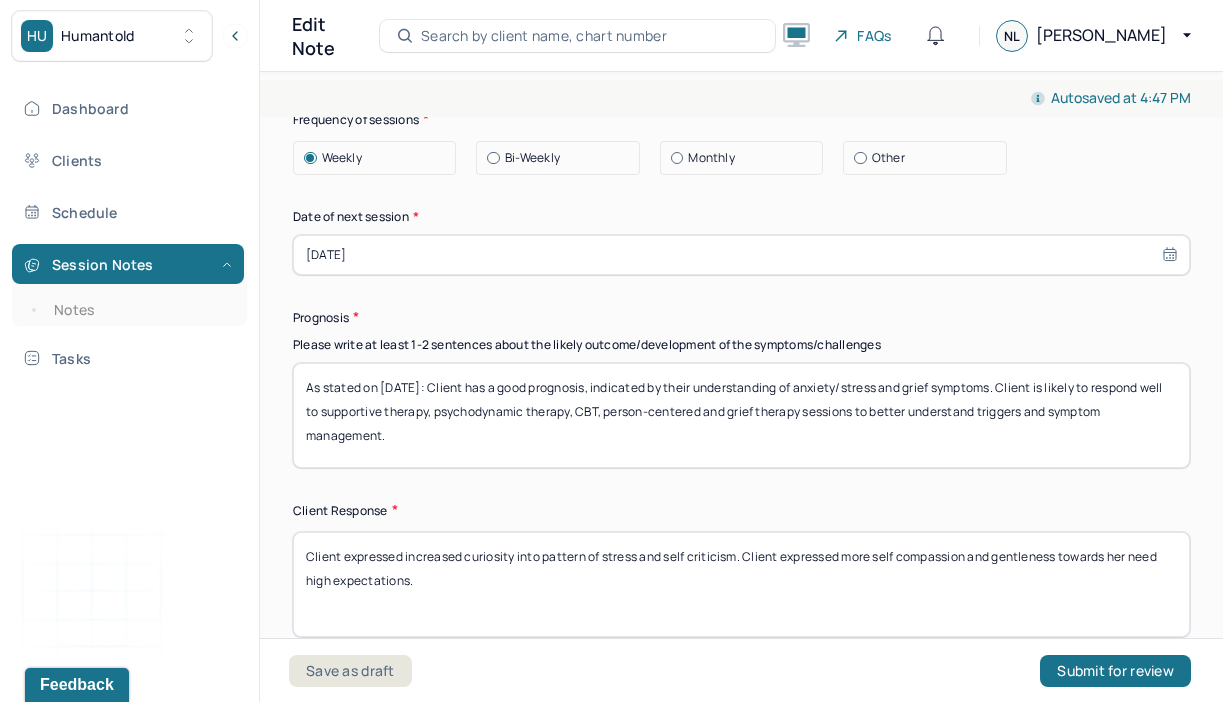 scroll, scrollTop: 2972, scrollLeft: 0, axis: vertical 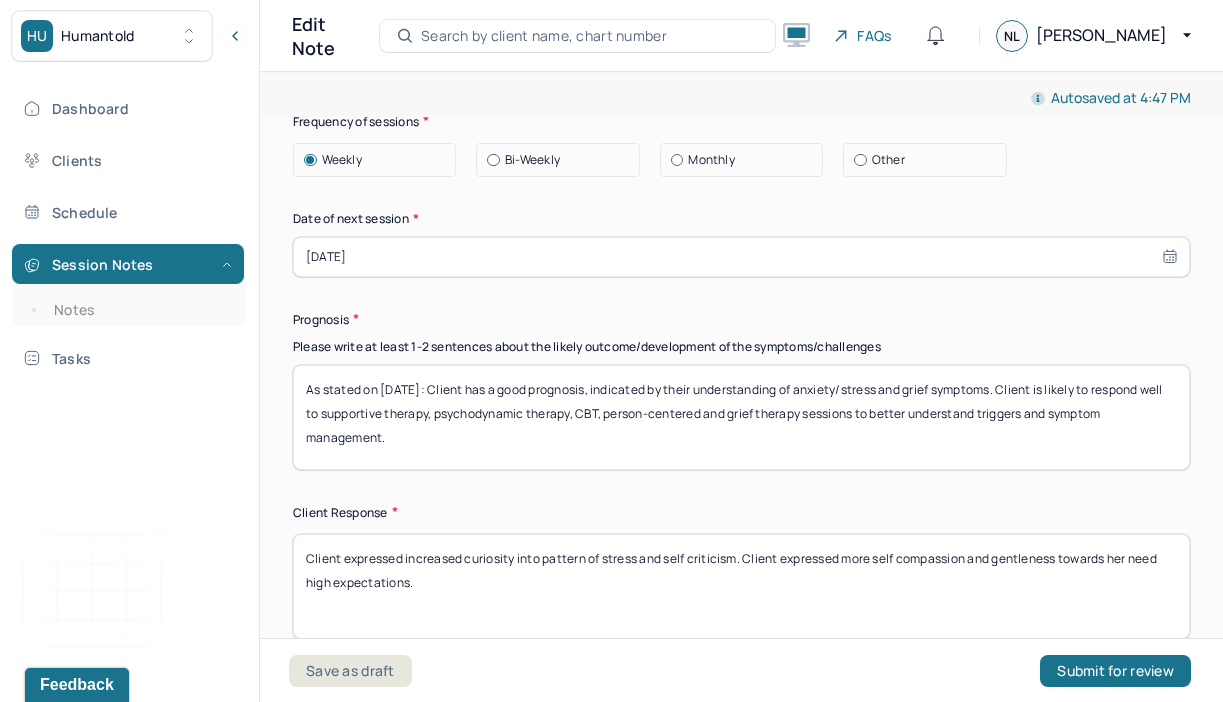 type on "Client will continue to try to set boundaries with family members with more curiosity and compassion towards herself and others. Client and therapist will also end relationship [DATE] given clinicians resignation." 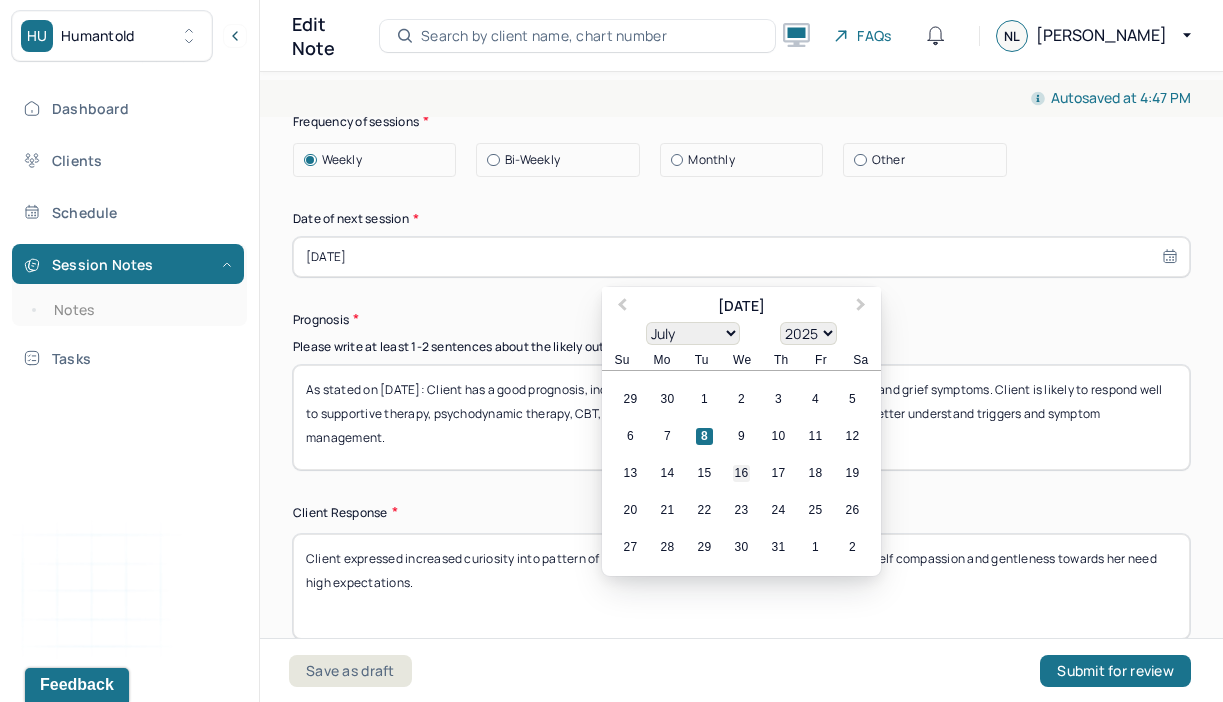 click on "16" at bounding box center [741, 473] 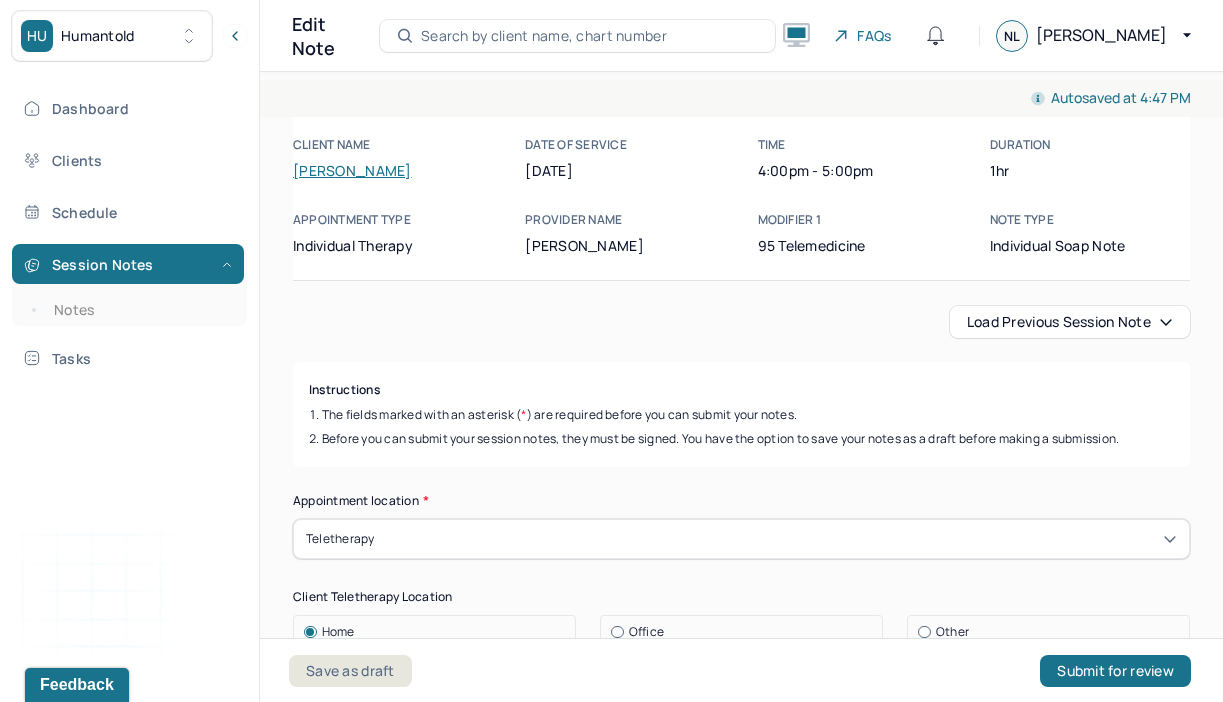 scroll, scrollTop: 0, scrollLeft: 0, axis: both 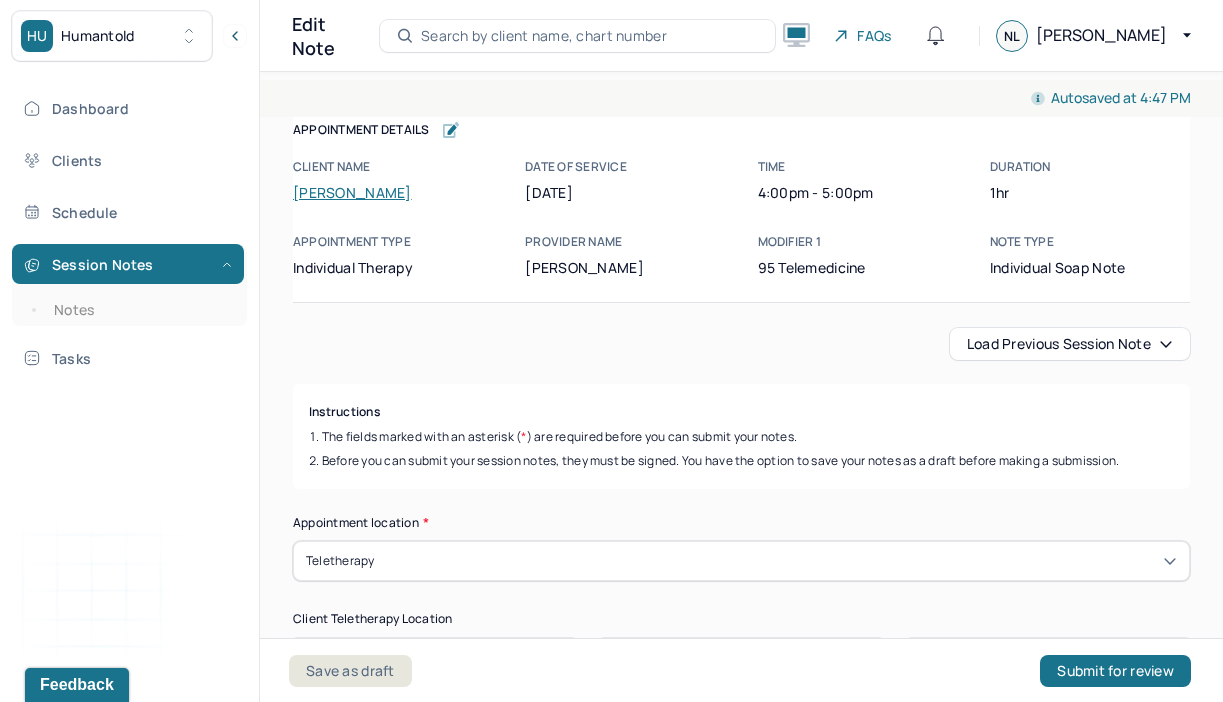 click on "Load previous session note" at bounding box center [1070, 344] 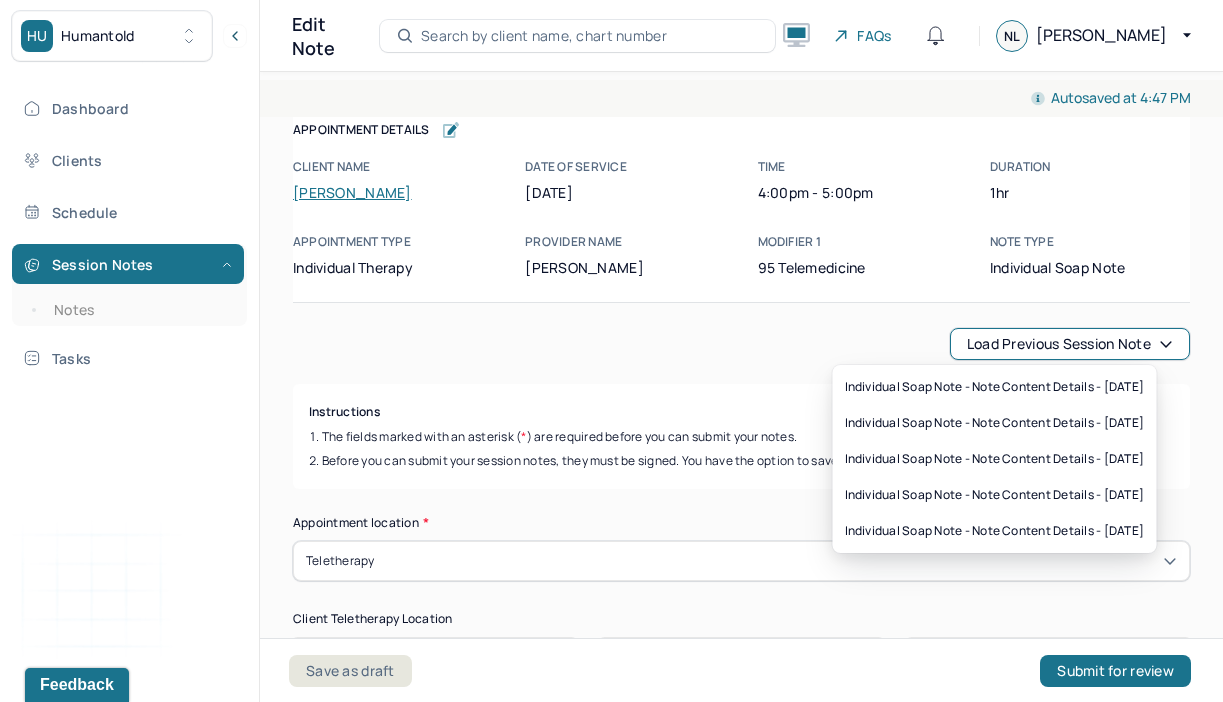 click on "Load previous session note" at bounding box center [741, 344] 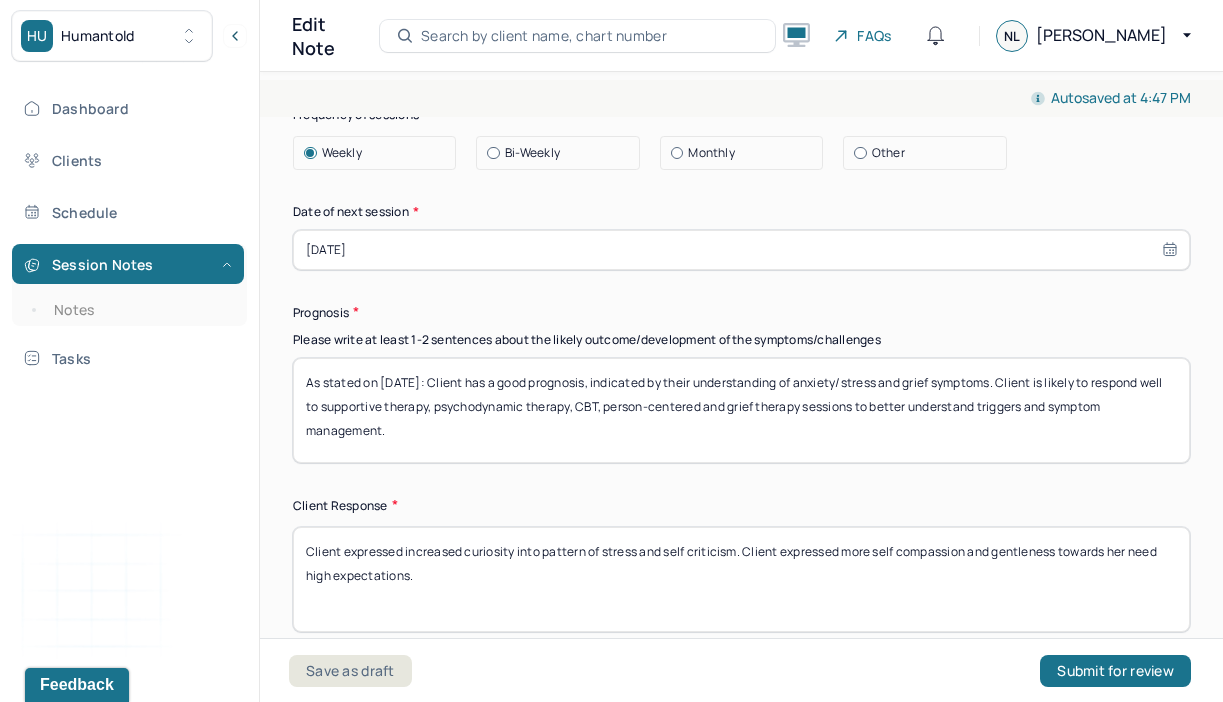 scroll, scrollTop: 2991, scrollLeft: 0, axis: vertical 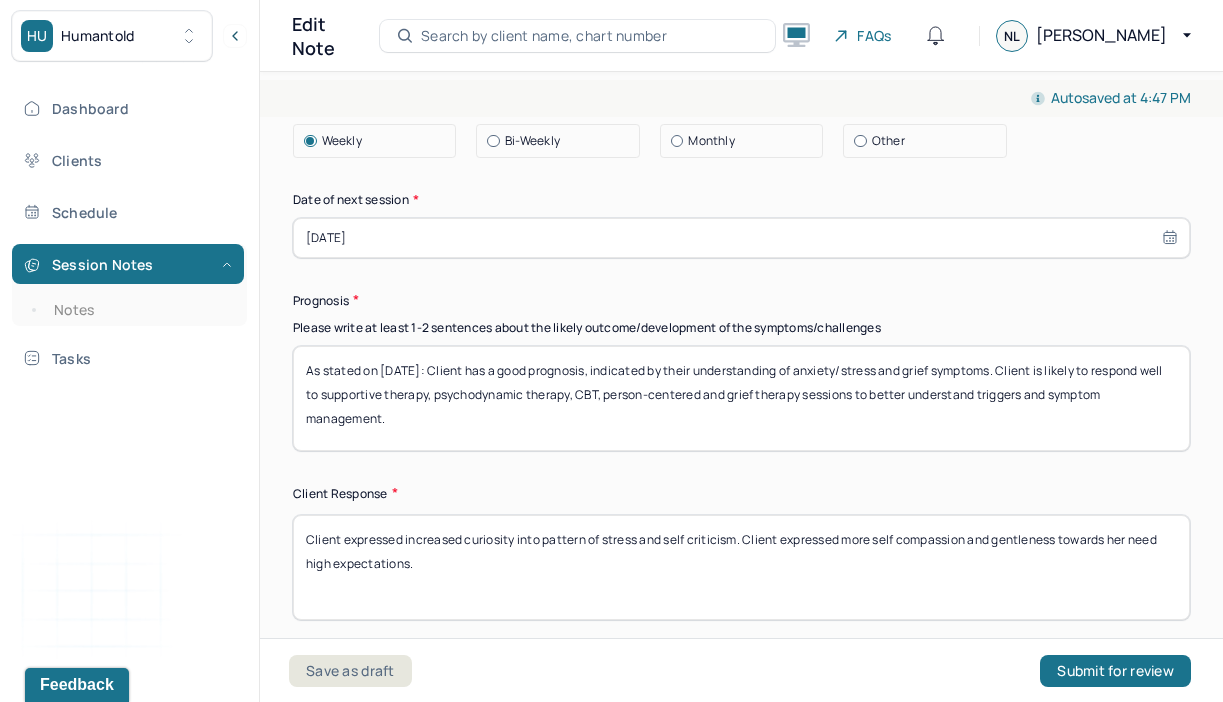 click on "As stated on [DATE]: Client has a good prognosis, indicated by their understanding of anxiety/stress and grief symptoms. Client is likely to respond well to supportive therapy, psychodynamic therapy, CBT, person-centered and grief therapy sessions to better understand triggers and symptom management." at bounding box center (741, 398) 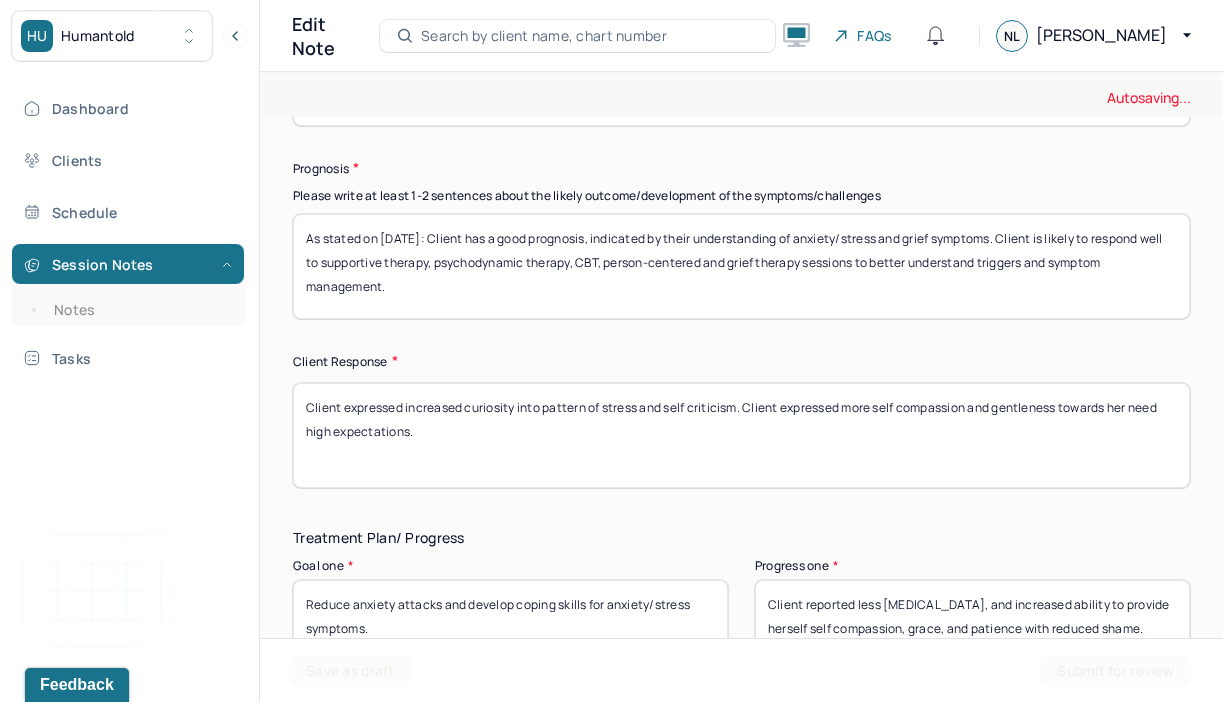 scroll, scrollTop: 3160, scrollLeft: 0, axis: vertical 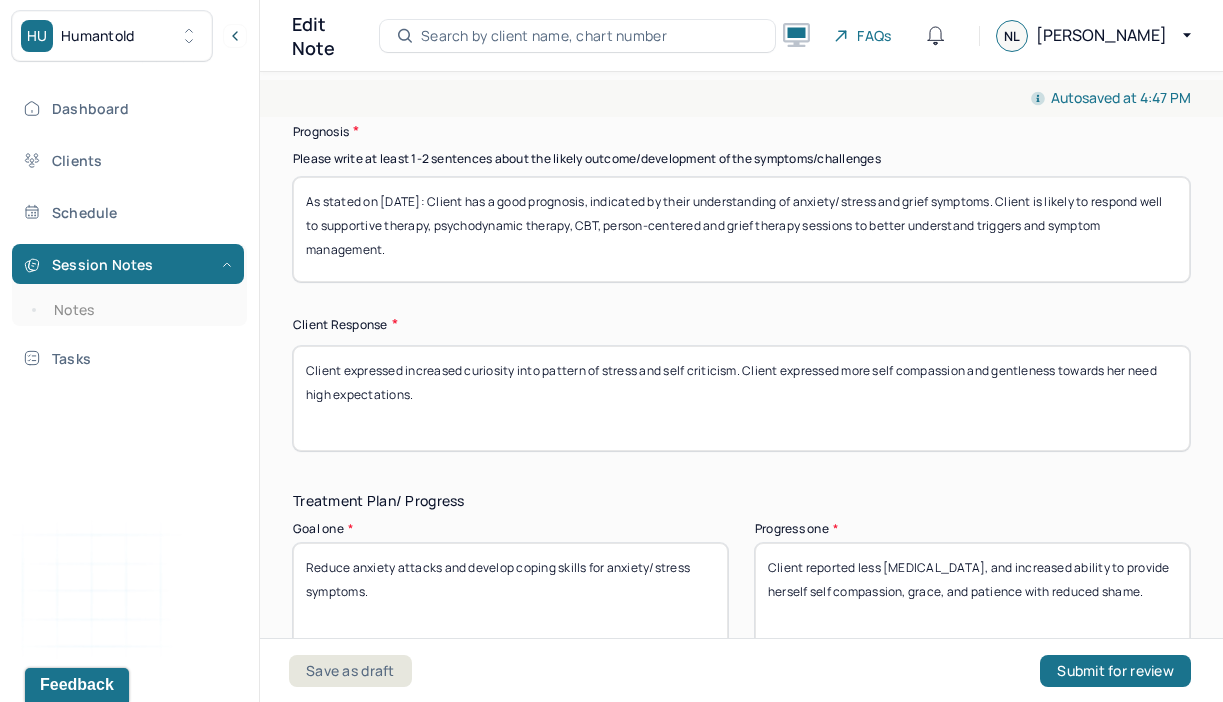 type on "As stated on [DATE]: Client has a good prognosis, indicated by their understanding of anxiety/stress and grief symptoms. Client is likely to respond well to supportive therapy, psychodynamic therapy, CBT, person-centered and grief therapy sessions to better understand triggers and symptom management." 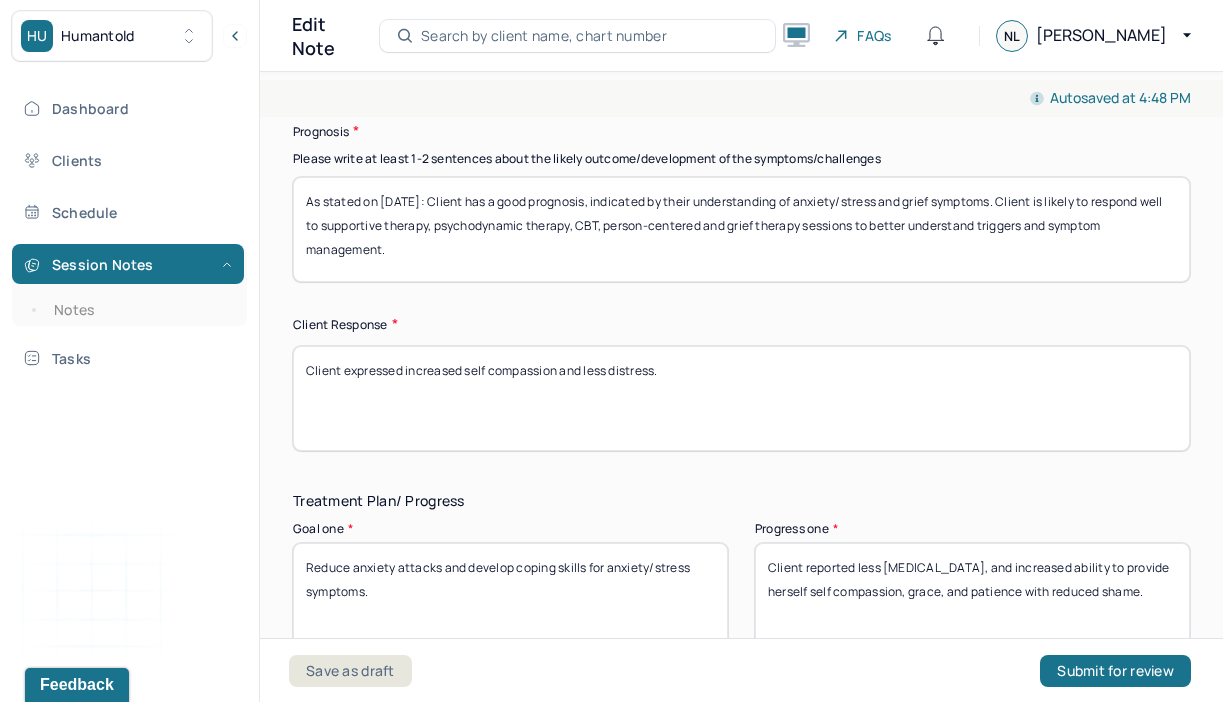 scroll, scrollTop: 3384, scrollLeft: 0, axis: vertical 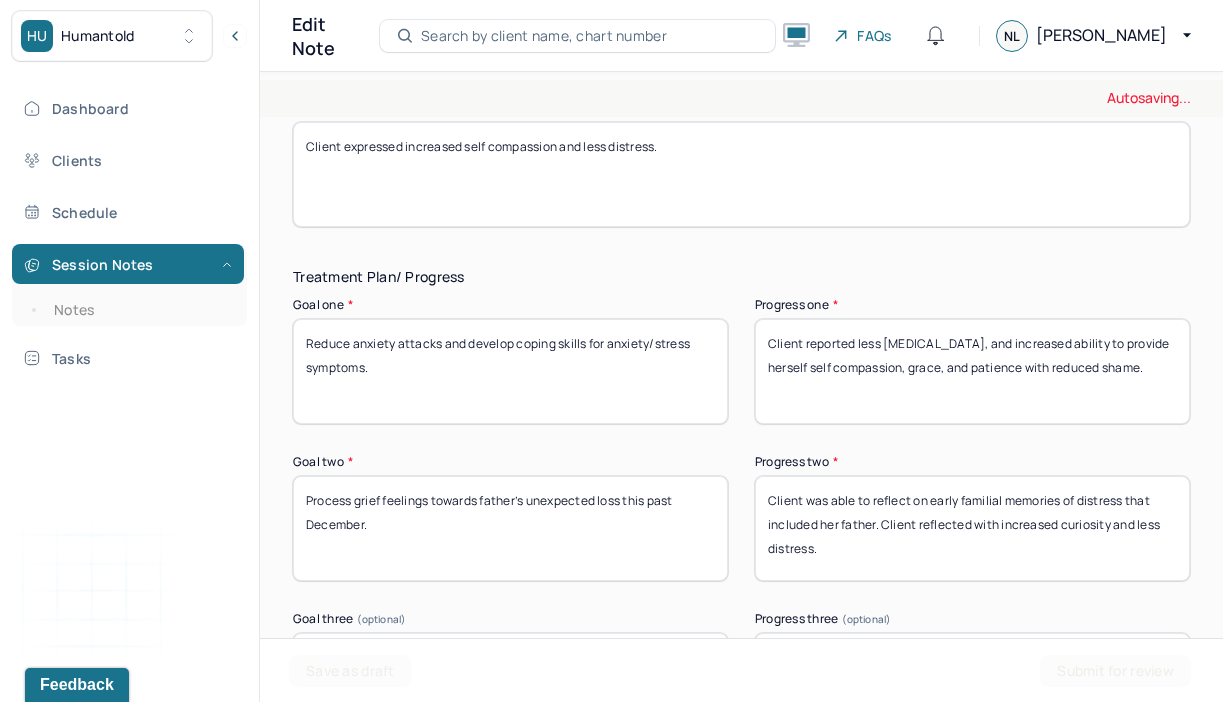 type on "Client expressed increased self compassion and less distress." 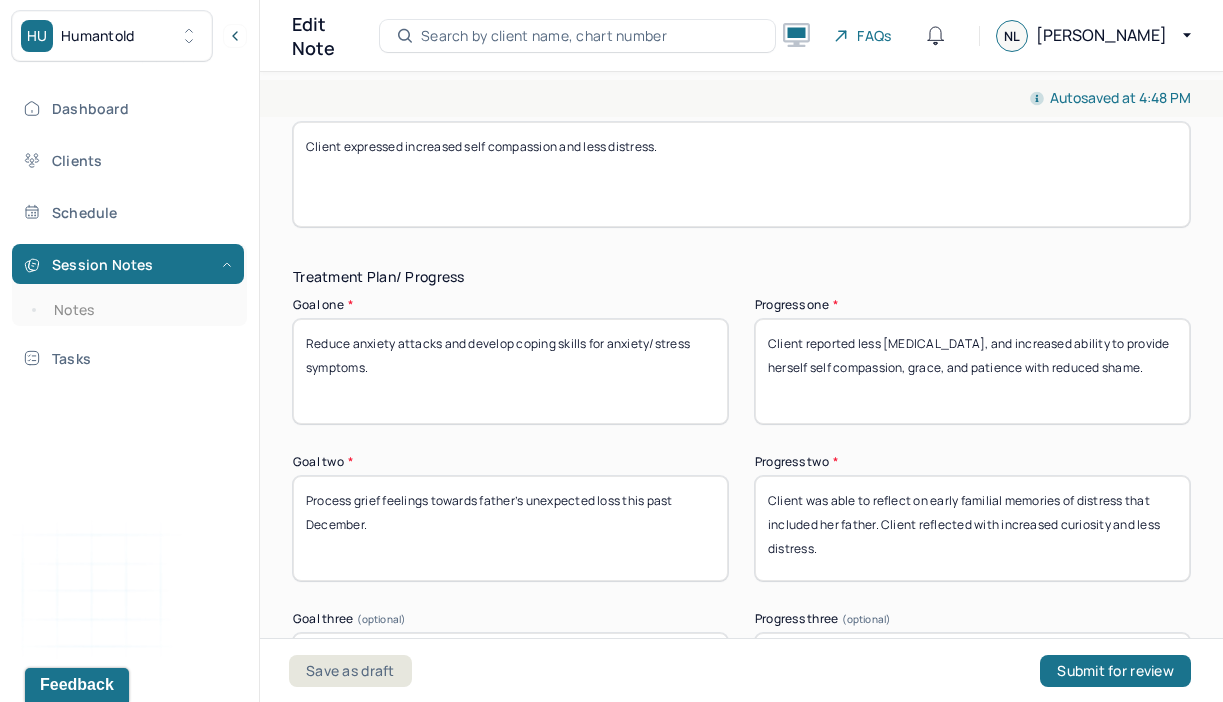drag, startPoint x: 1071, startPoint y: 399, endPoint x: 902, endPoint y: 266, distance: 215.05814 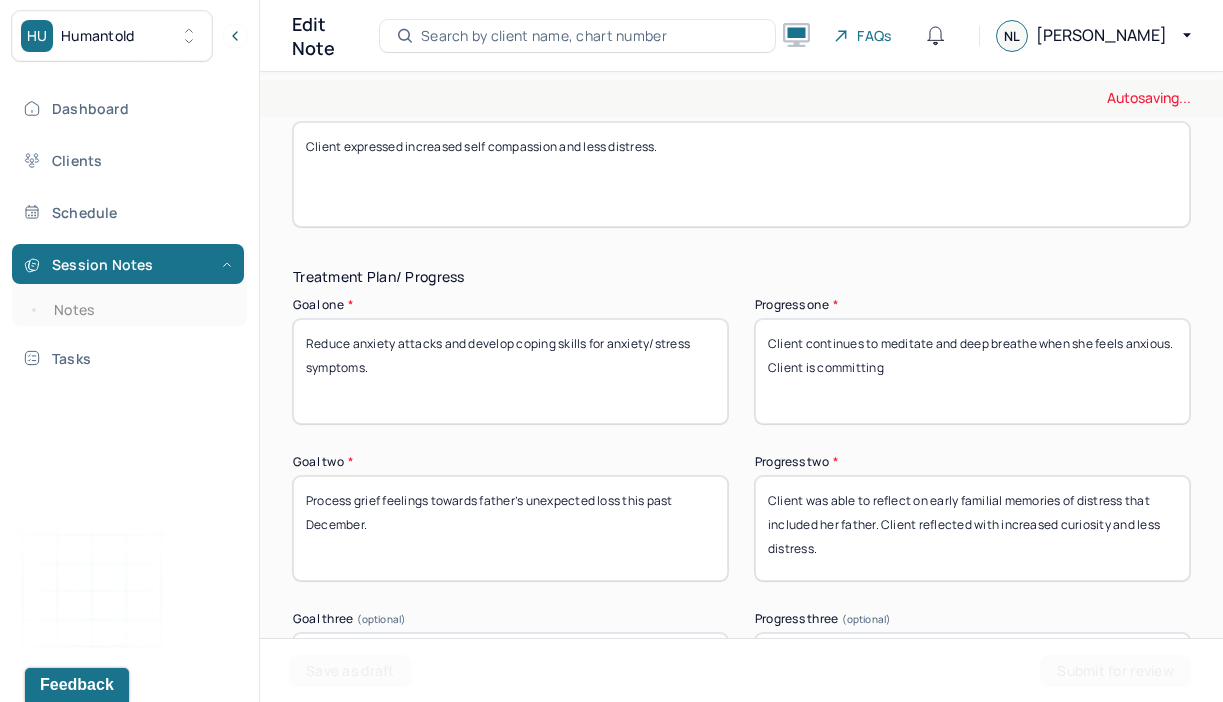 drag, startPoint x: 927, startPoint y: 388, endPoint x: 744, endPoint y: 381, distance: 183.13383 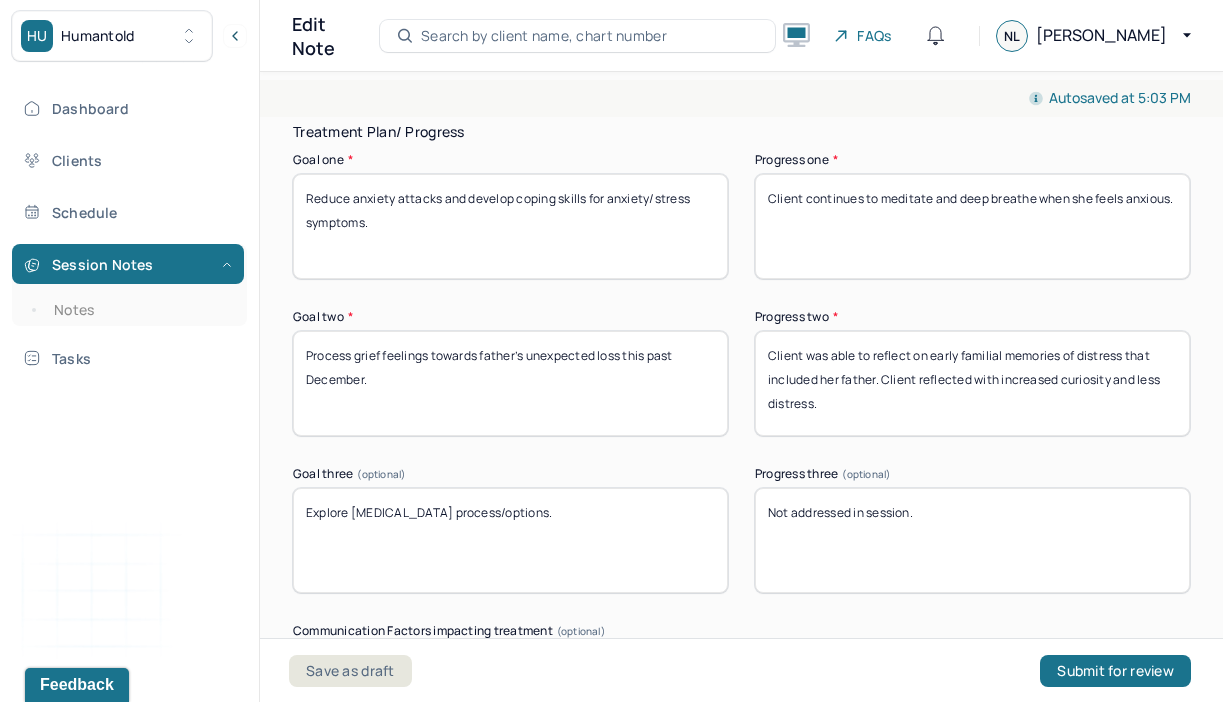 scroll, scrollTop: 3615, scrollLeft: 0, axis: vertical 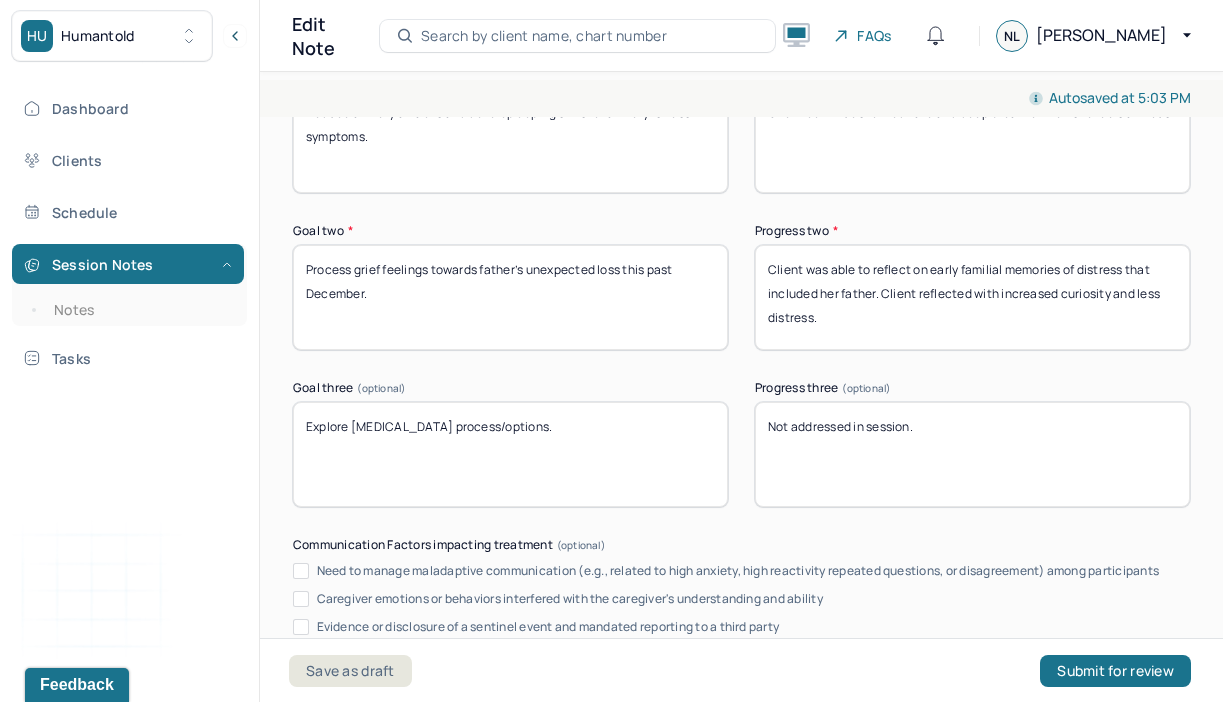 type on "Client continues to meditate and deep breathe when she feels anxious." 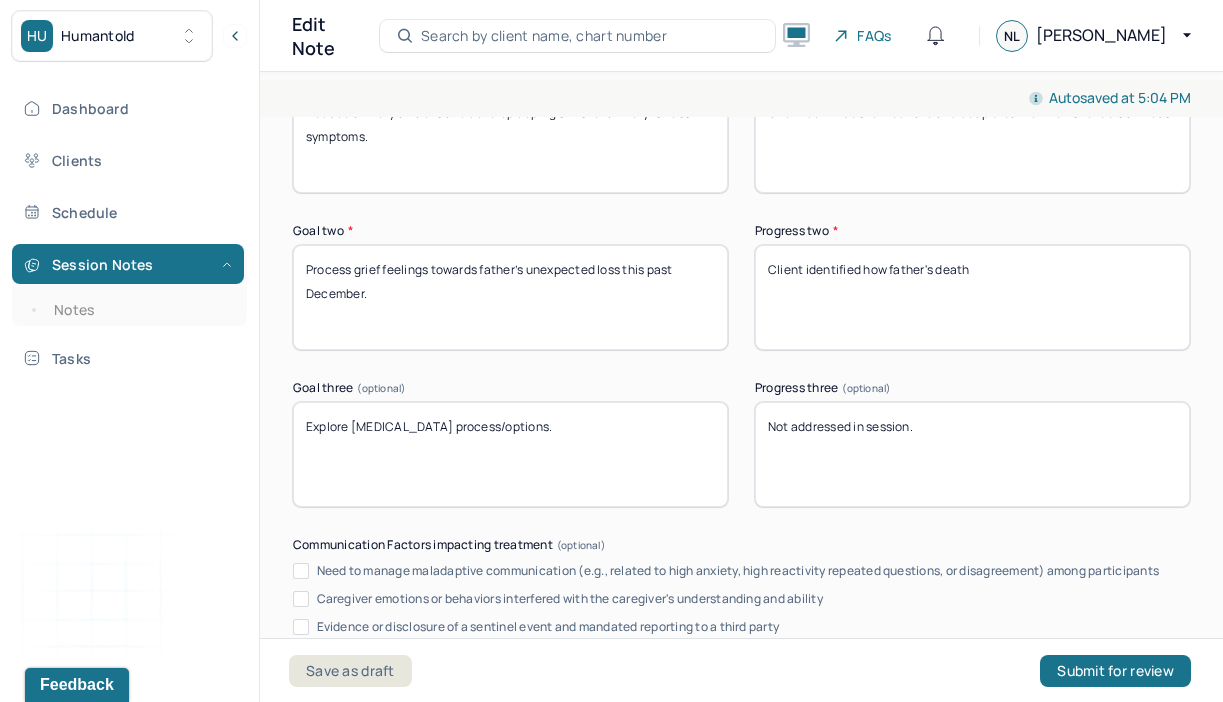 click on "Client identified how father's death" at bounding box center (972, 297) 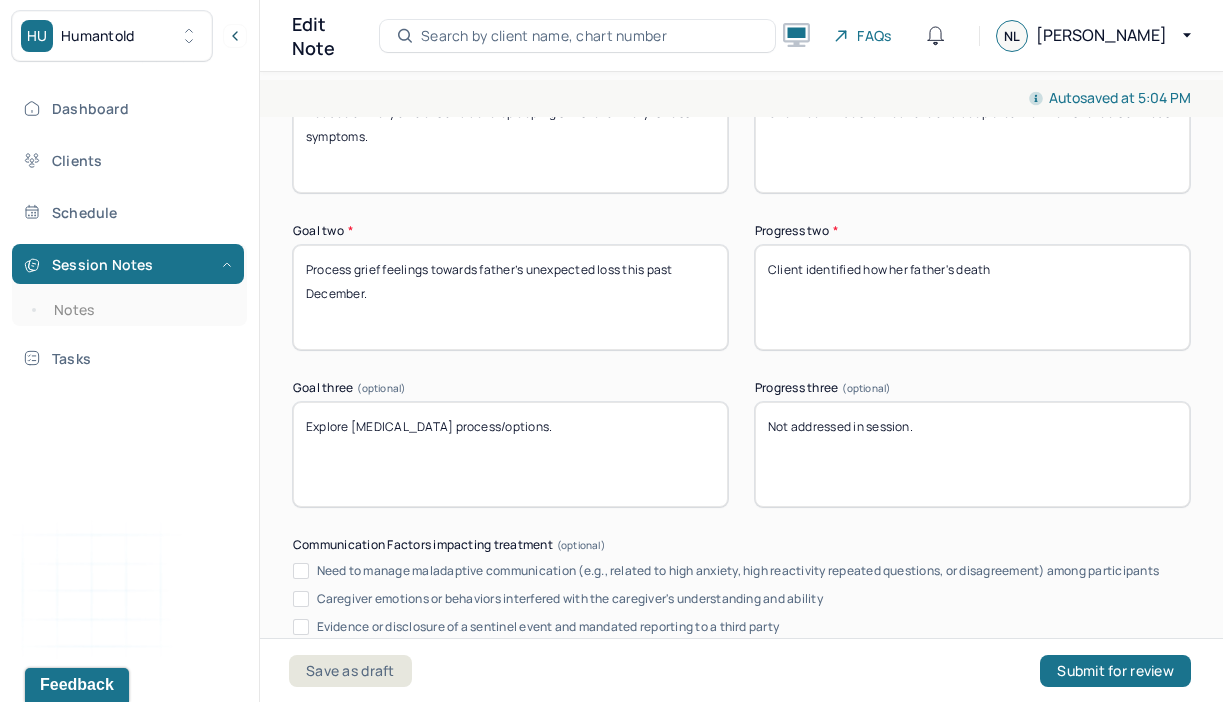 click on "Client identified how father's death" at bounding box center (972, 297) 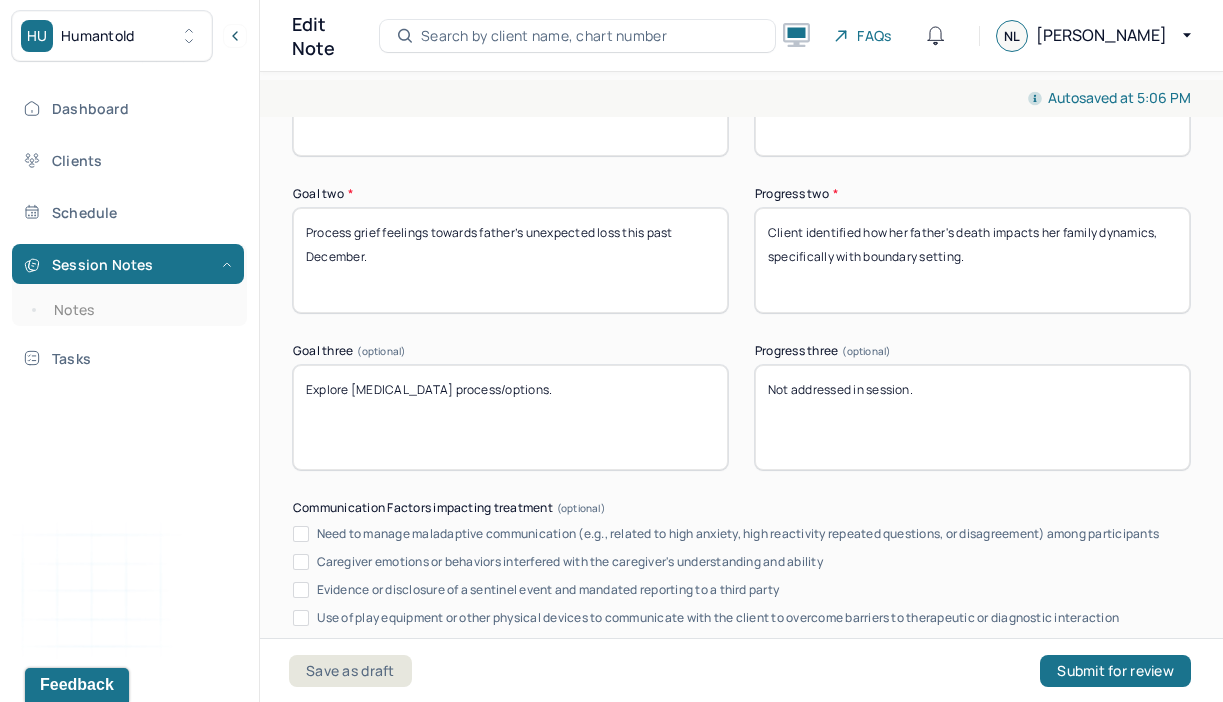 scroll, scrollTop: 3641, scrollLeft: 0, axis: vertical 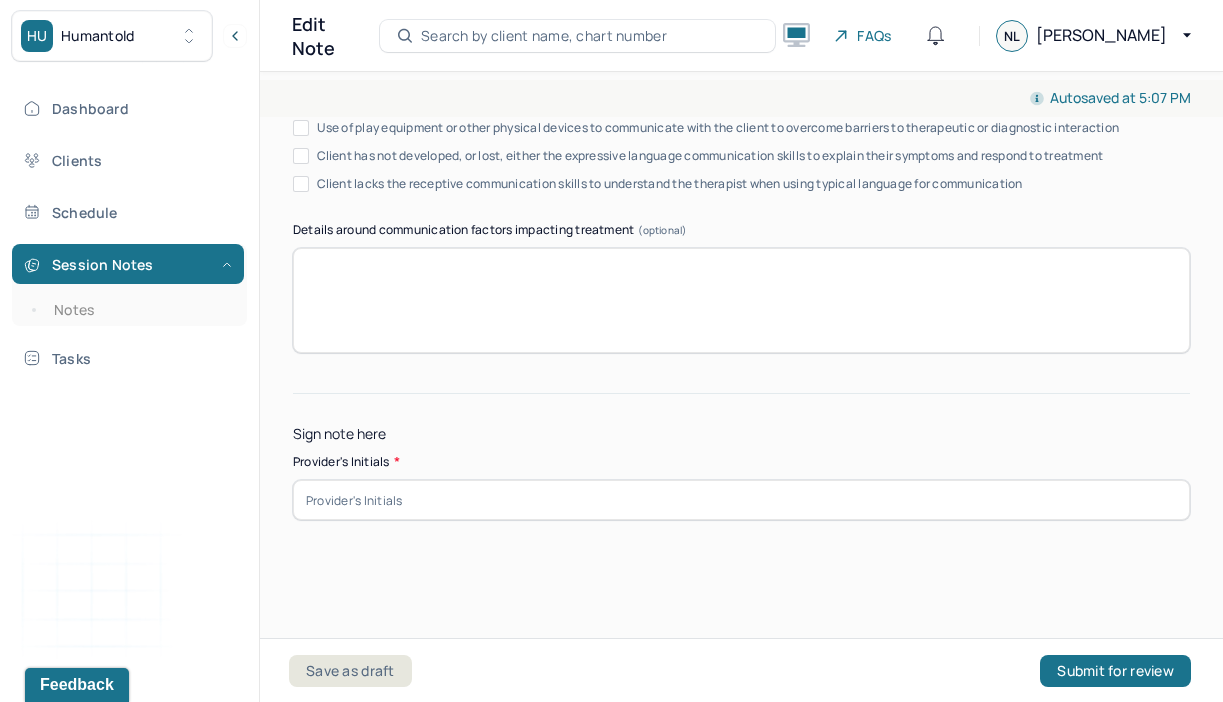 type on "Client identified how her father's death impacts her family dynamics, specifically with boundary setting. Client identified ways to boundary set with compassion." 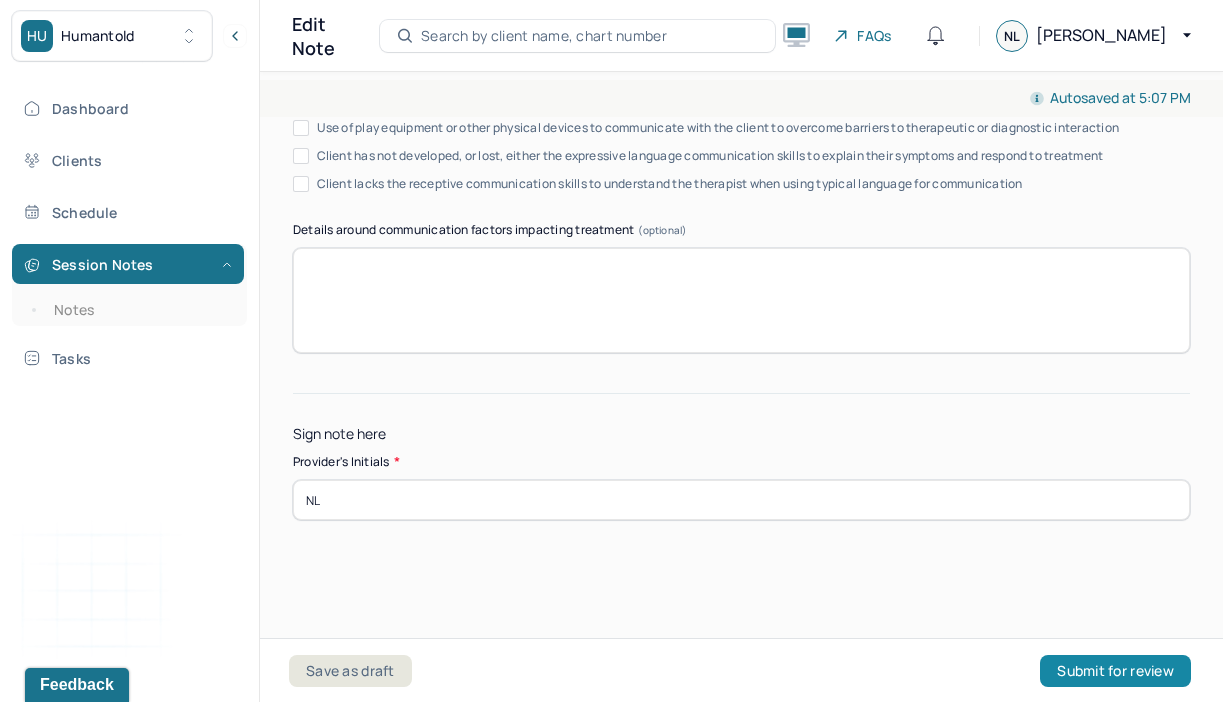 type on "NL" 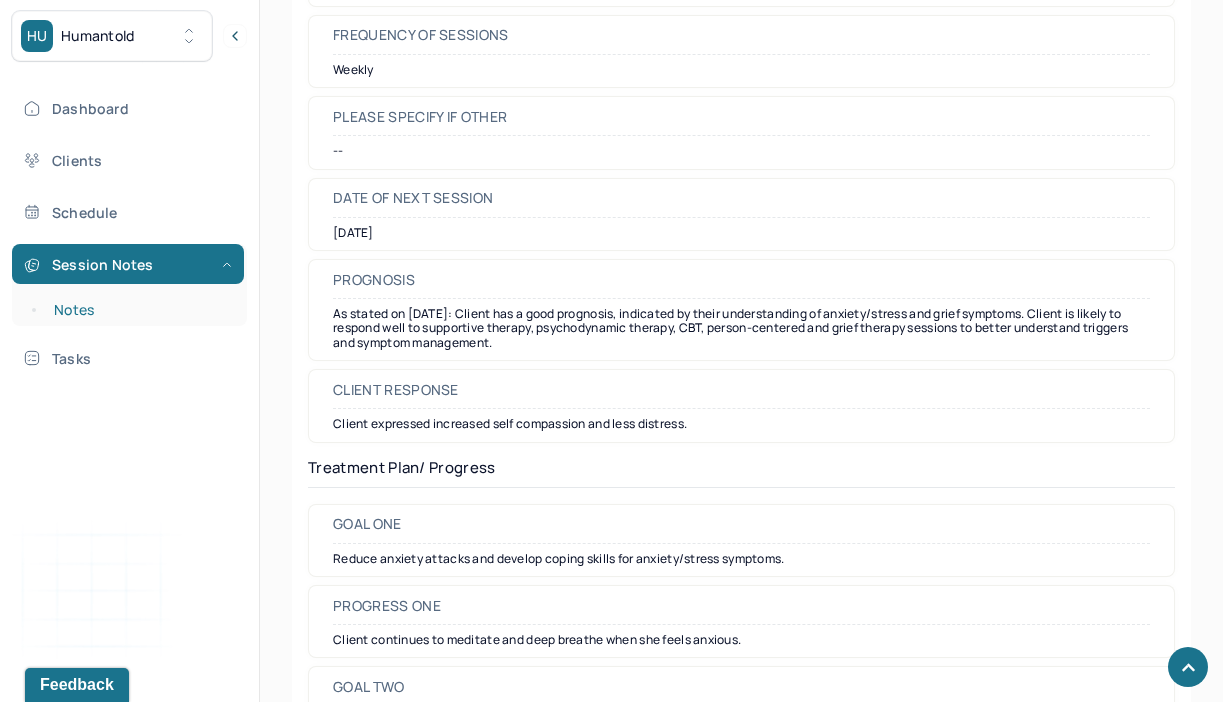 click on "Notes" at bounding box center (139, 310) 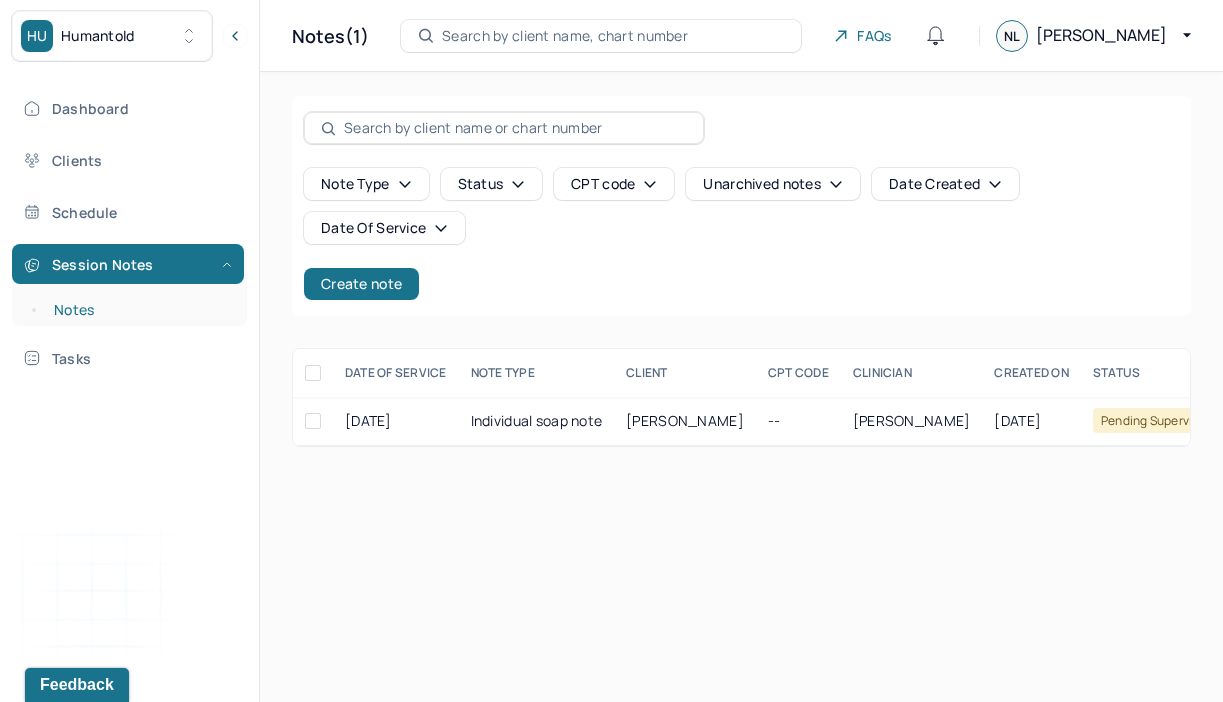 scroll, scrollTop: 0, scrollLeft: 0, axis: both 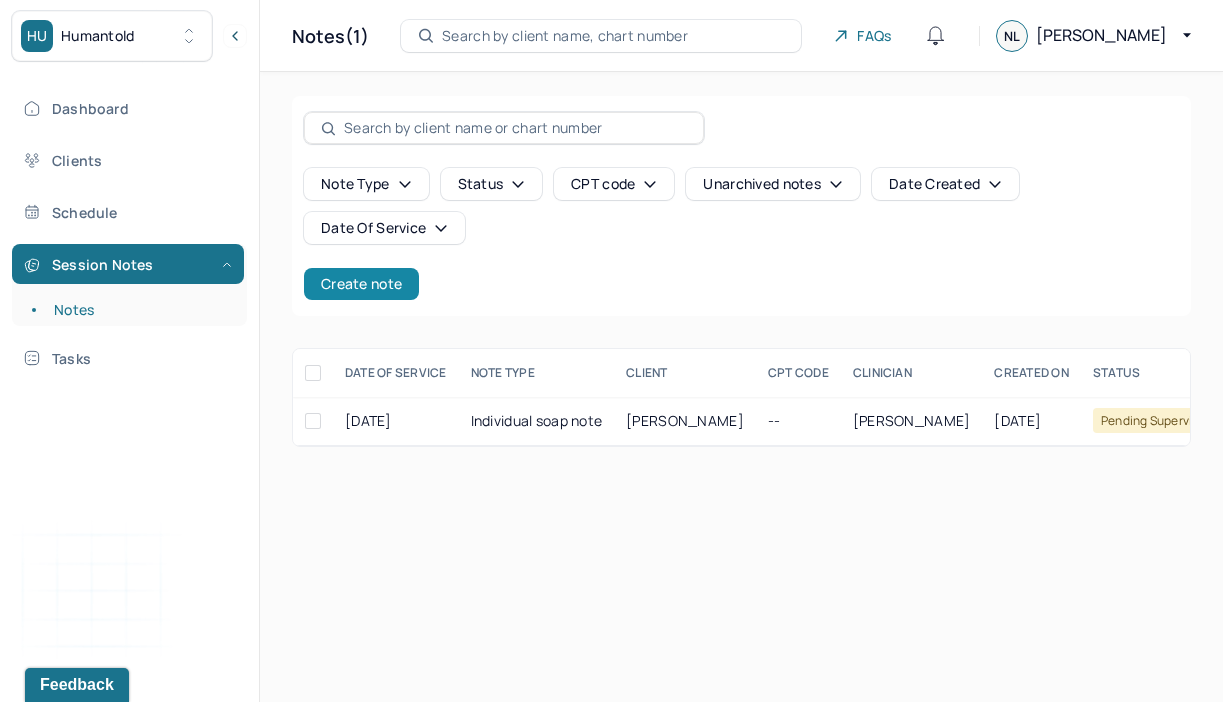 click on "Create note" at bounding box center [361, 284] 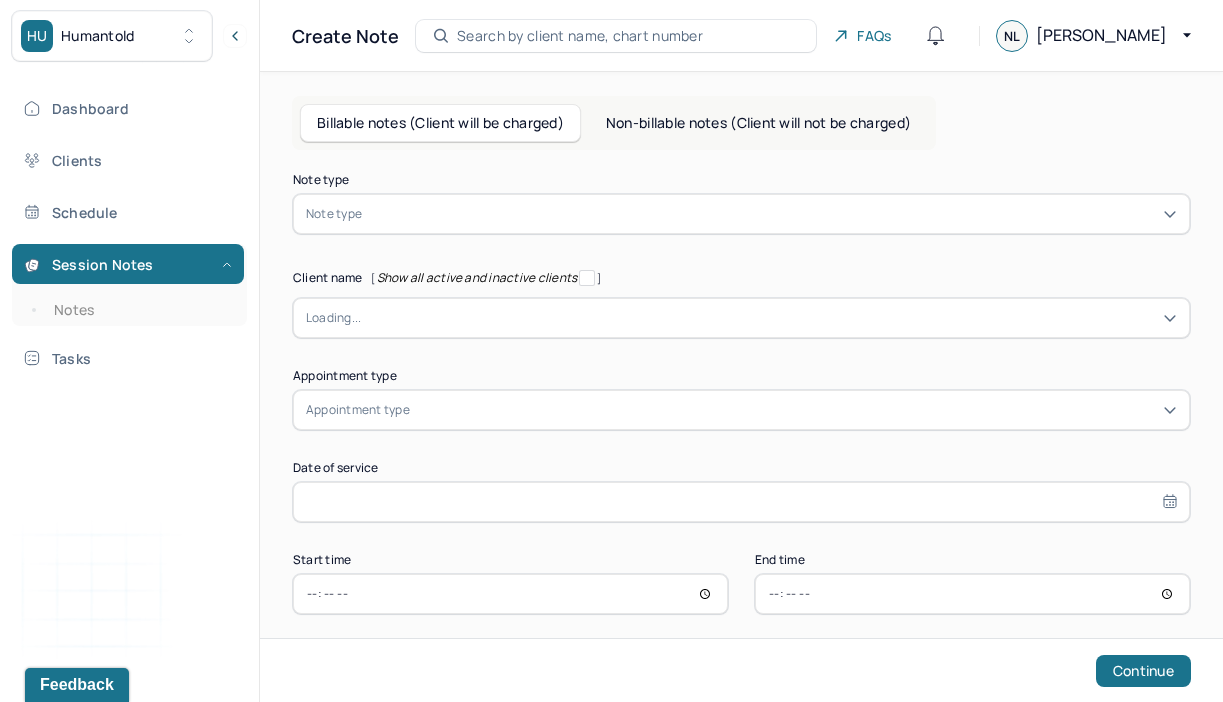 click at bounding box center (771, 214) 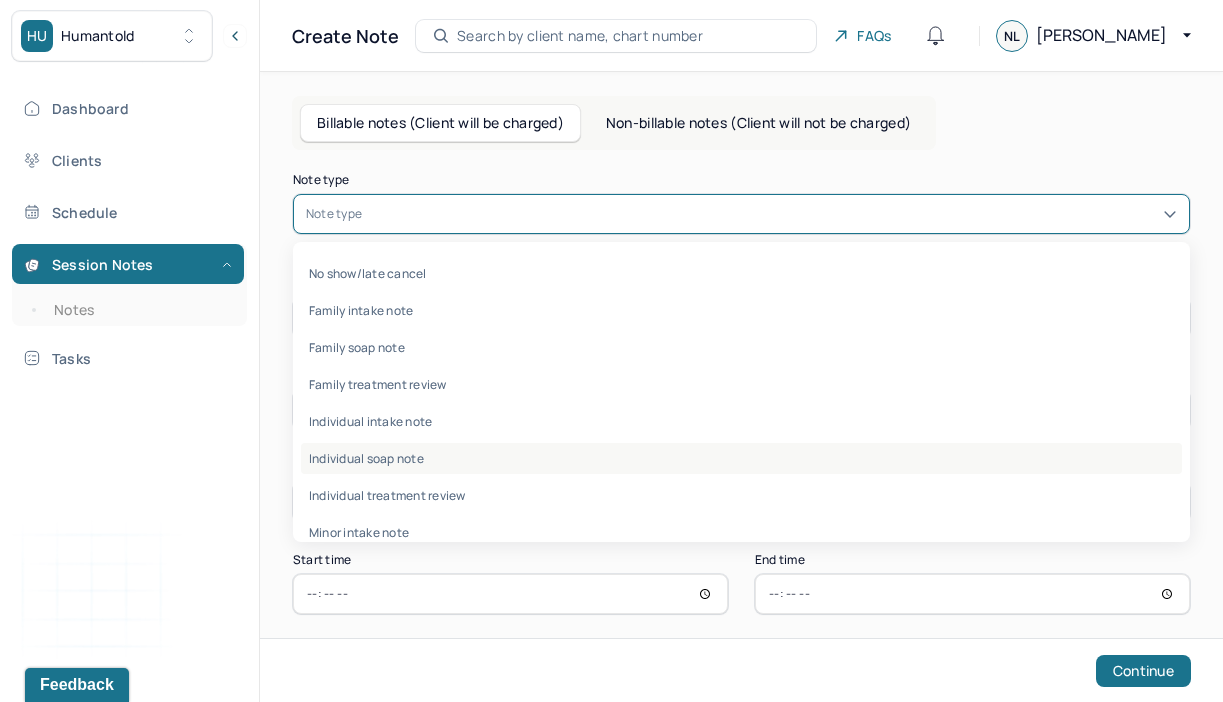 click on "Individual soap note" at bounding box center [741, 458] 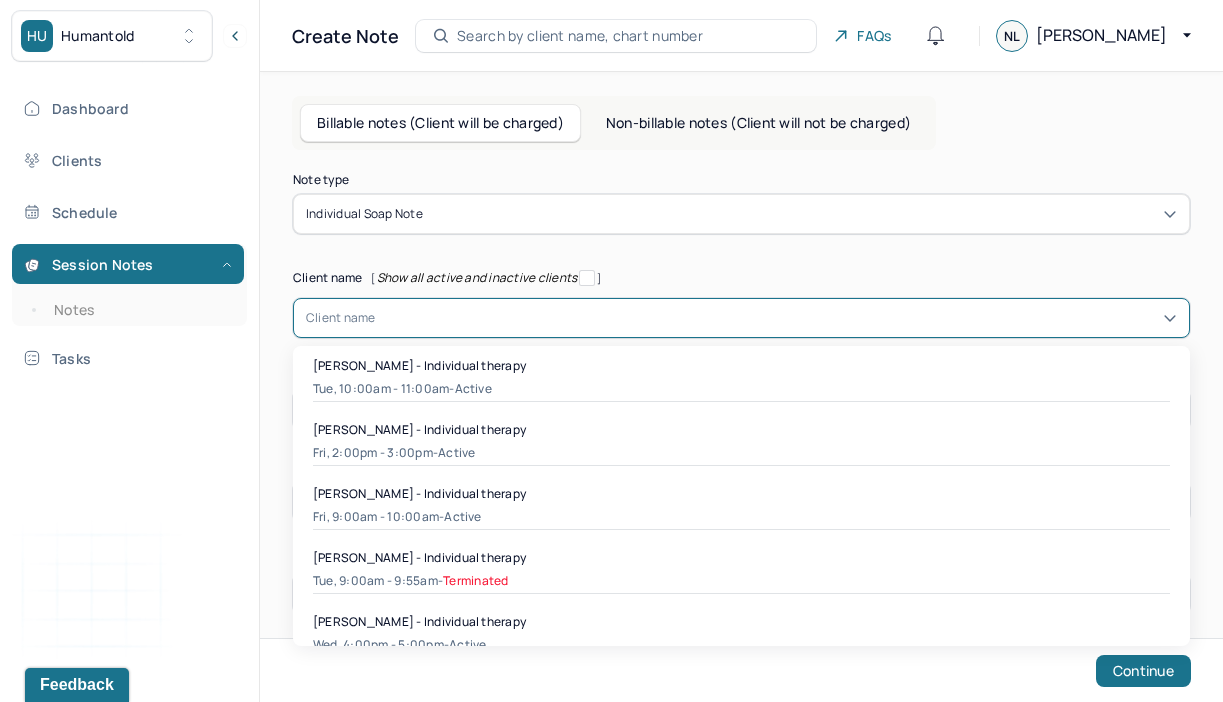 click at bounding box center [776, 318] 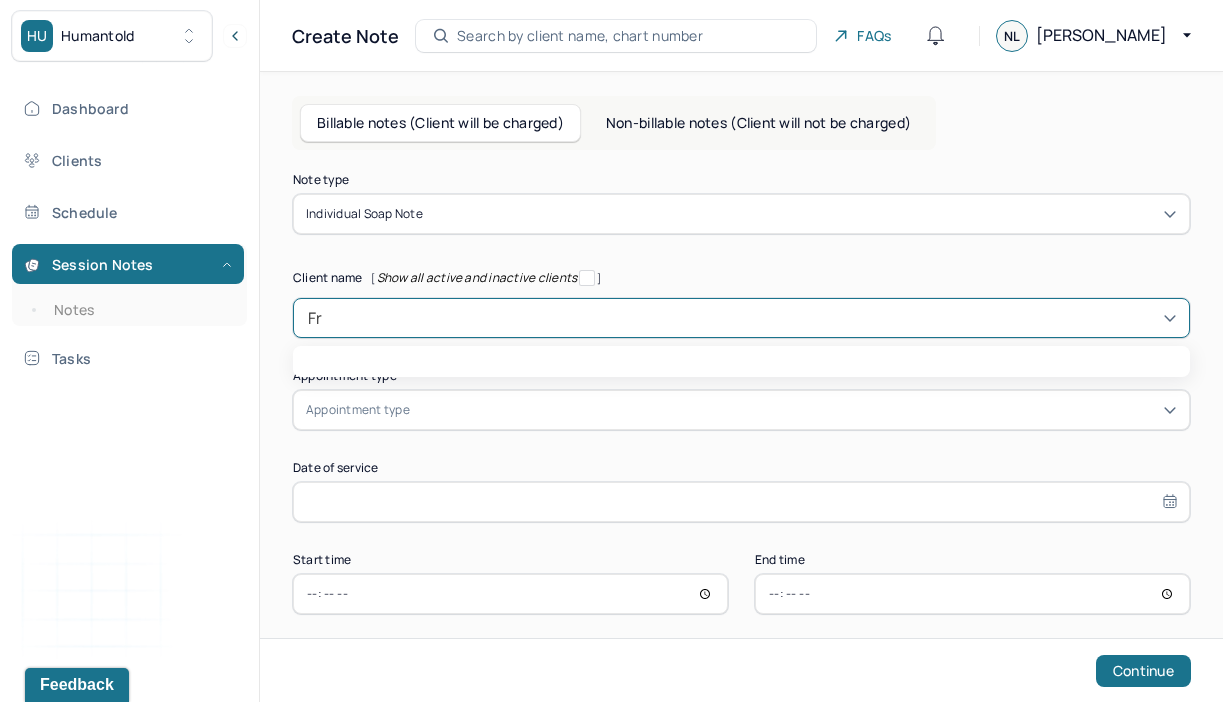 type on "Fra" 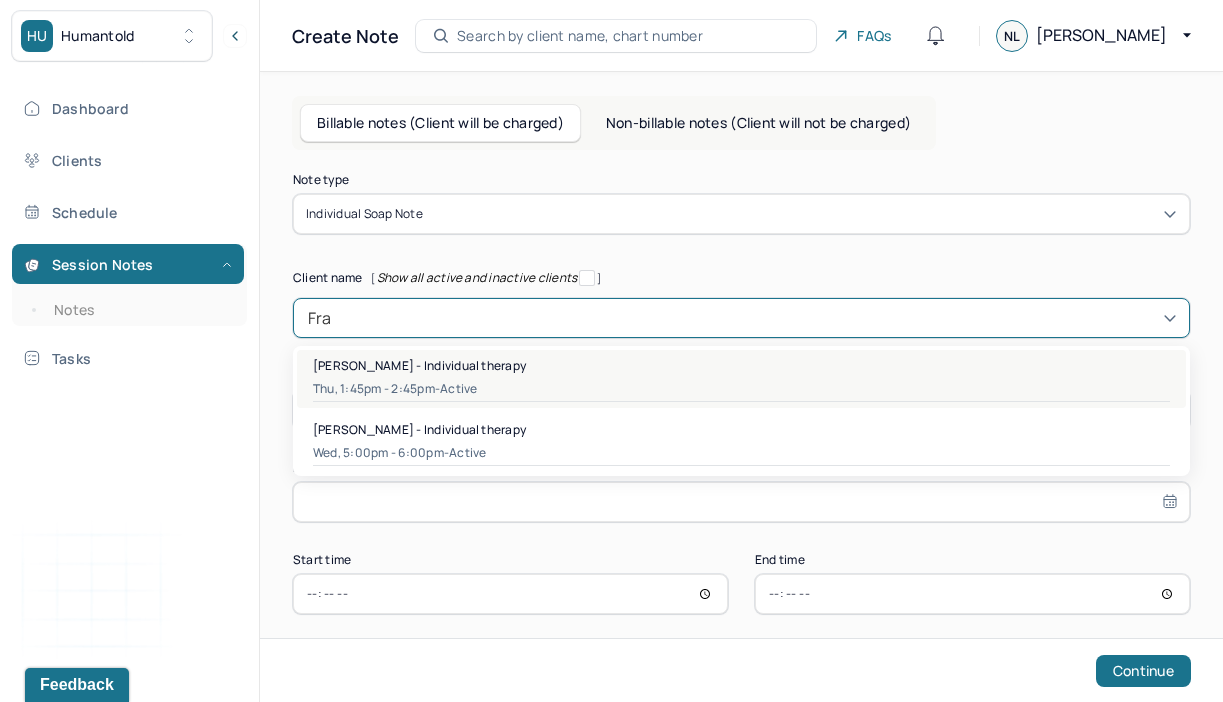 click on "active" at bounding box center (458, 389) 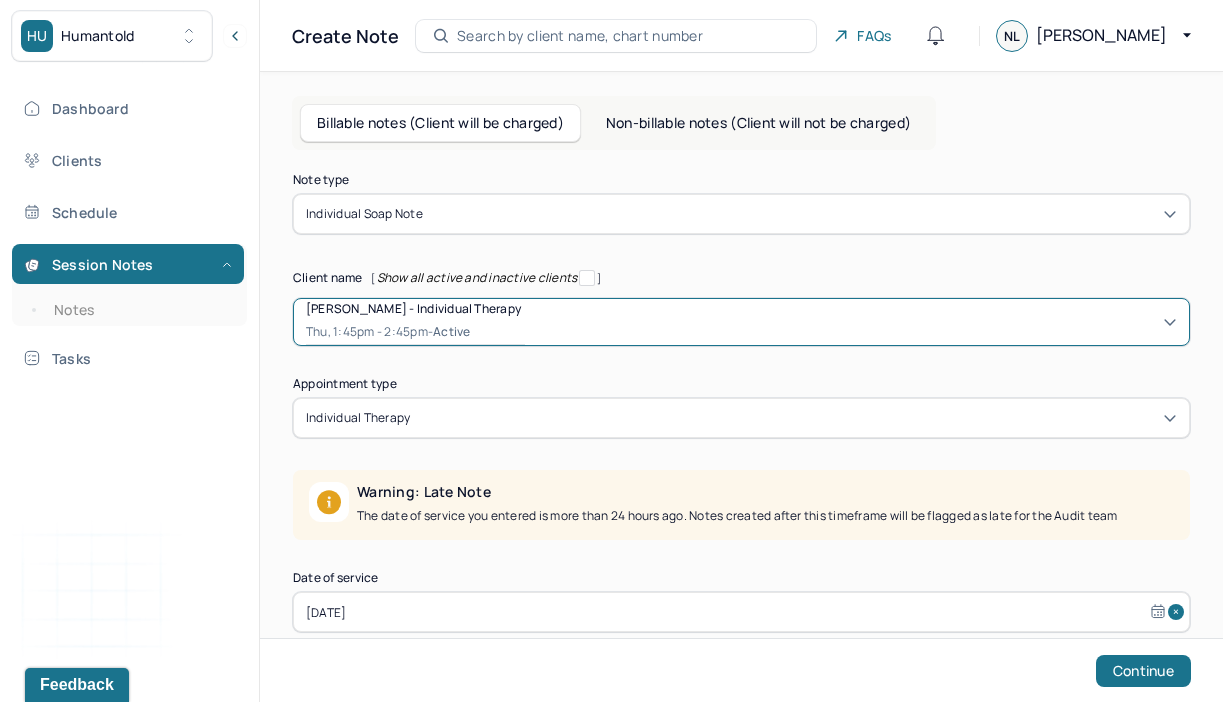 scroll, scrollTop: 127, scrollLeft: 0, axis: vertical 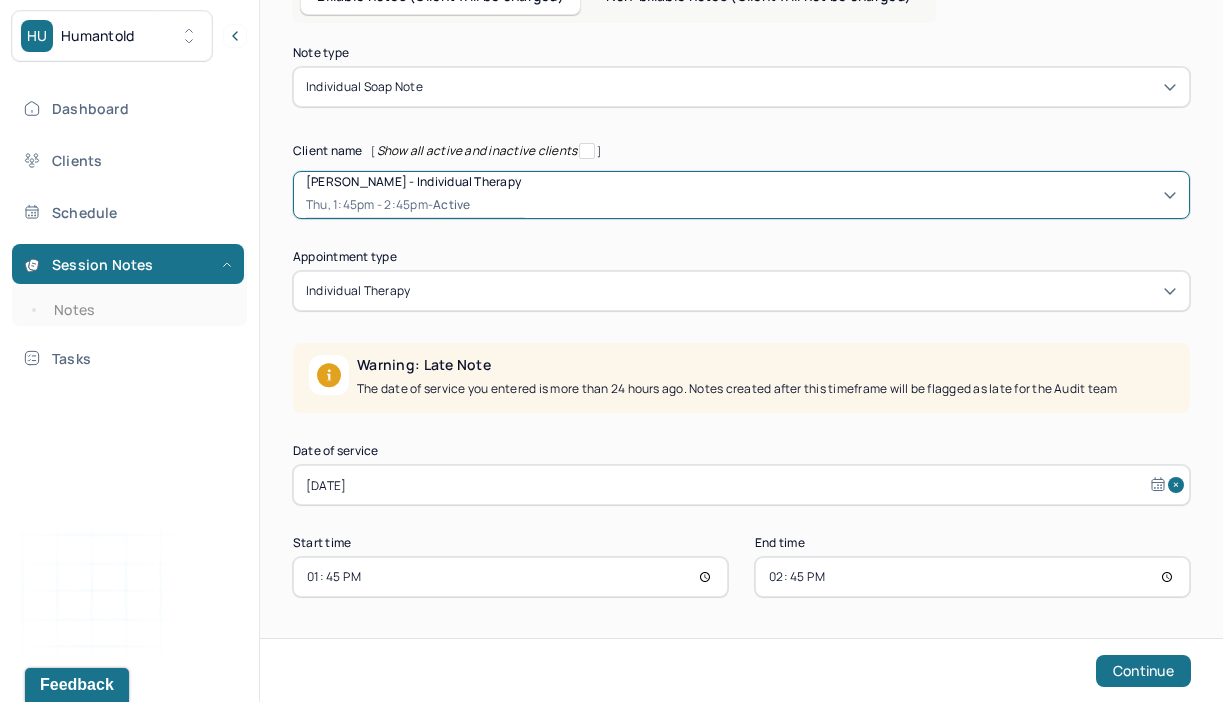 click on "[DATE]" at bounding box center [741, 485] 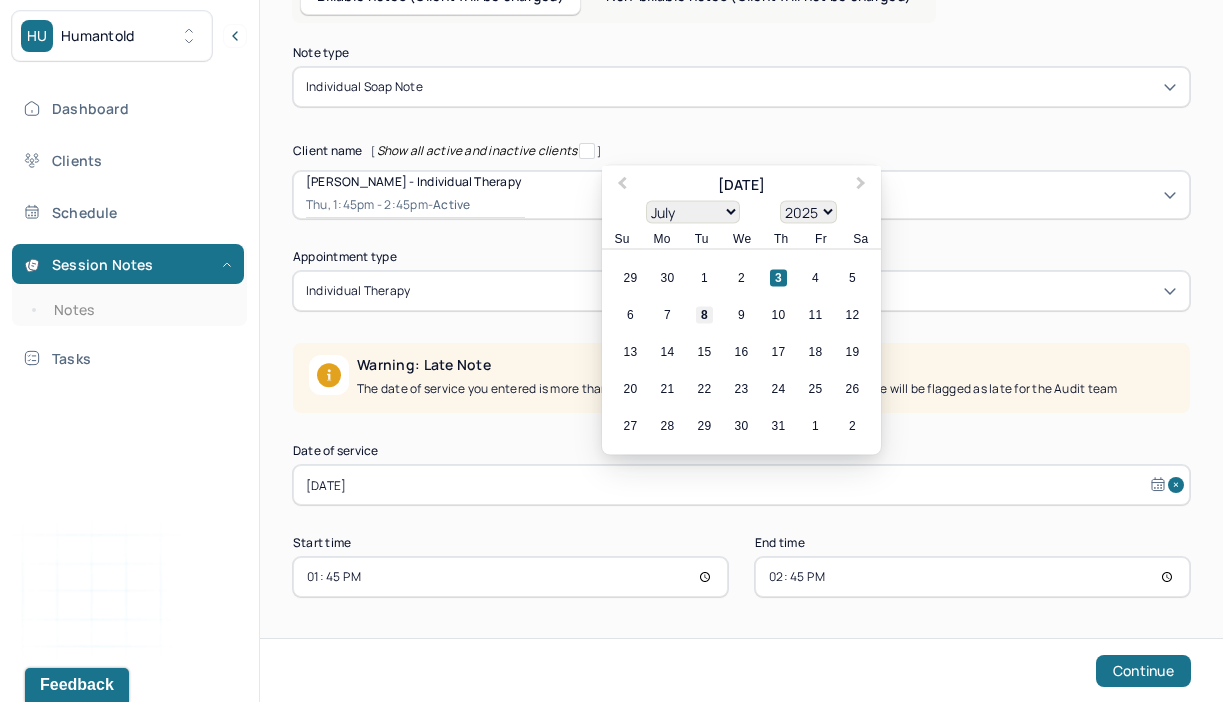 click on "8" at bounding box center (704, 315) 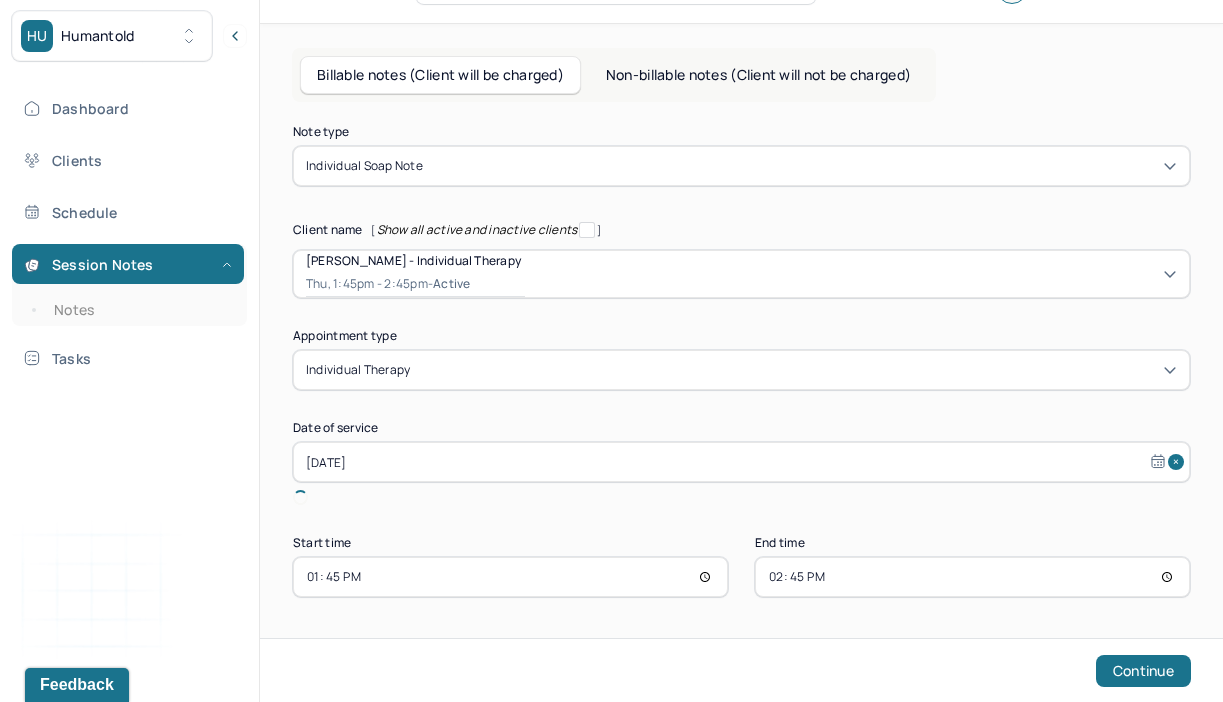 scroll, scrollTop: 25, scrollLeft: 0, axis: vertical 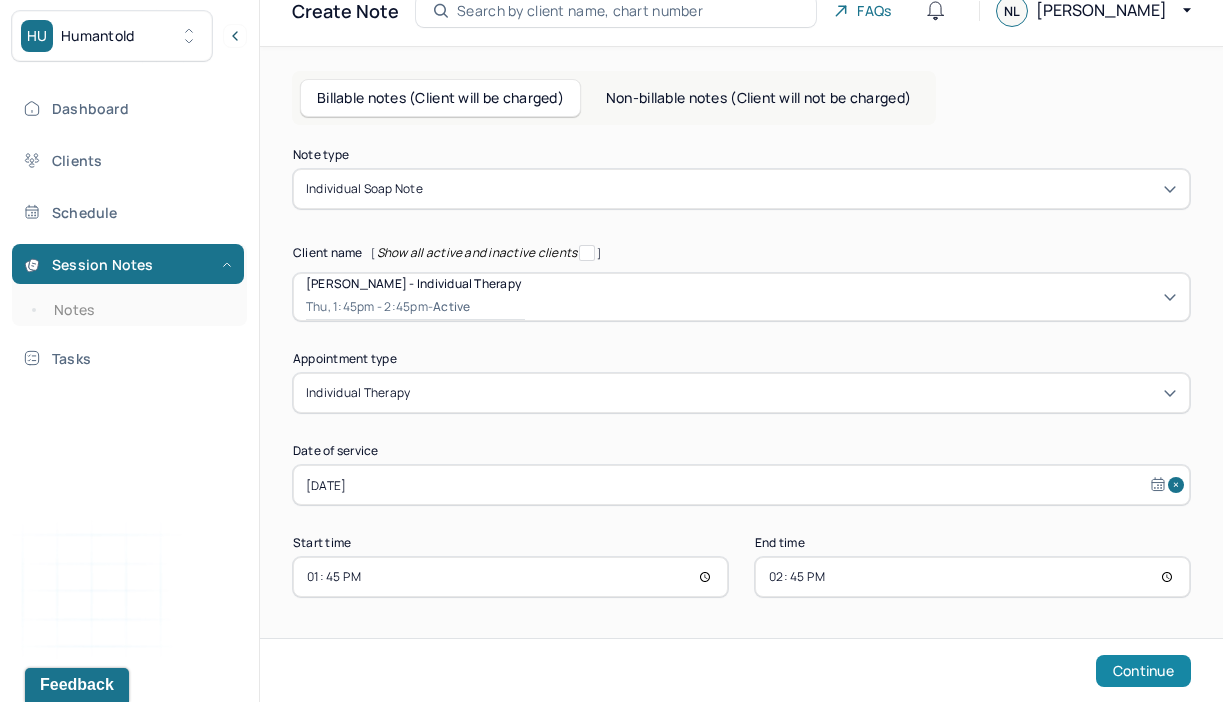 click on "Continue" at bounding box center (1143, 671) 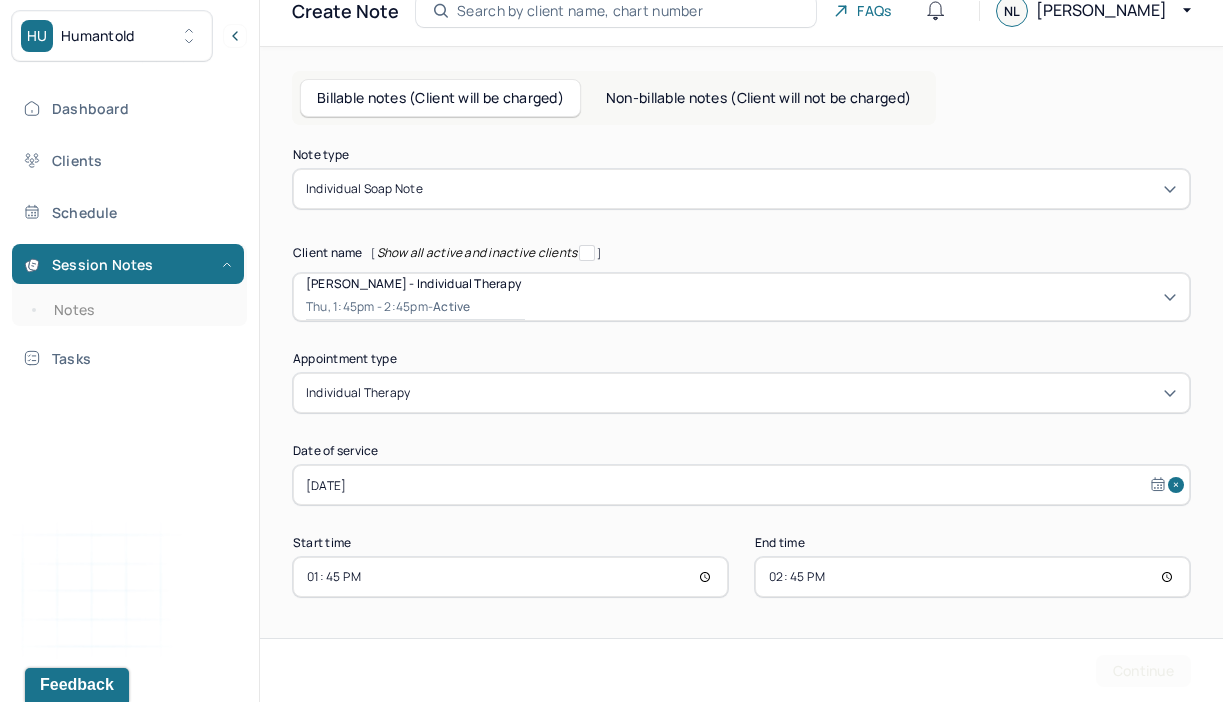scroll, scrollTop: 0, scrollLeft: 0, axis: both 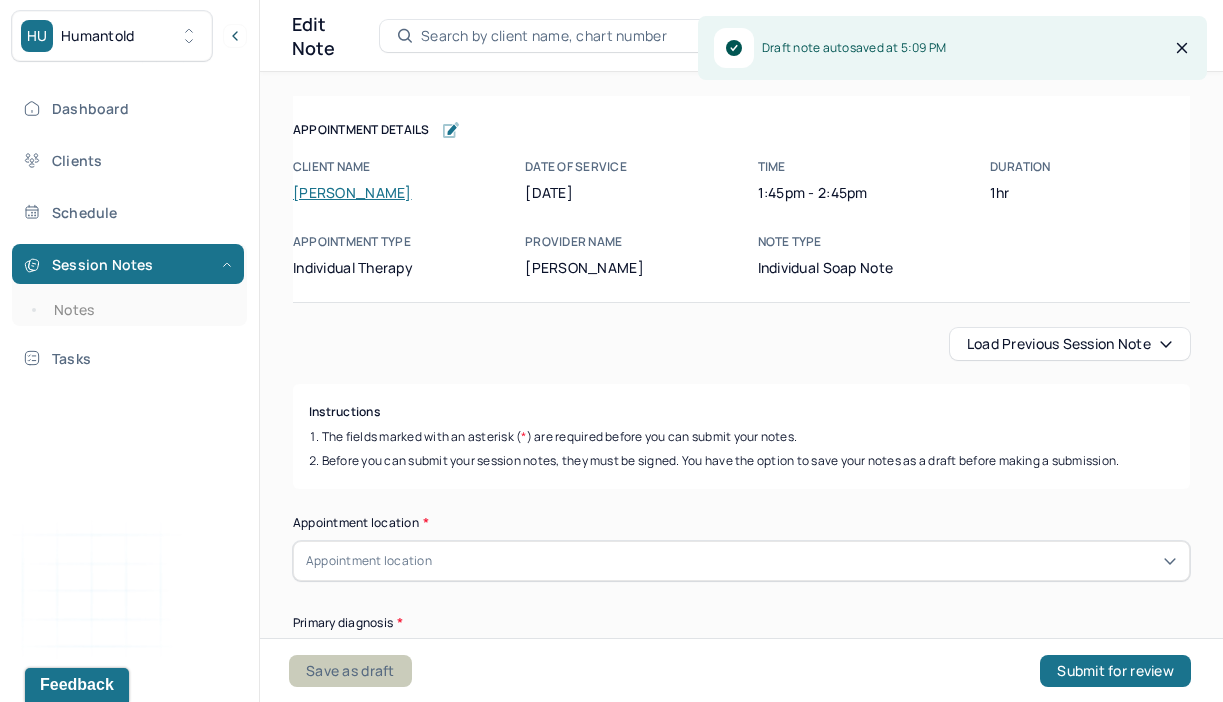 click on "Save as draft" at bounding box center (350, 671) 